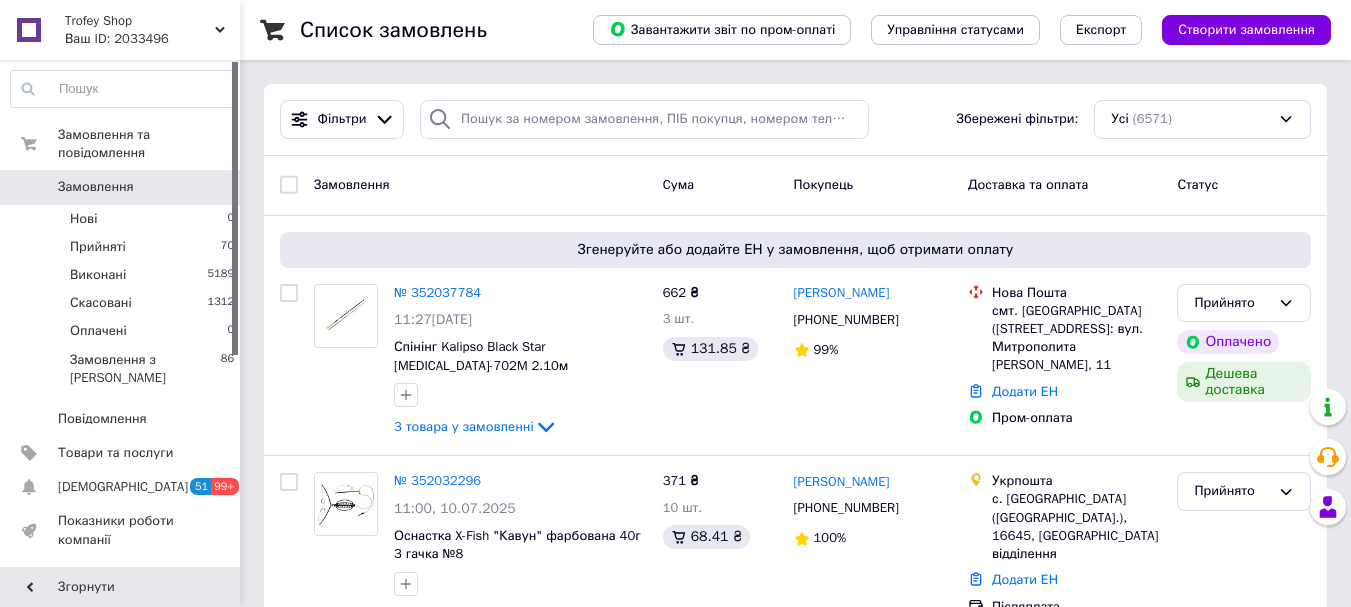 scroll, scrollTop: 0, scrollLeft: 0, axis: both 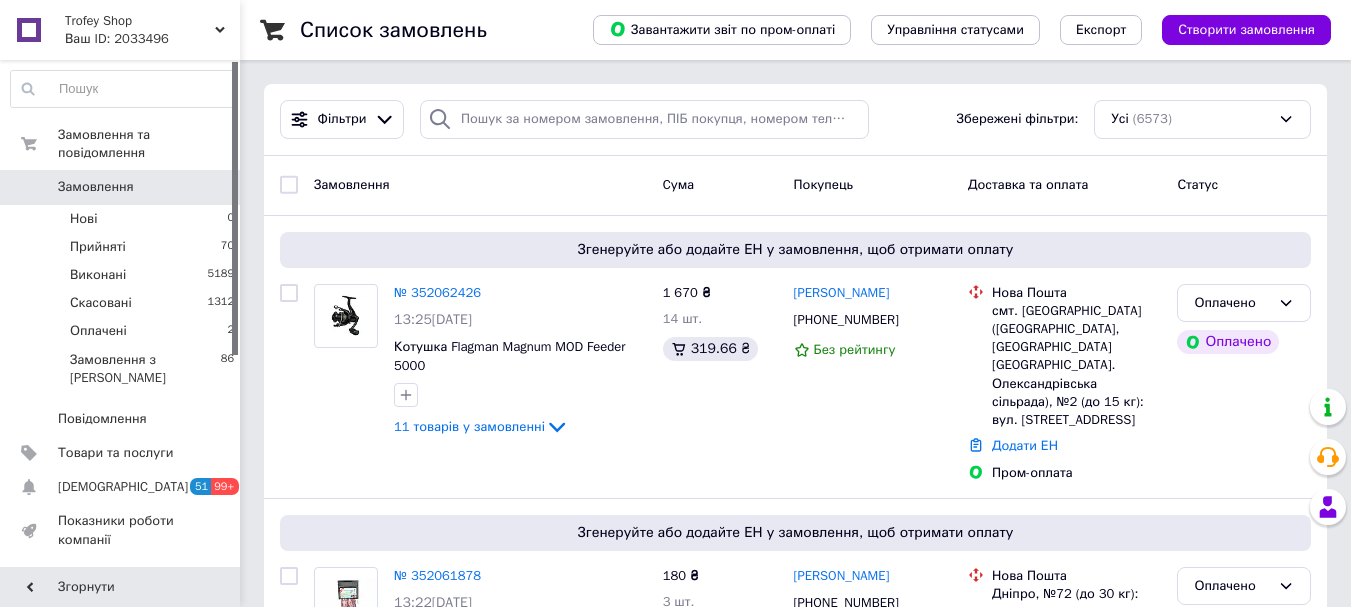 click on "№ 352062426" at bounding box center (437, 292) 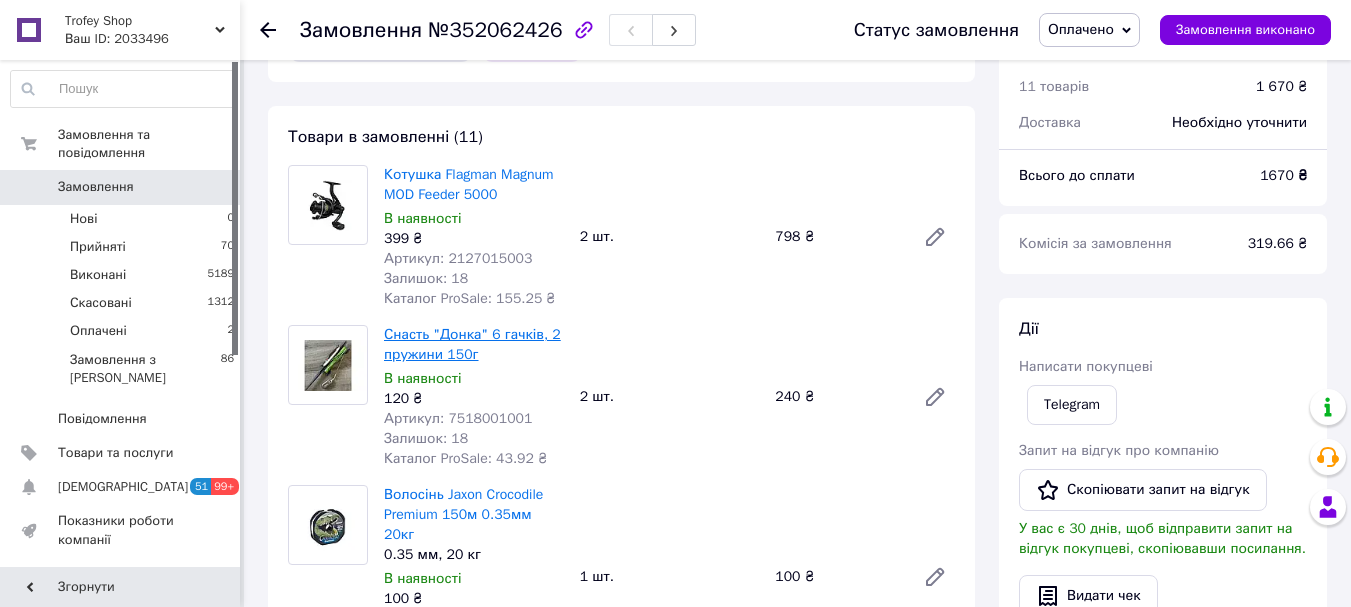 scroll, scrollTop: 667, scrollLeft: 0, axis: vertical 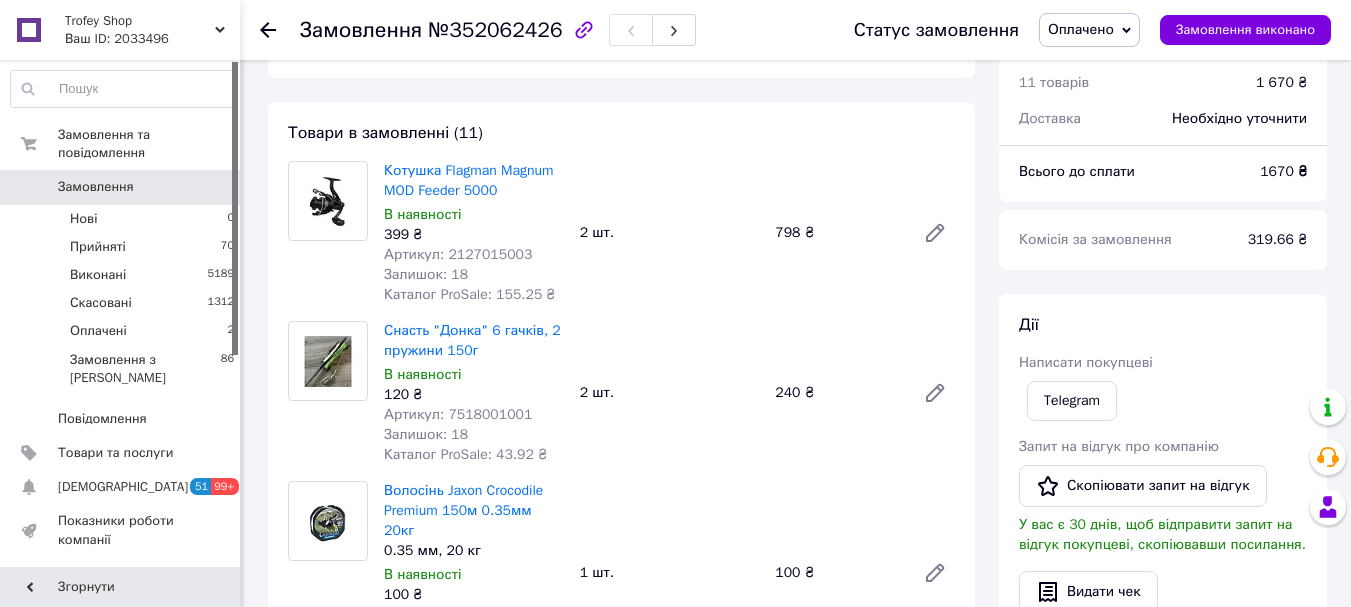 click on "Артикул: 2127015003" at bounding box center (458, 254) 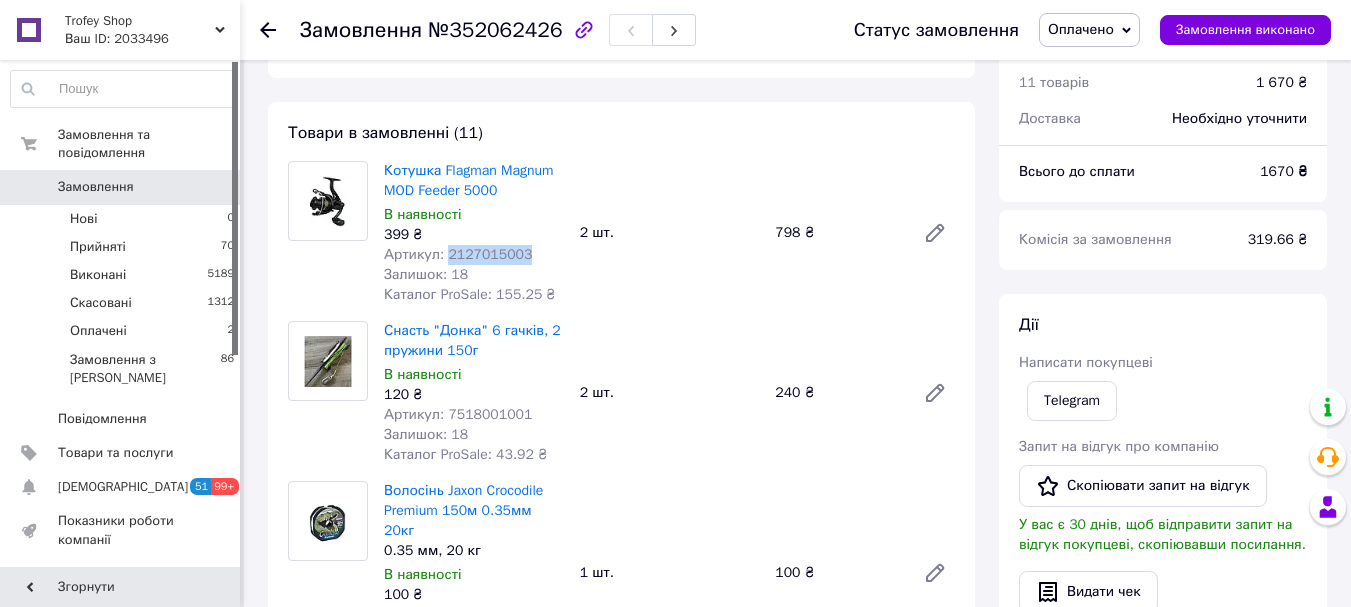 click on "Артикул: 2127015003" at bounding box center (458, 254) 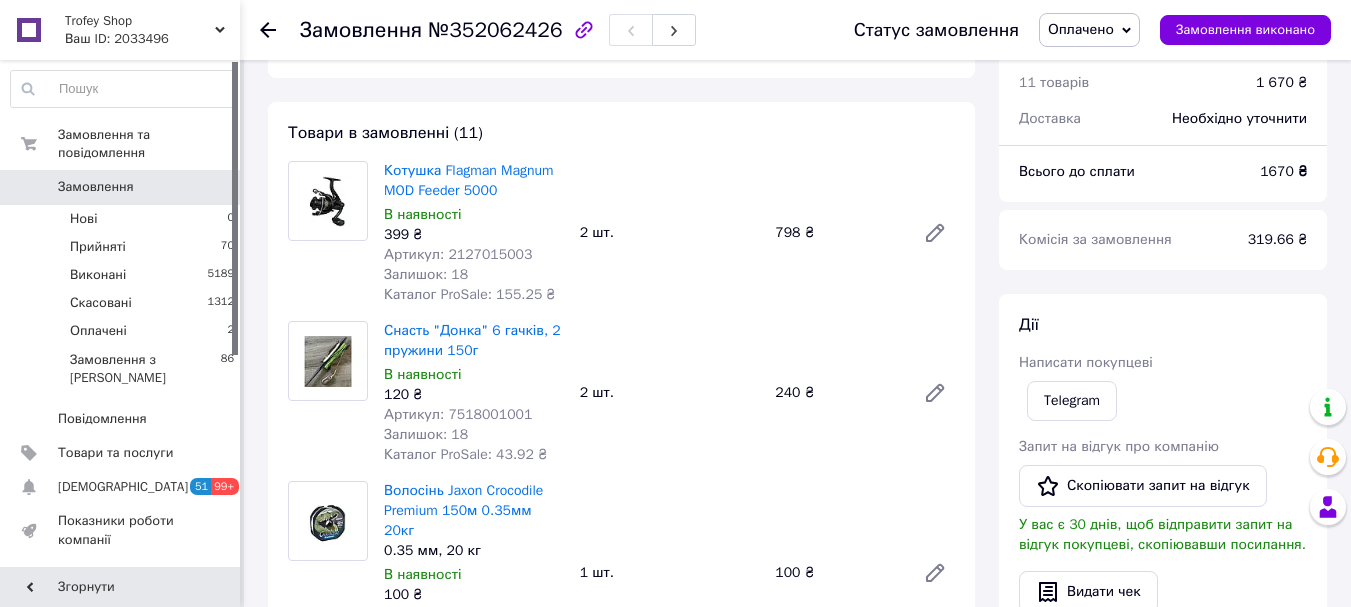 click on "Артикул: 7518001001" at bounding box center (458, 414) 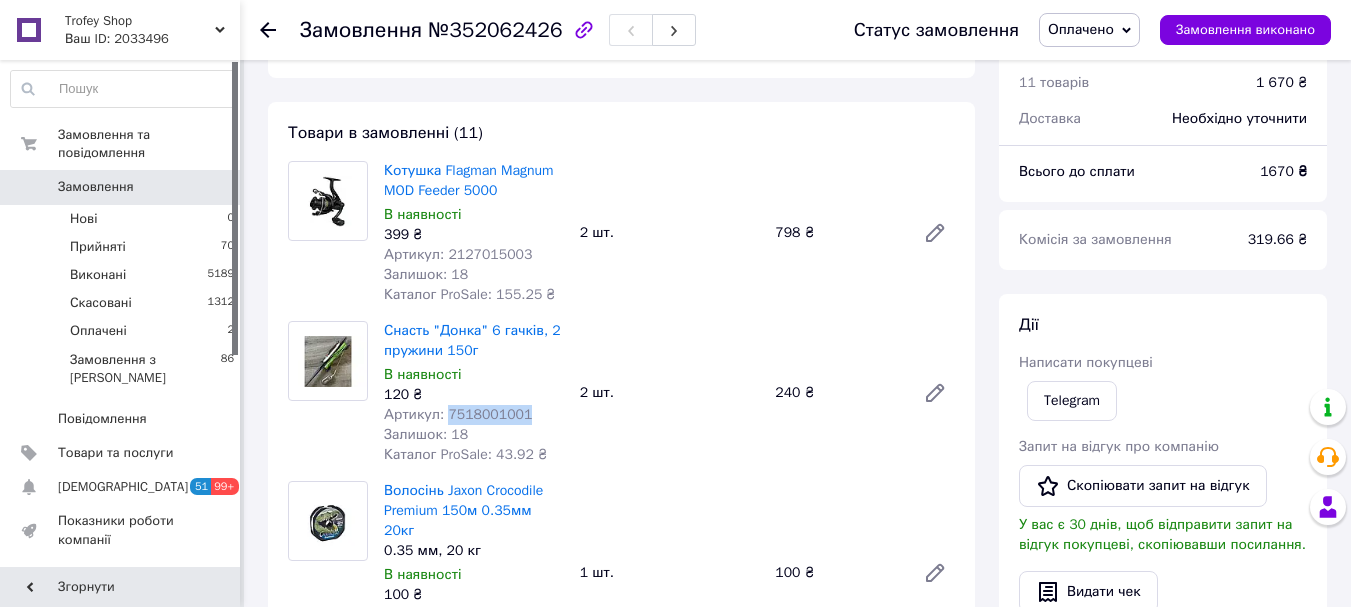 click on "Артикул: 7518001001" at bounding box center (458, 414) 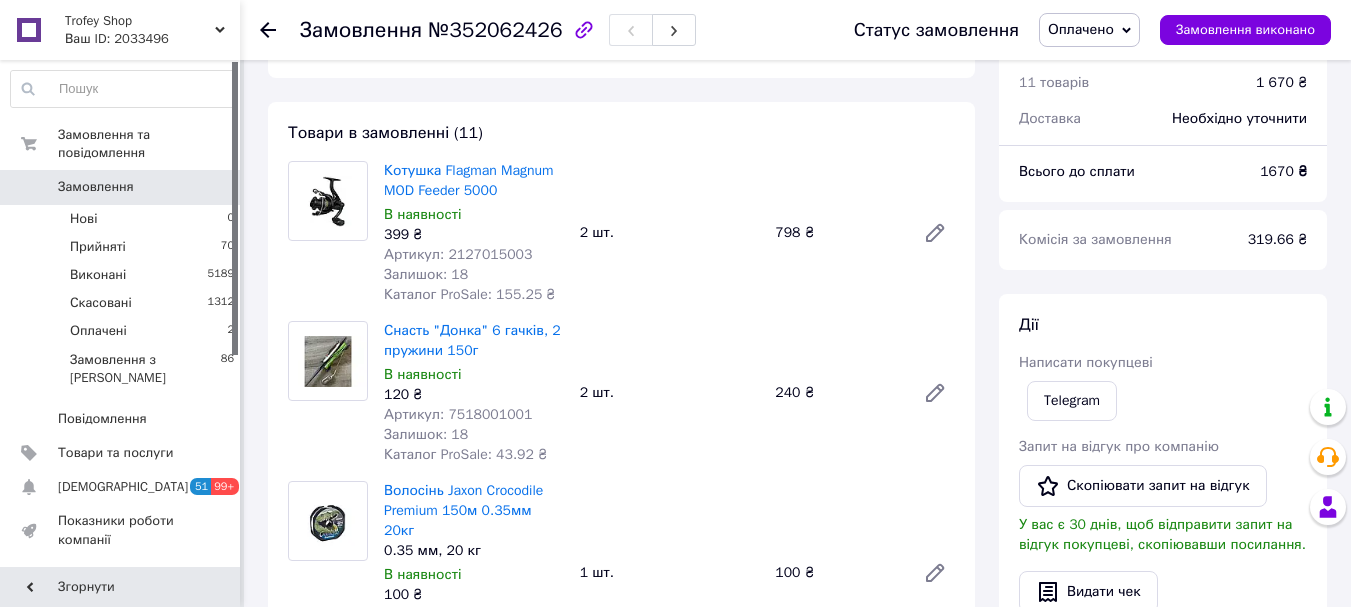 click on "Артикул: 3113040011" at bounding box center (458, 614) 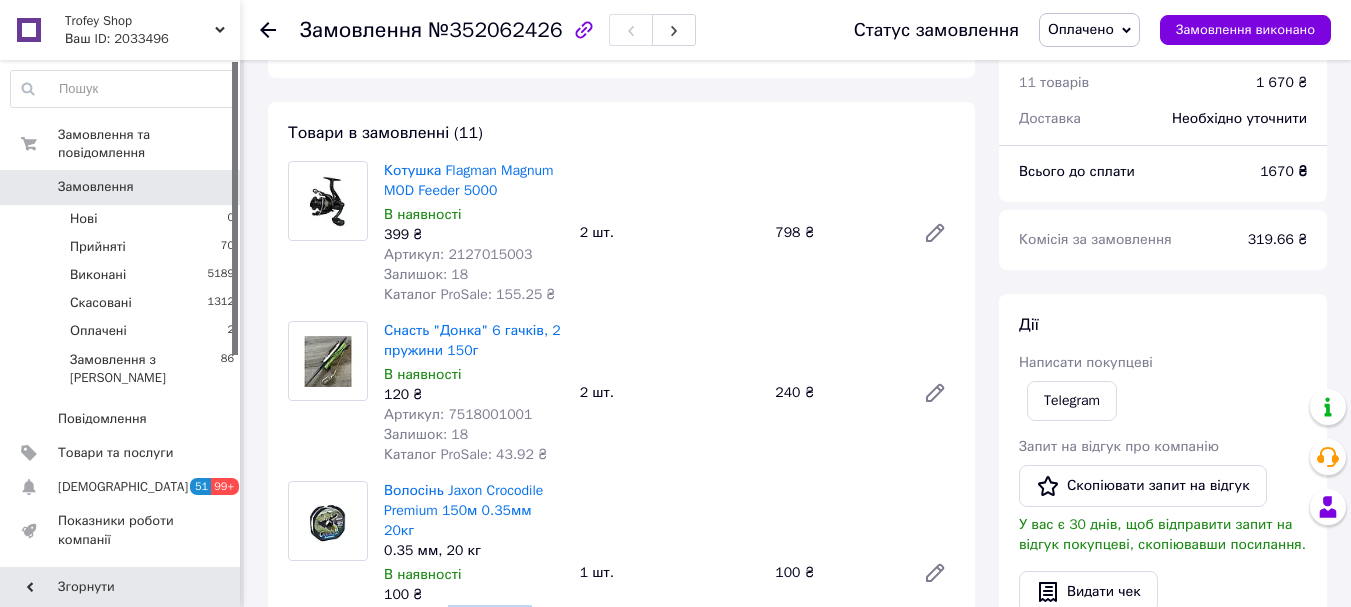 click on "Артикул: 3113040011" at bounding box center (458, 614) 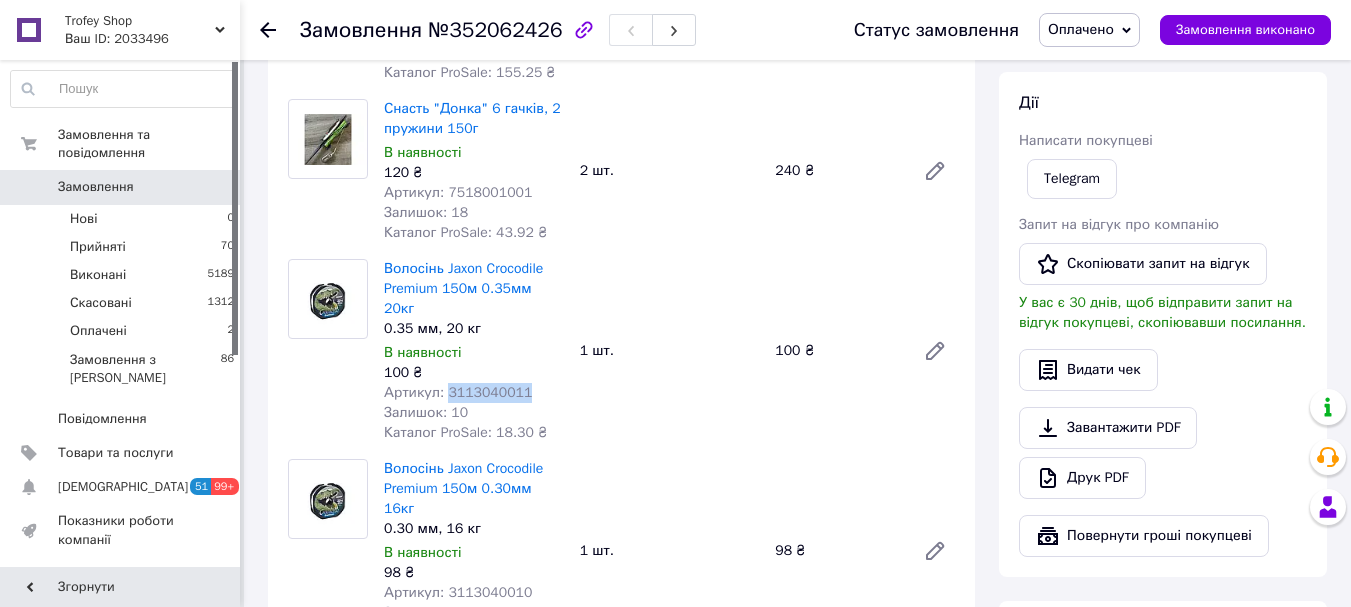 scroll, scrollTop: 933, scrollLeft: 0, axis: vertical 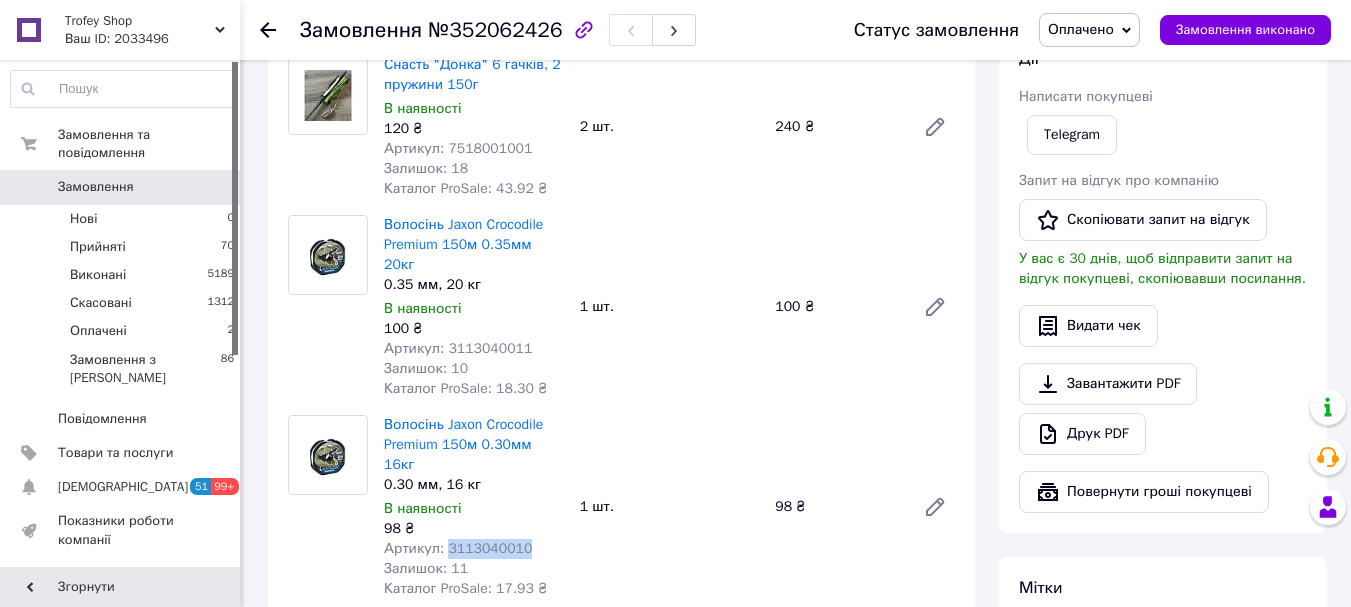 click on "Артикул: 3113040010" at bounding box center [458, 548] 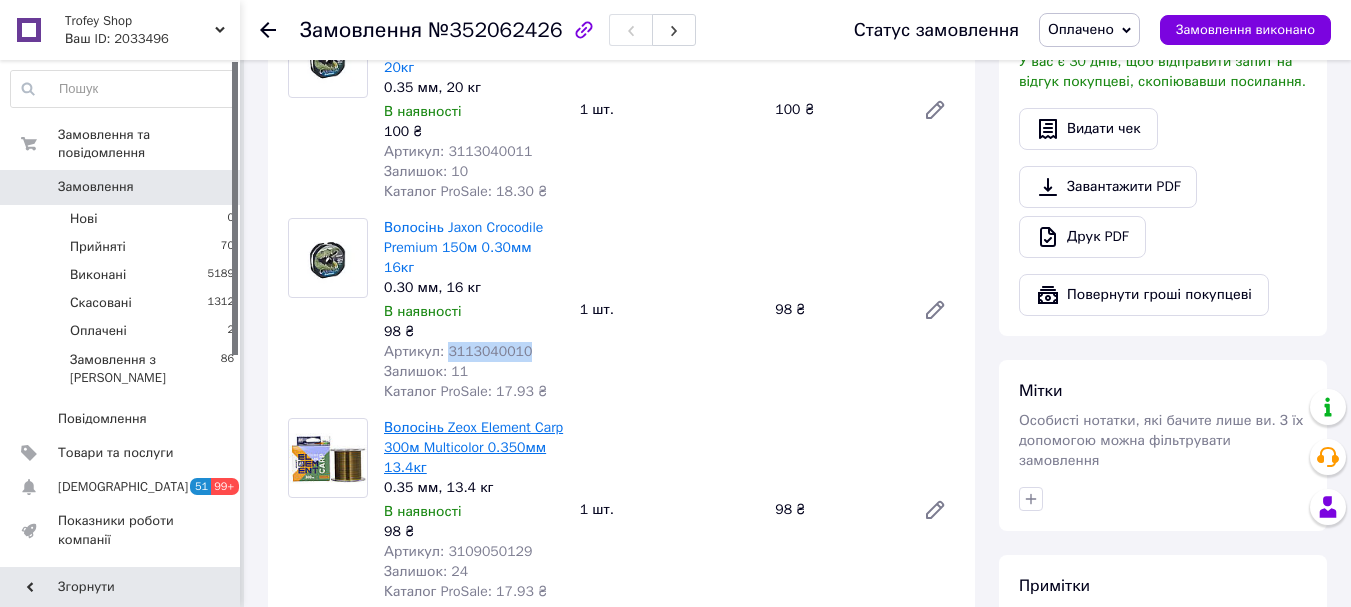 scroll, scrollTop: 1200, scrollLeft: 0, axis: vertical 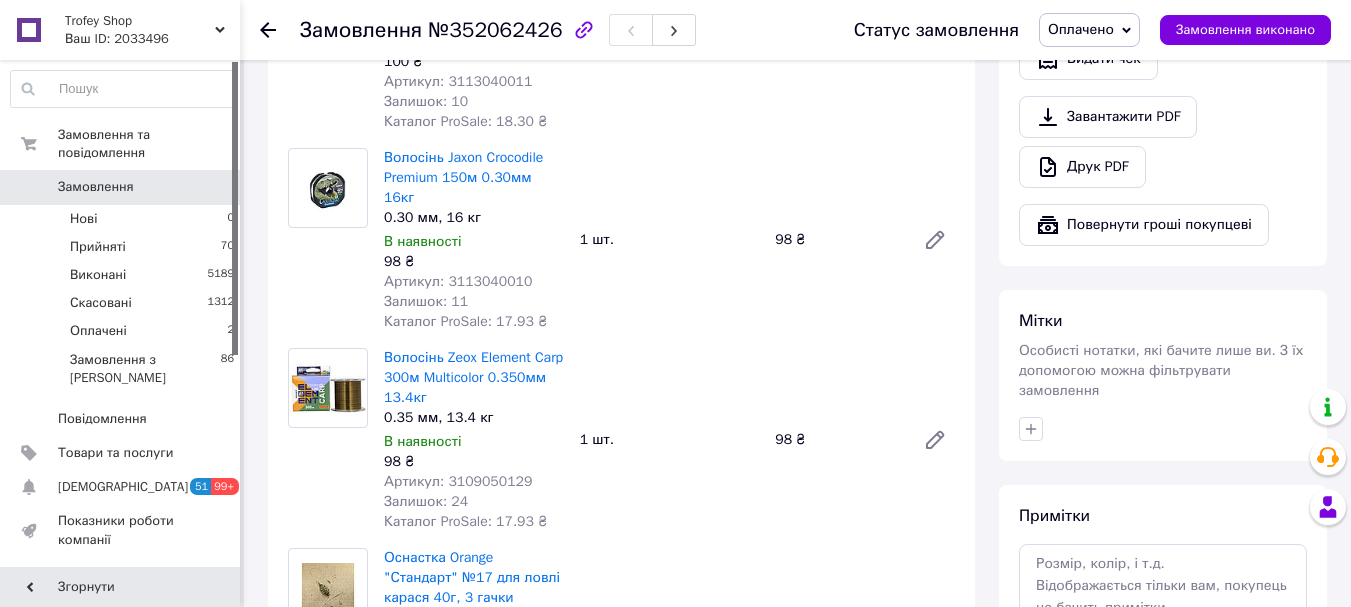 click on "Артикул: 3109050129" at bounding box center (458, 481) 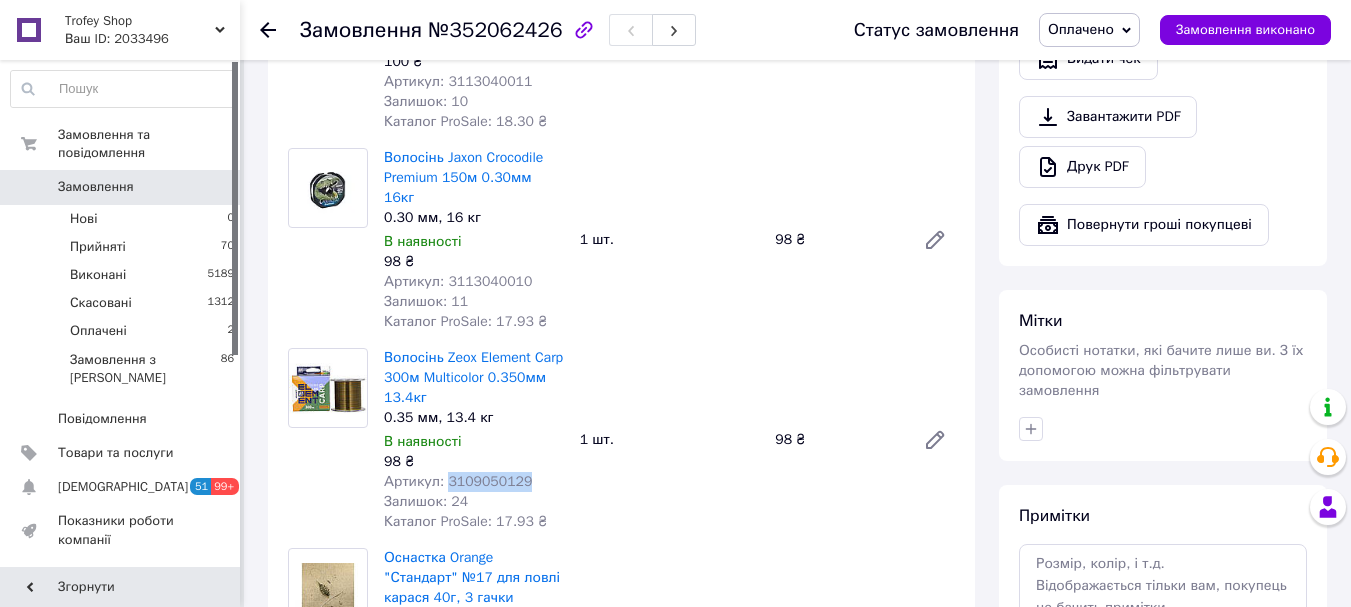 click on "Артикул: 3109050129" at bounding box center (458, 481) 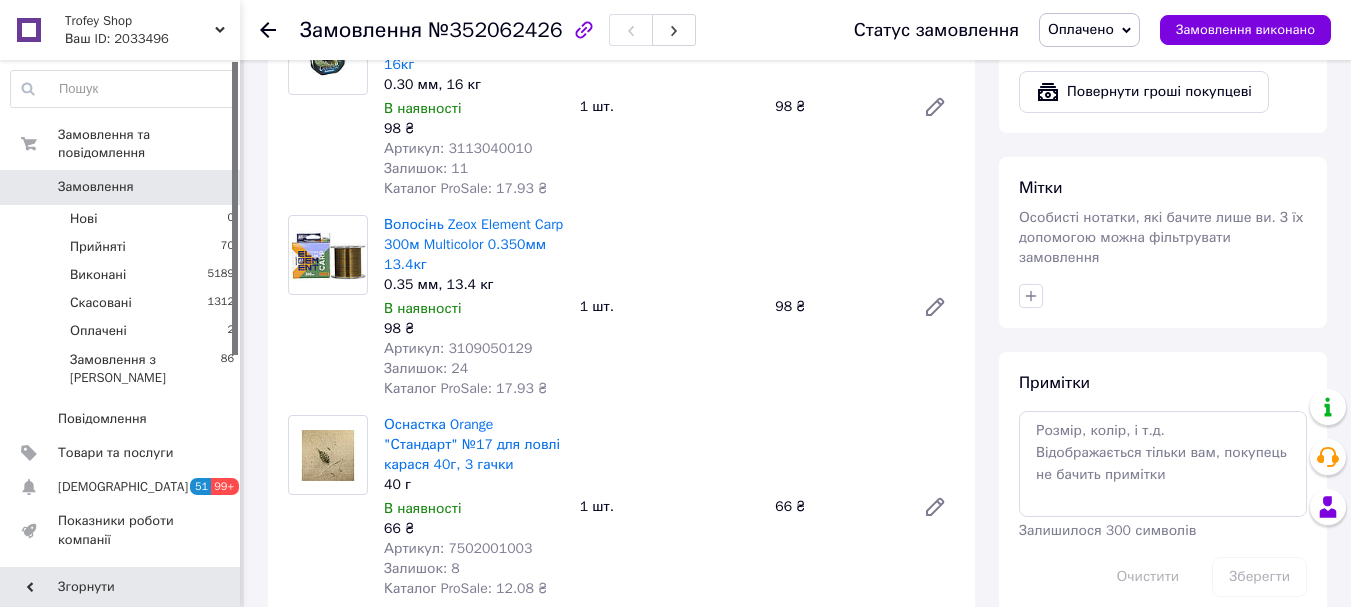 click on "Артикул: 7502001003" at bounding box center [458, 548] 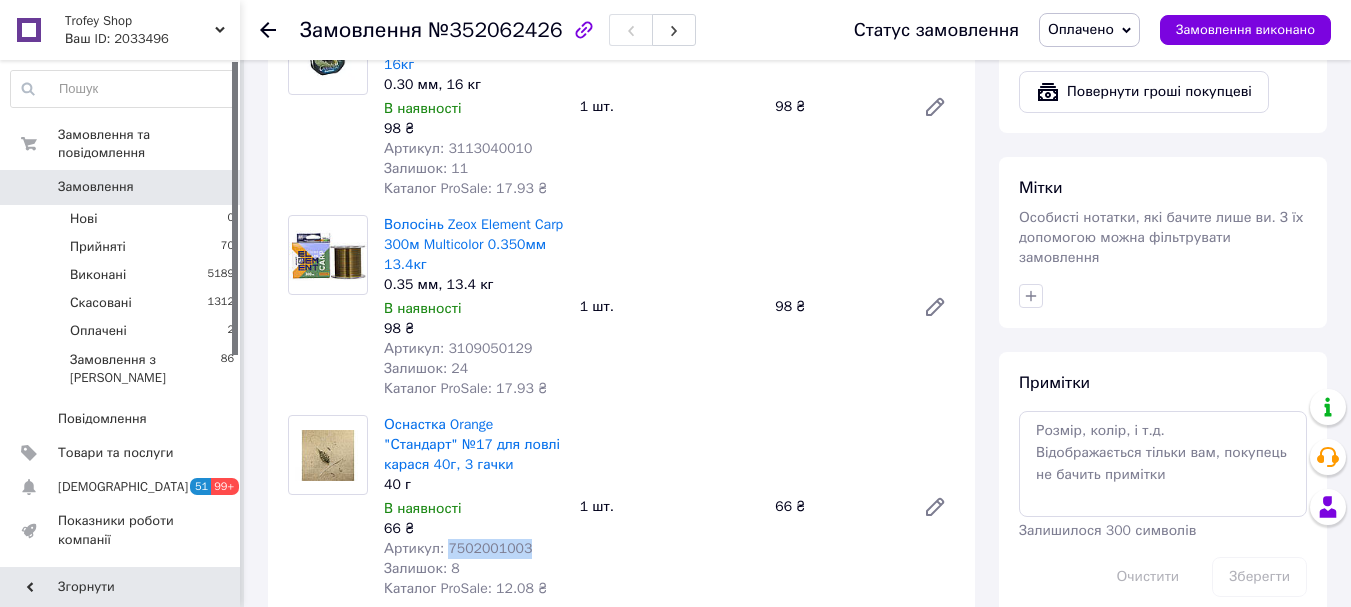click on "Артикул: 7502001003" at bounding box center [458, 548] 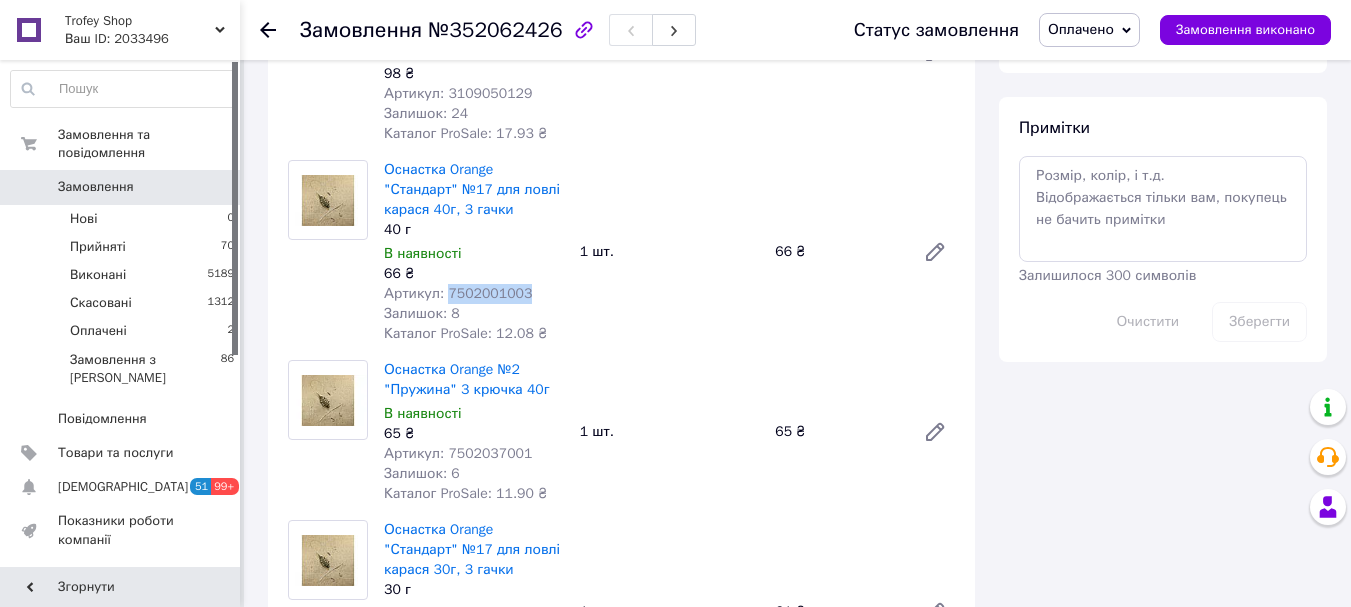 scroll, scrollTop: 1600, scrollLeft: 0, axis: vertical 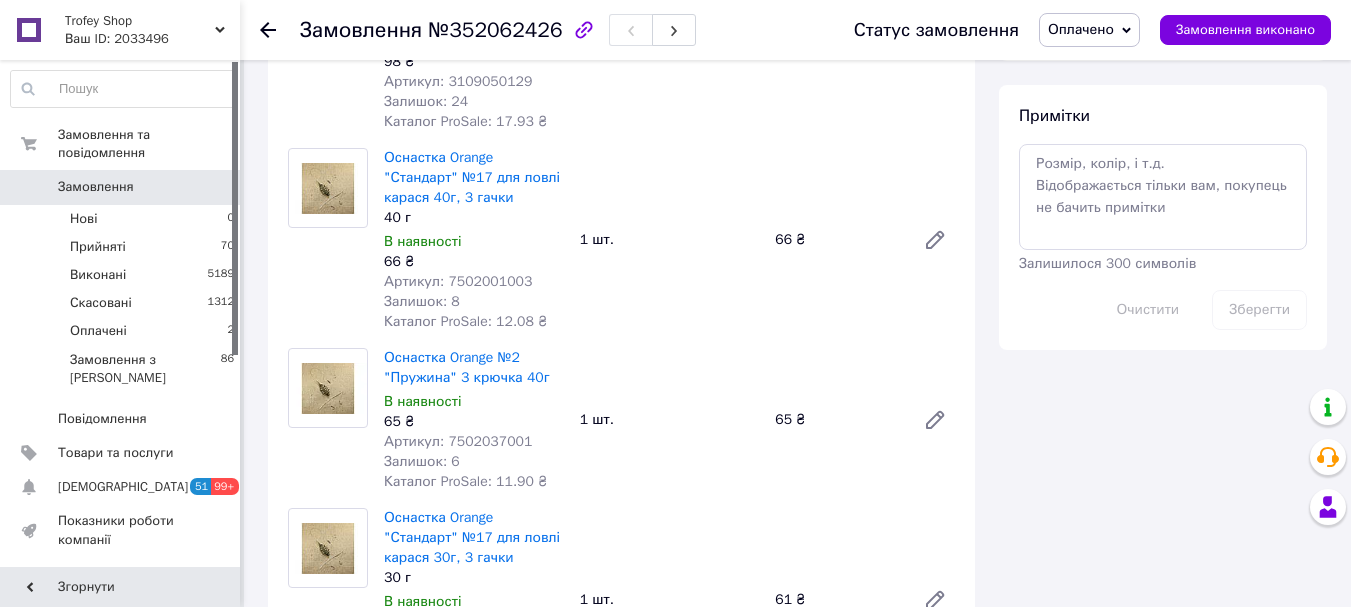 click on "Артикул: 7502037001" at bounding box center (458, 441) 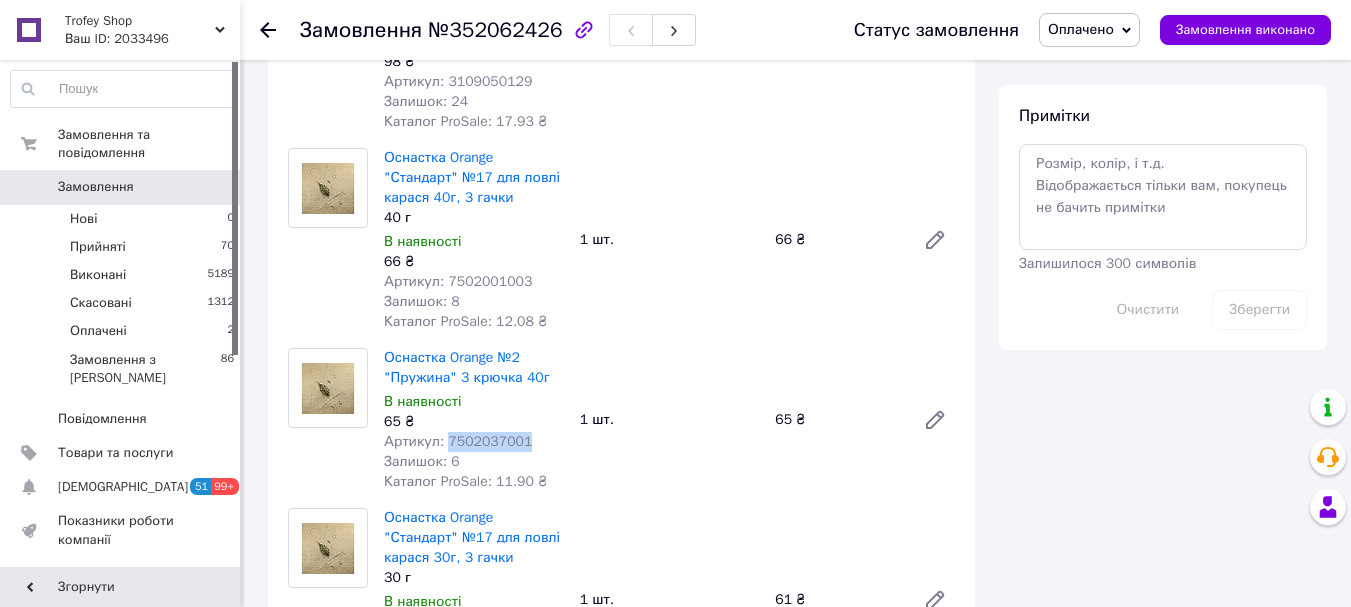 click on "Артикул: 7502037001" at bounding box center [458, 441] 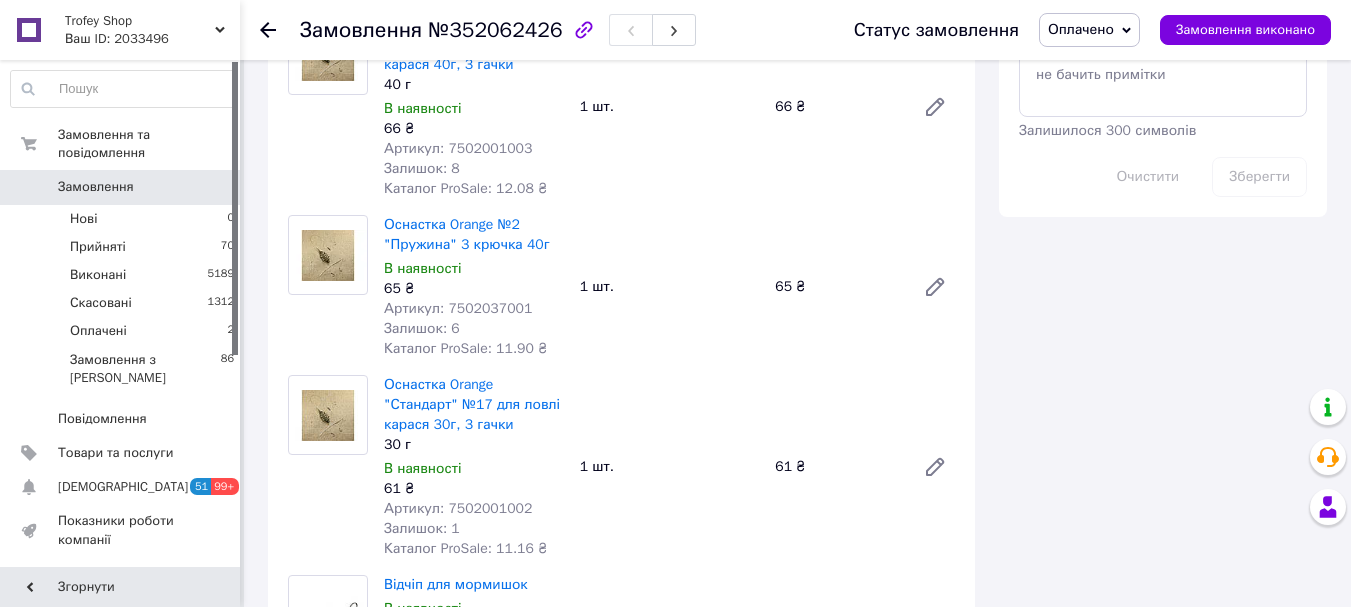 click on "Артикул: 7502001002" at bounding box center [458, 508] 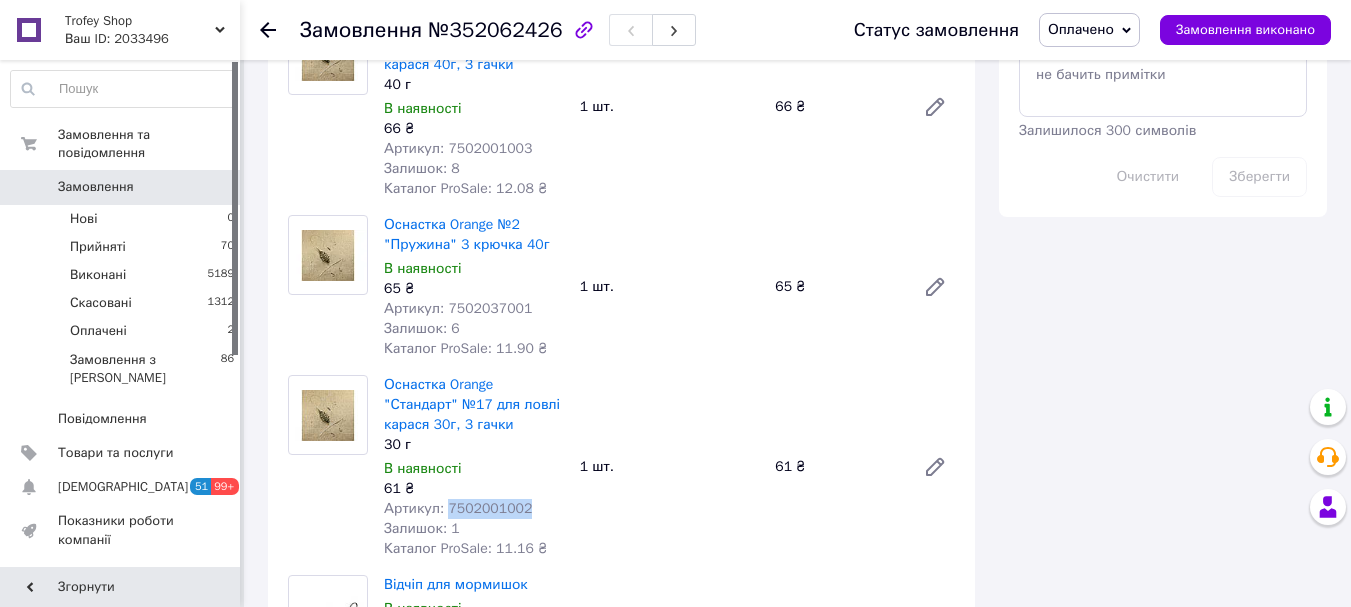 click on "Артикул: 7502001002" at bounding box center [458, 508] 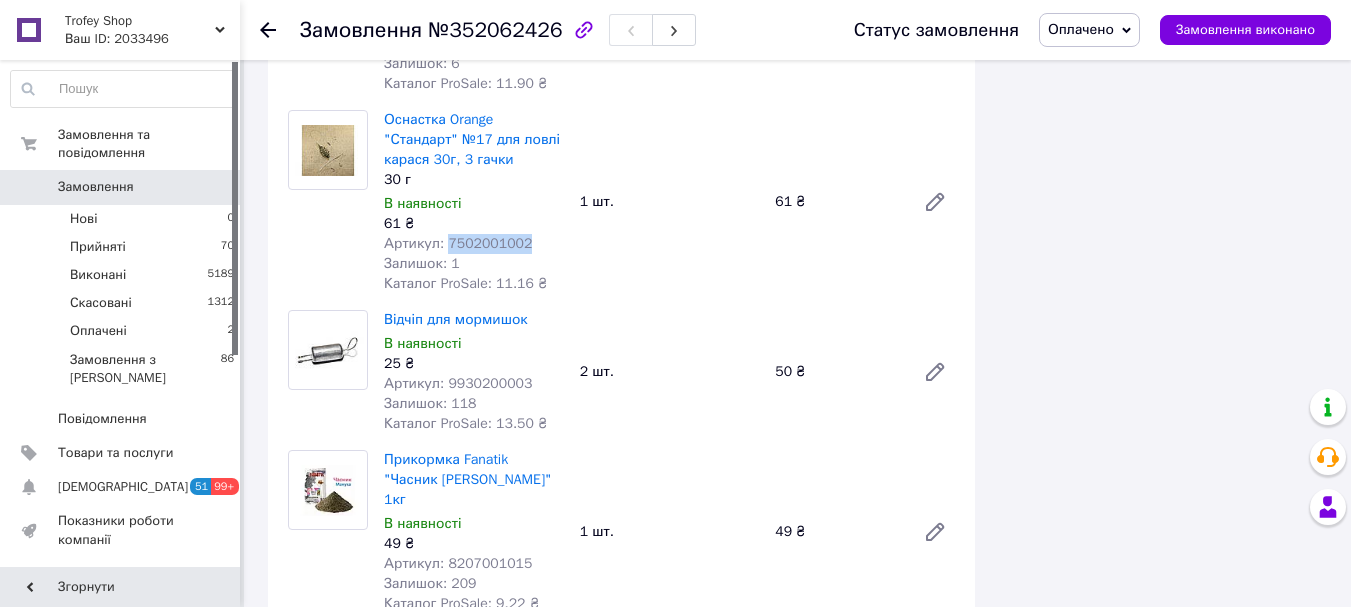 scroll, scrollTop: 2000, scrollLeft: 0, axis: vertical 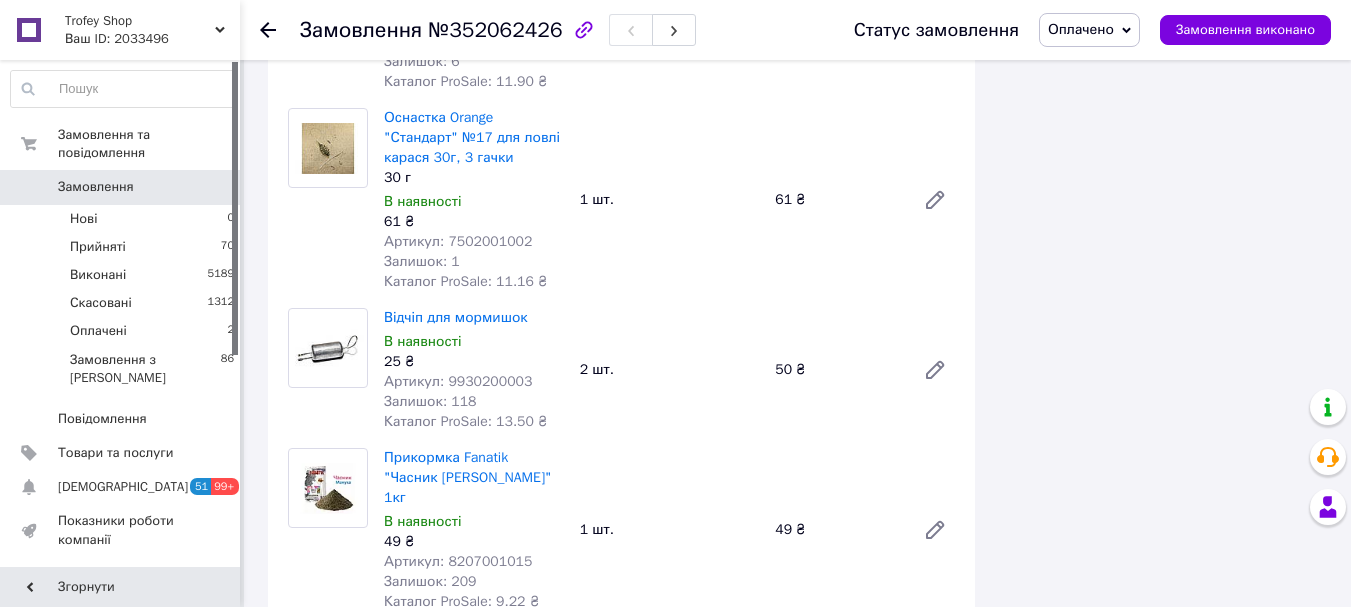 click on "Артикул: 9930200003" at bounding box center [458, 381] 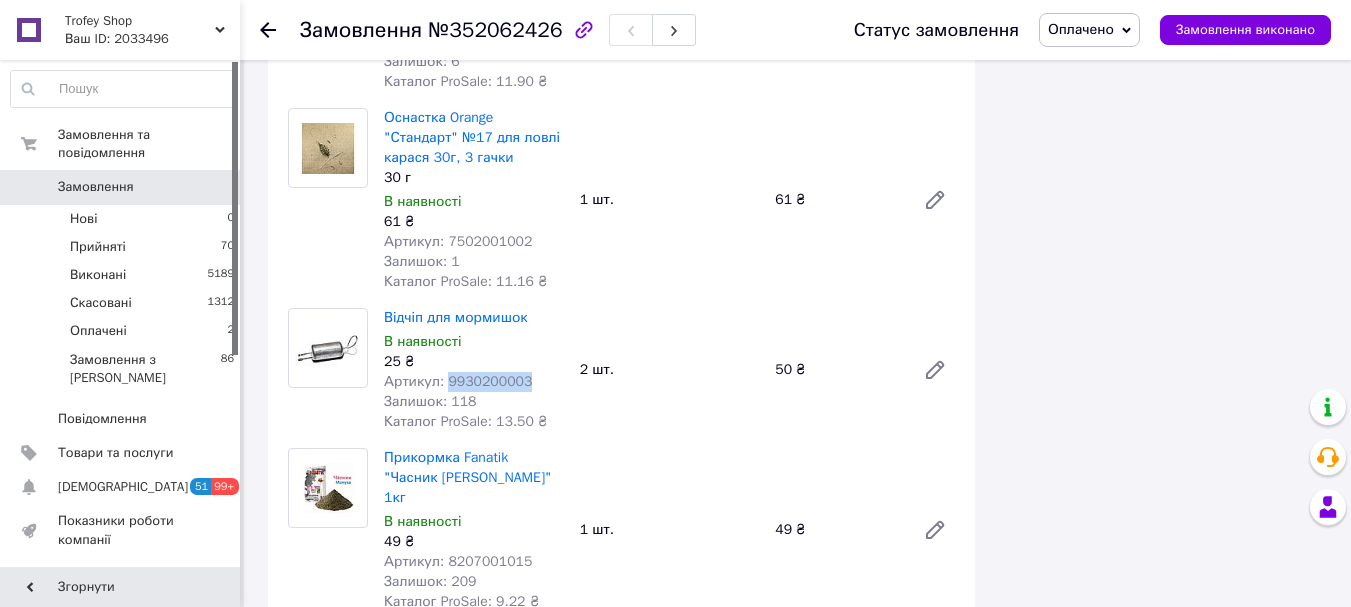 click on "Артикул: 9930200003" at bounding box center (458, 381) 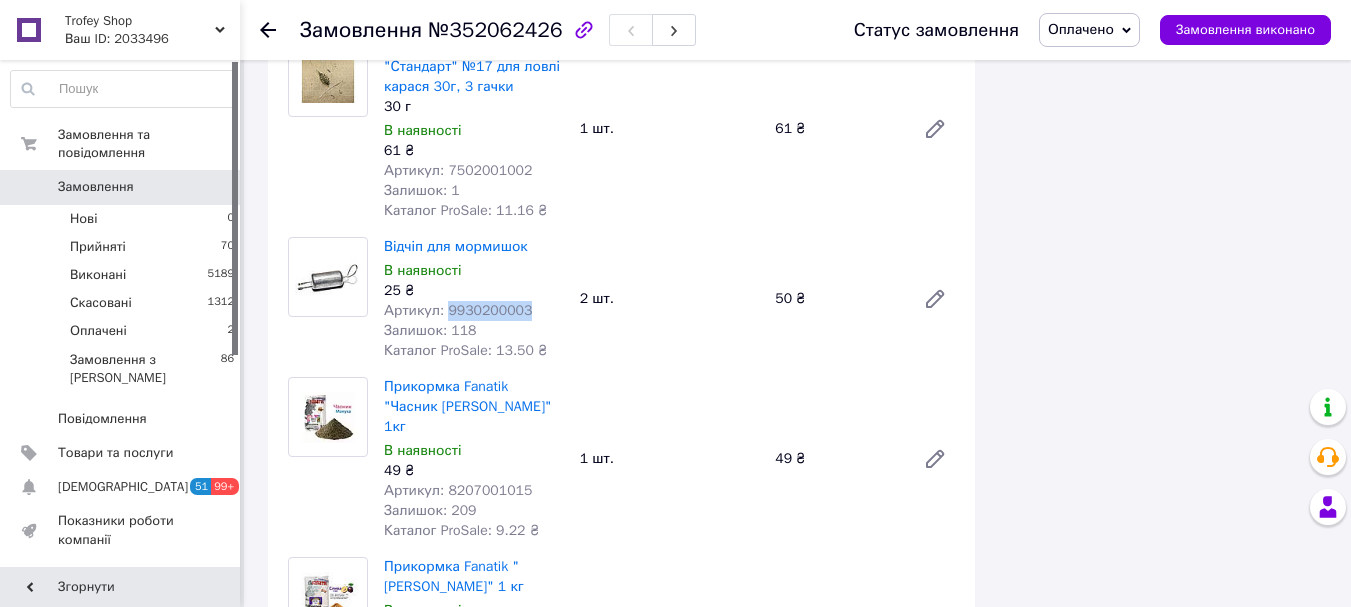 scroll, scrollTop: 2133, scrollLeft: 0, axis: vertical 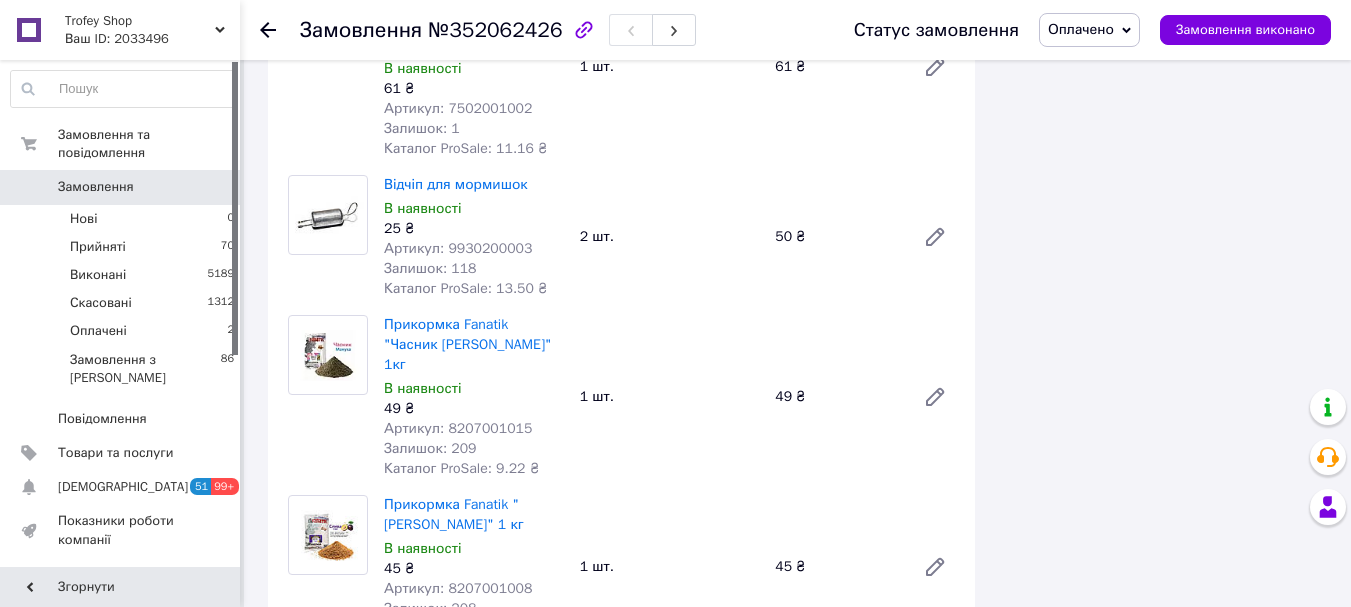 click on "Артикул: 8207001015" at bounding box center (458, 428) 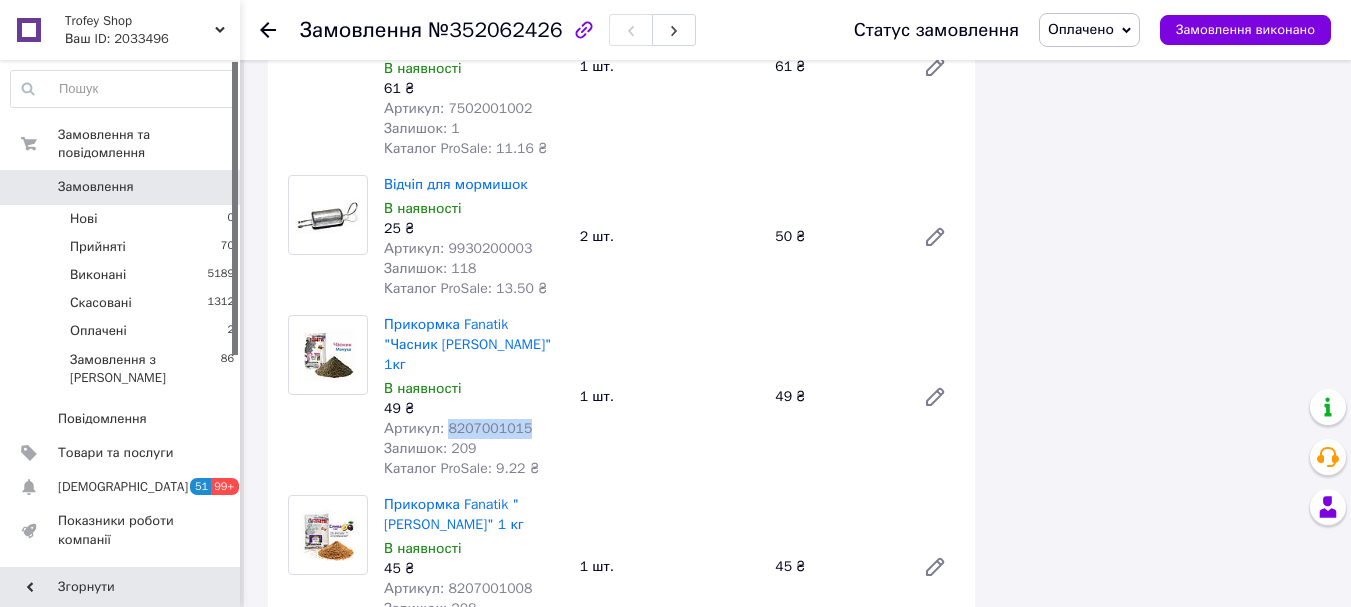 click on "Артикул: 8207001015" at bounding box center [458, 428] 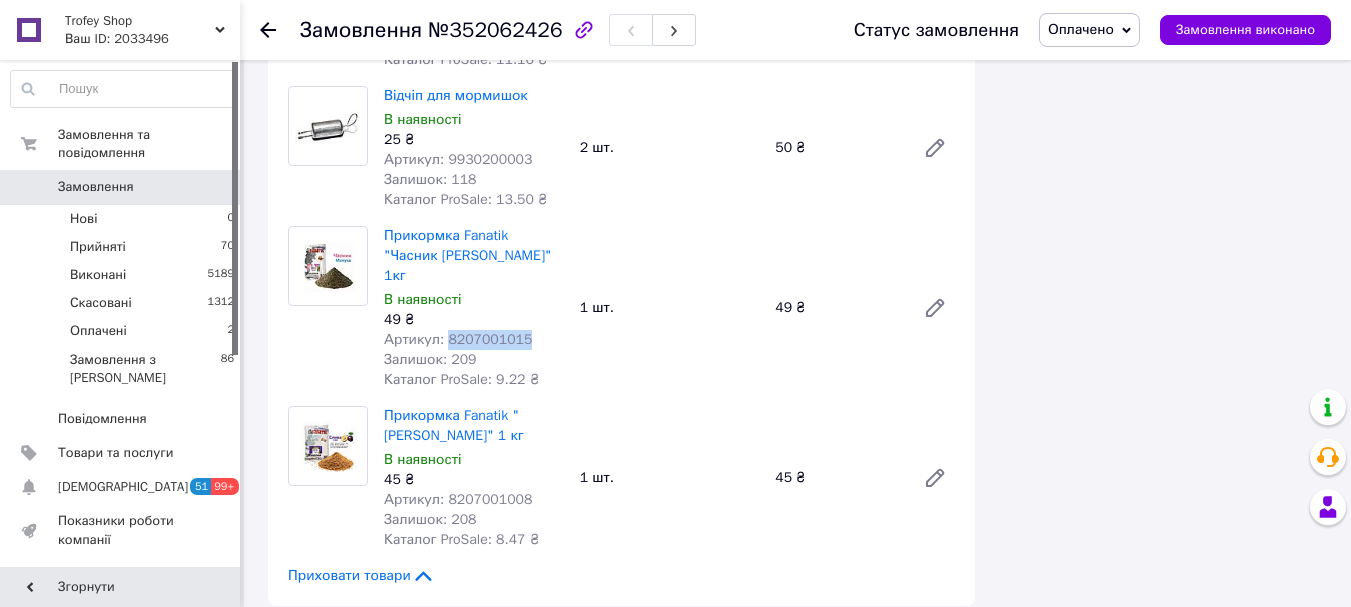 scroll, scrollTop: 2267, scrollLeft: 0, axis: vertical 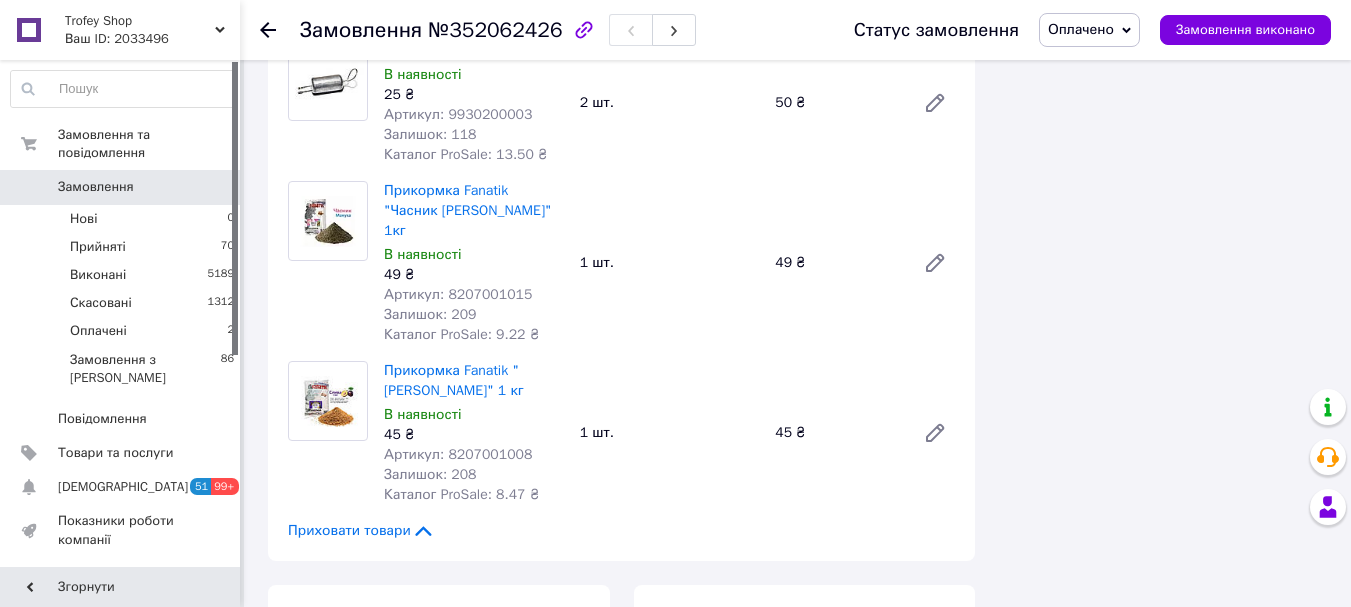 click on "Артикул: 8207001008" at bounding box center (458, 454) 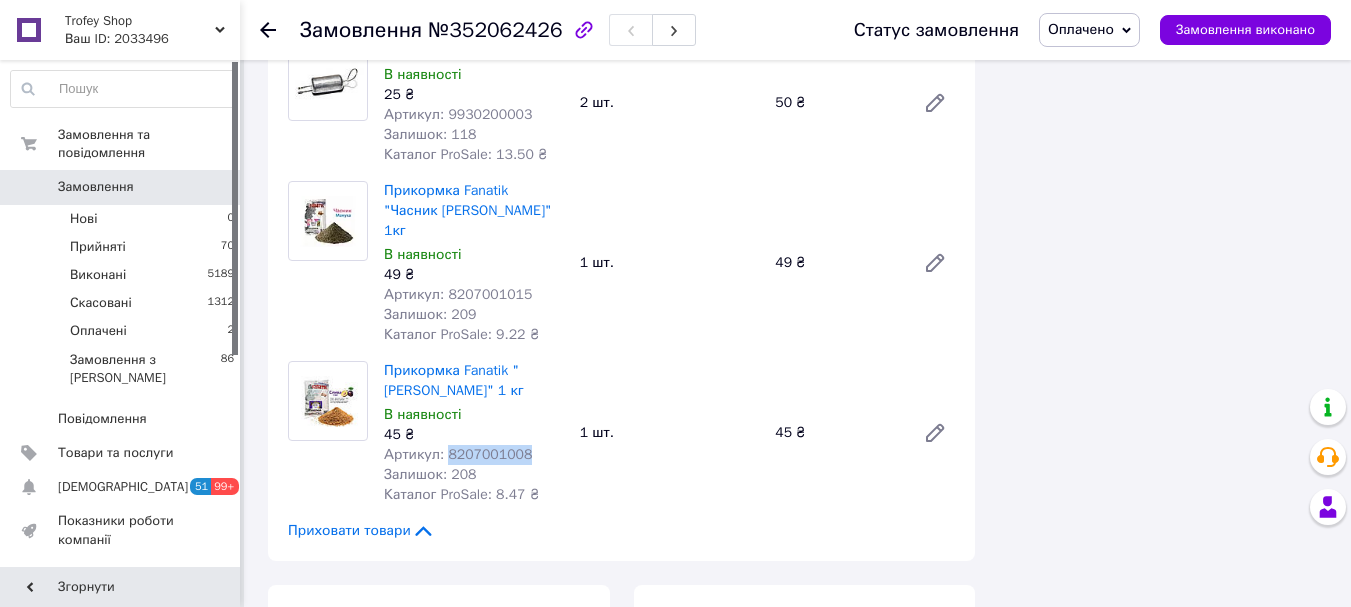 click on "Артикул: 8207001008" at bounding box center [458, 454] 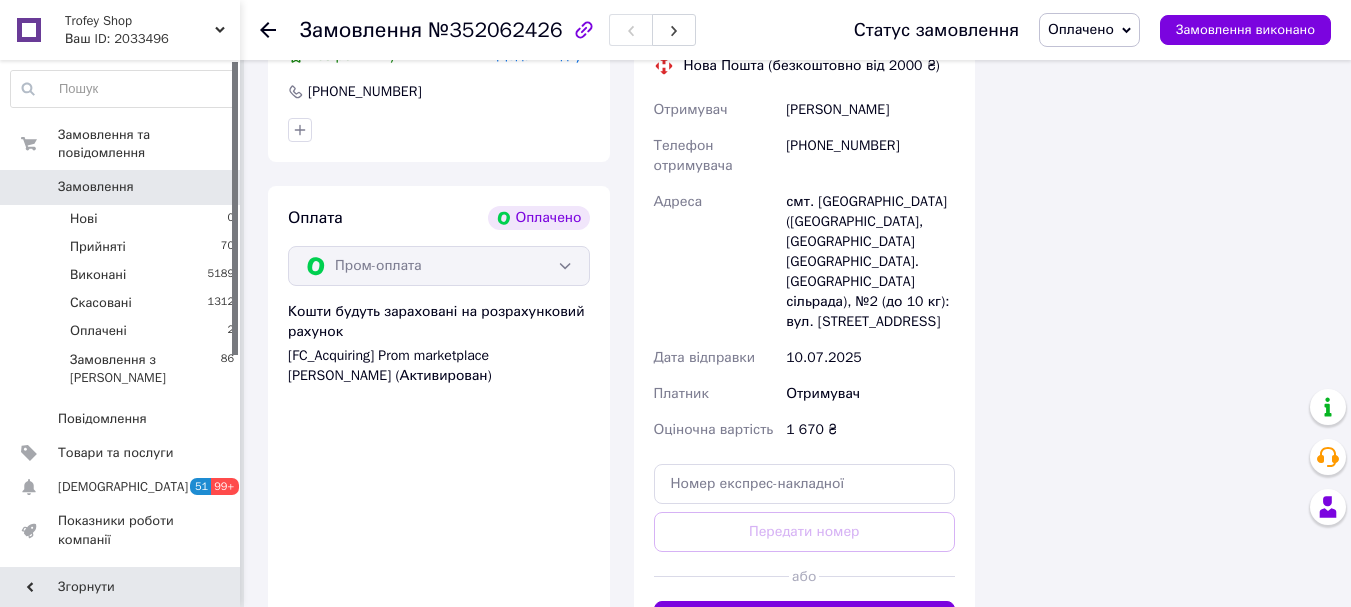 scroll, scrollTop: 2800, scrollLeft: 0, axis: vertical 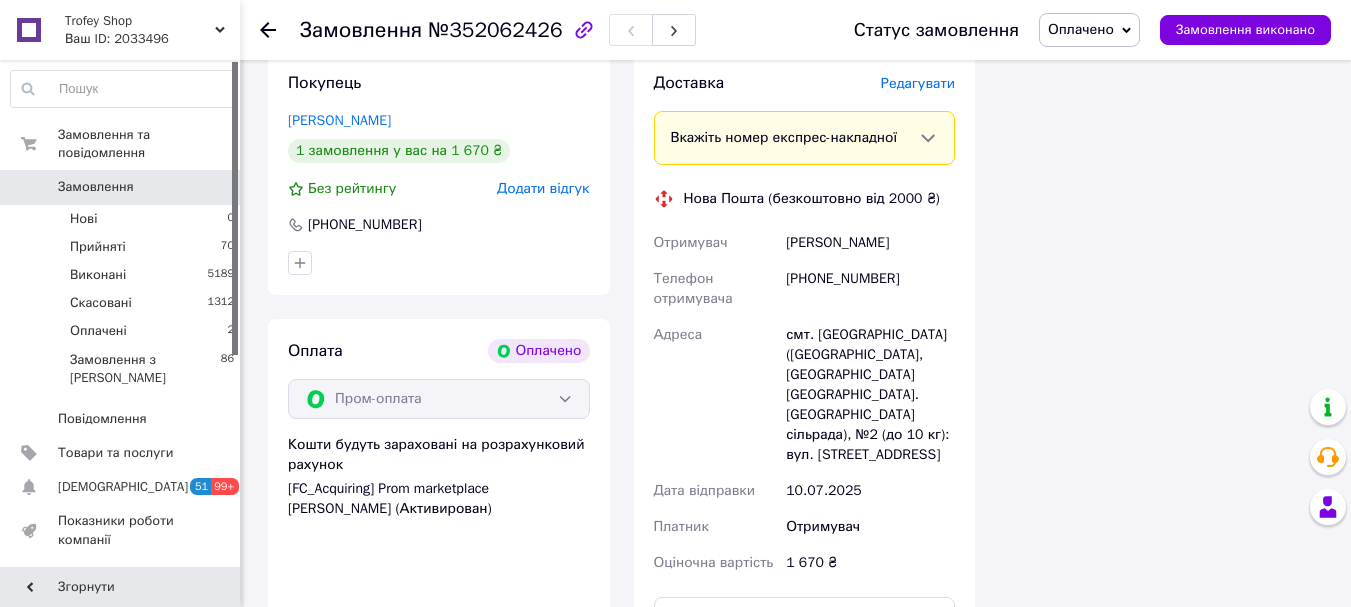 click on "Безпалько Валерій" at bounding box center [870, 243] 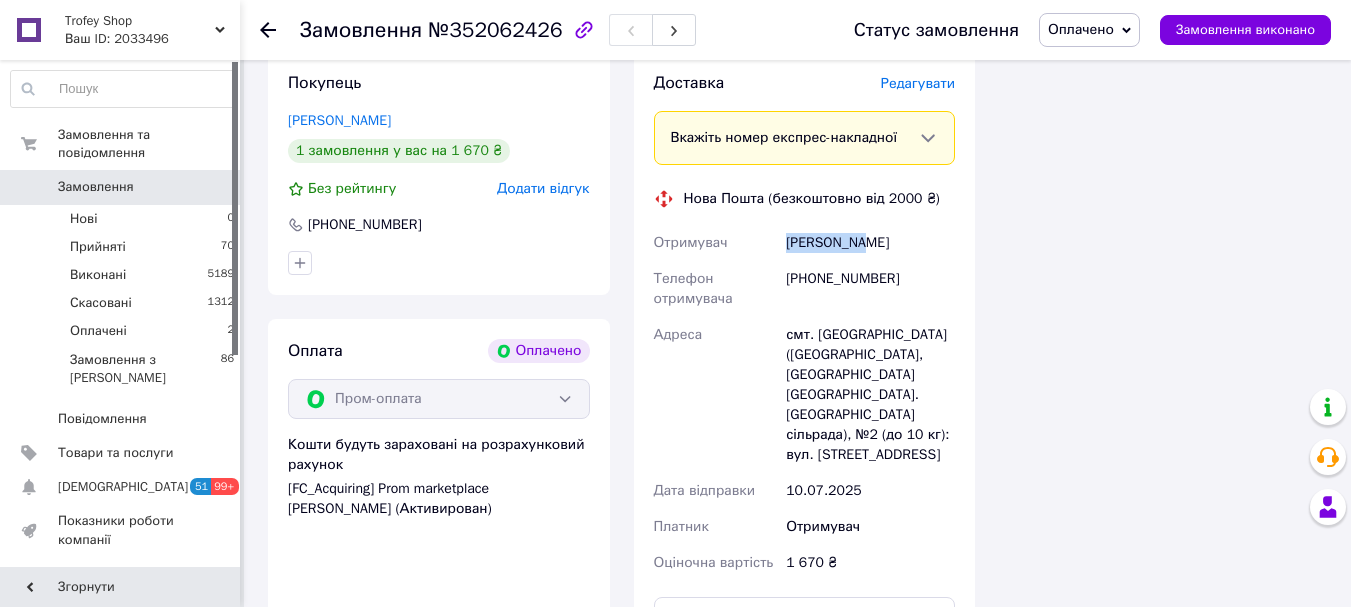 click on "Безпалько Валерій" at bounding box center [870, 243] 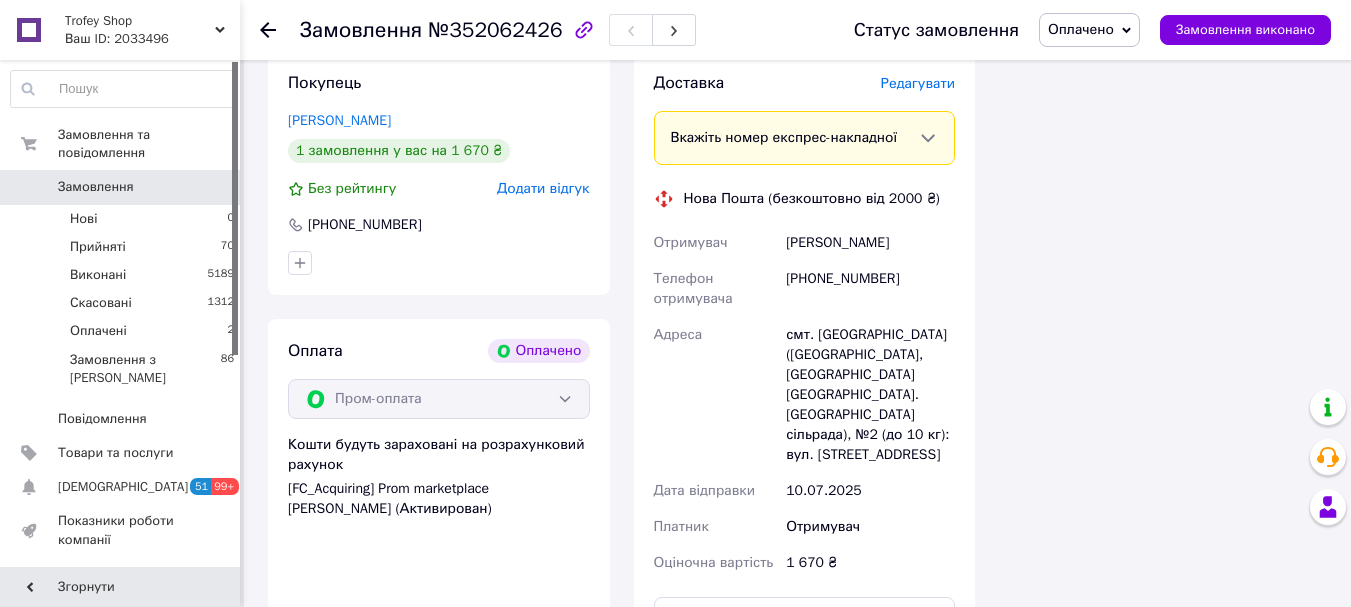 click on "Безпалько Валерій" at bounding box center (870, 243) 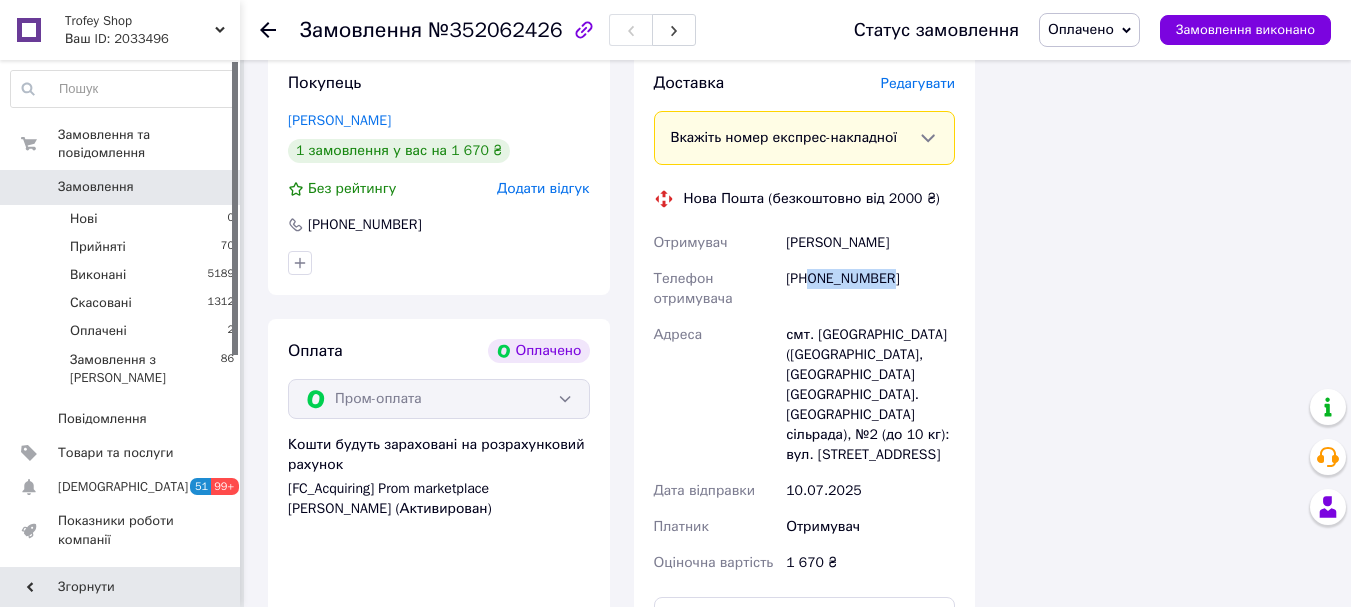 drag, startPoint x: 903, startPoint y: 196, endPoint x: 813, endPoint y: 201, distance: 90.13878 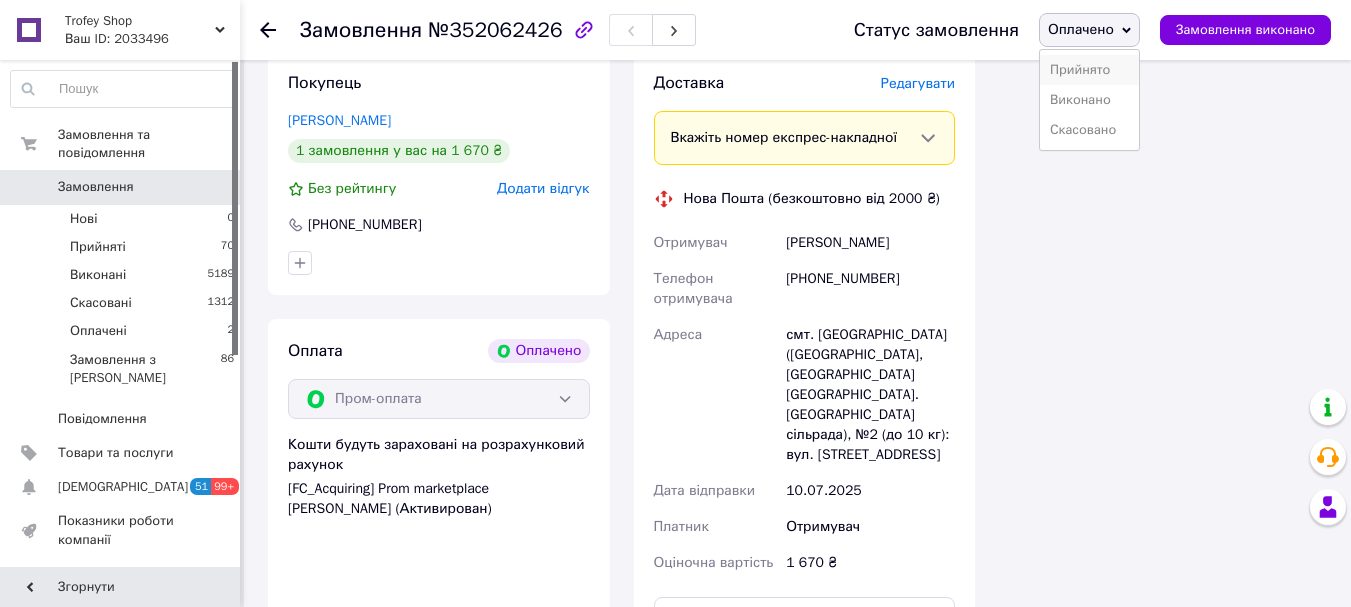 click on "Прийнято" at bounding box center (1089, 70) 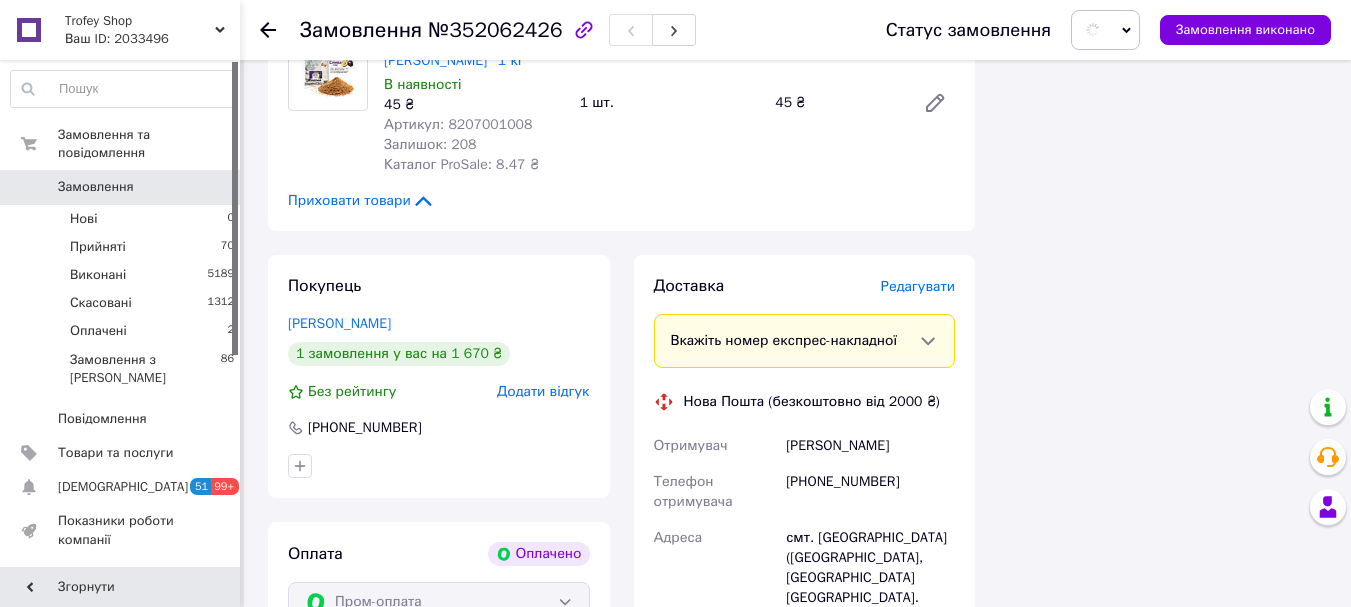 scroll, scrollTop: 2533, scrollLeft: 0, axis: vertical 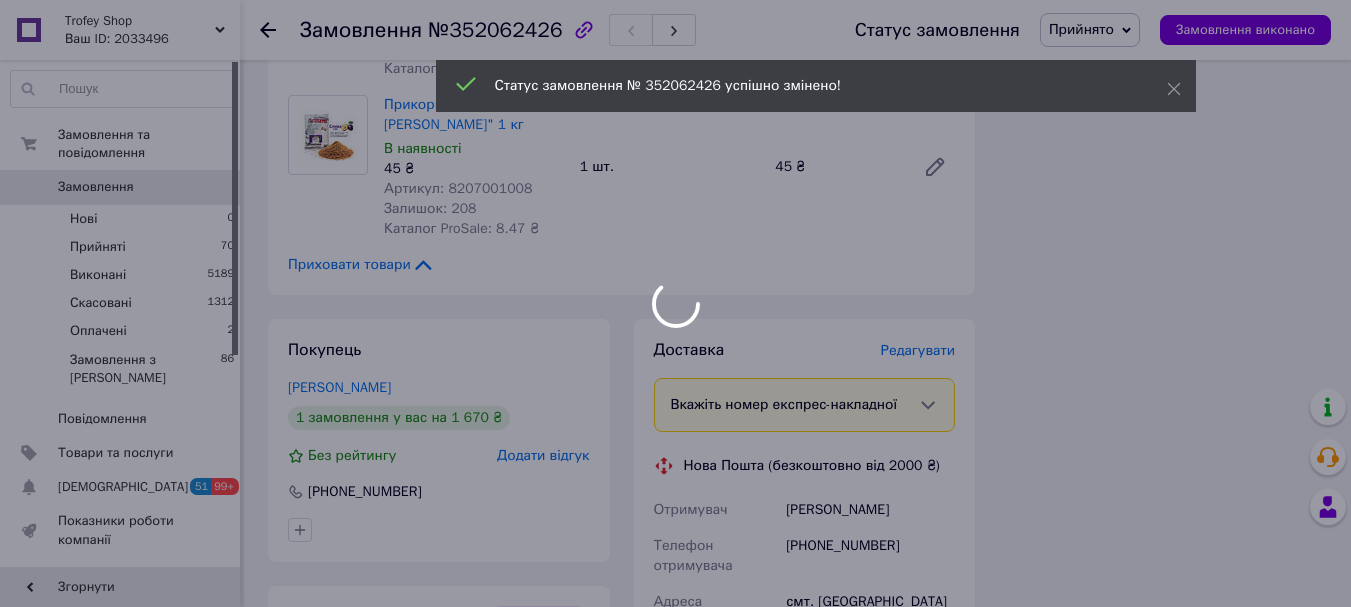 click on "Замовлення" at bounding box center (361, 30) 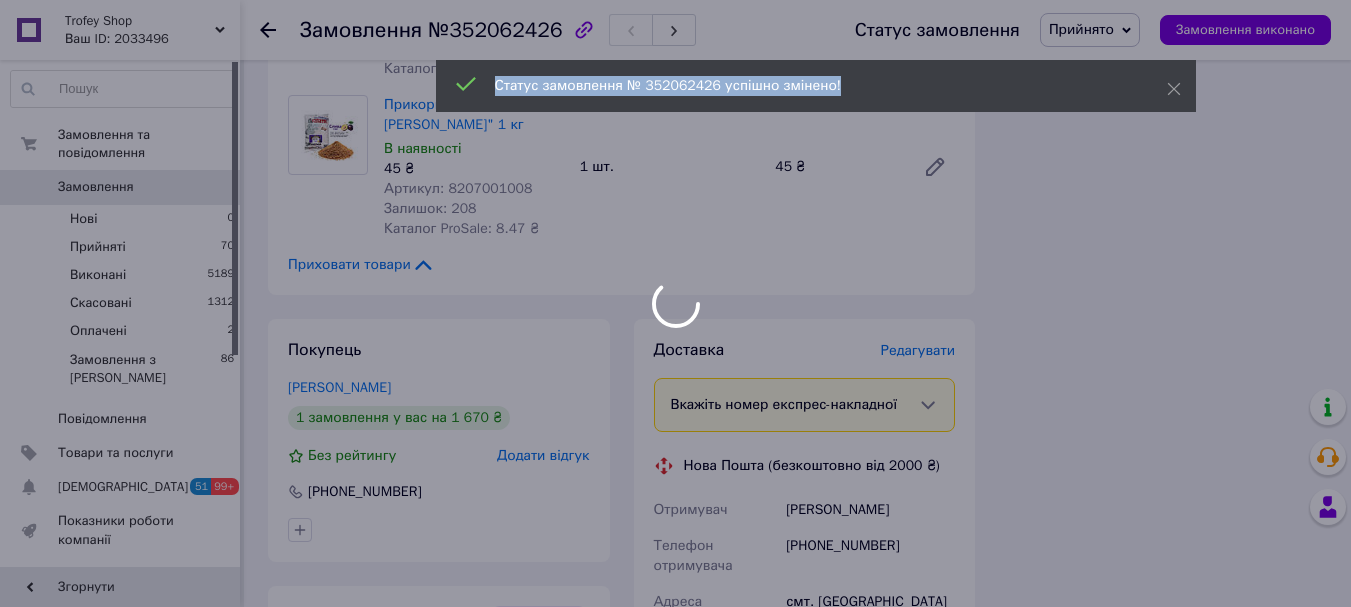 click at bounding box center [675, 303] 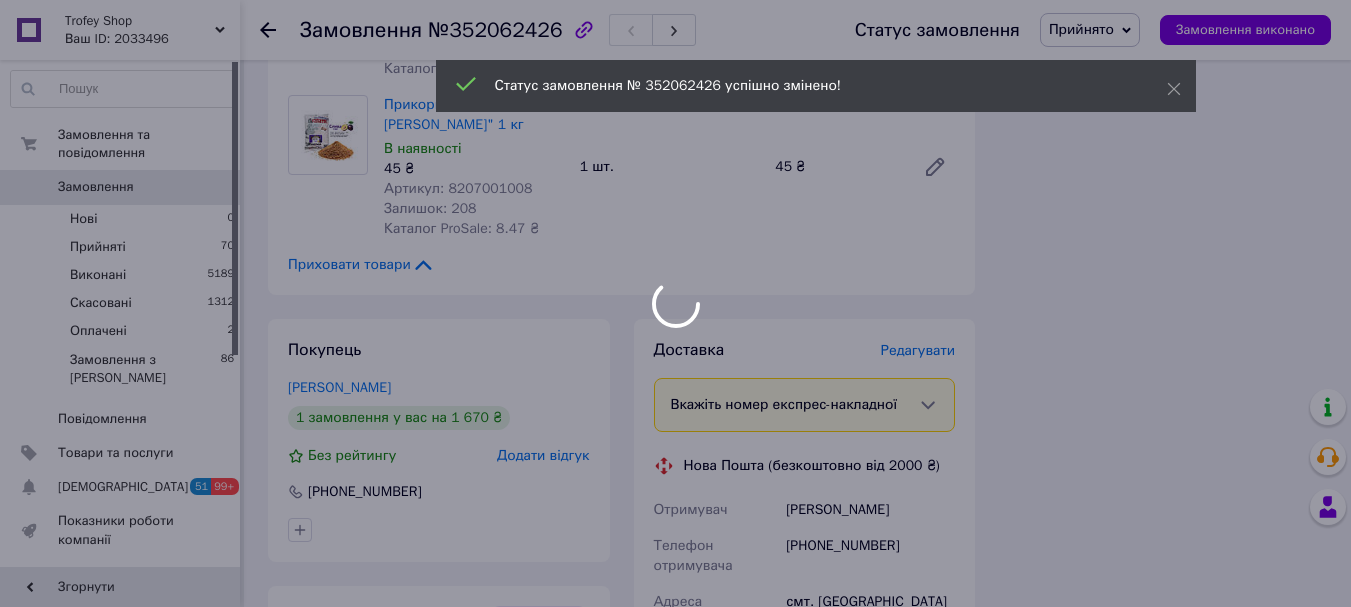 click at bounding box center [675, 303] 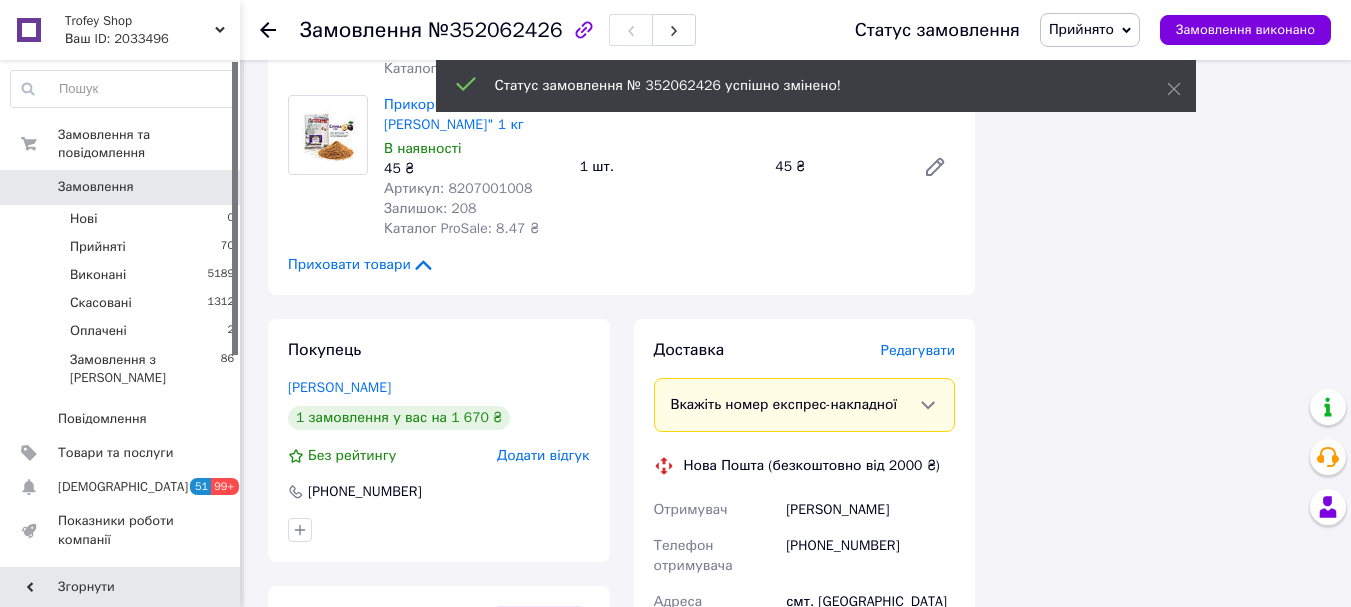 click on "Замовлення" at bounding box center (361, 30) 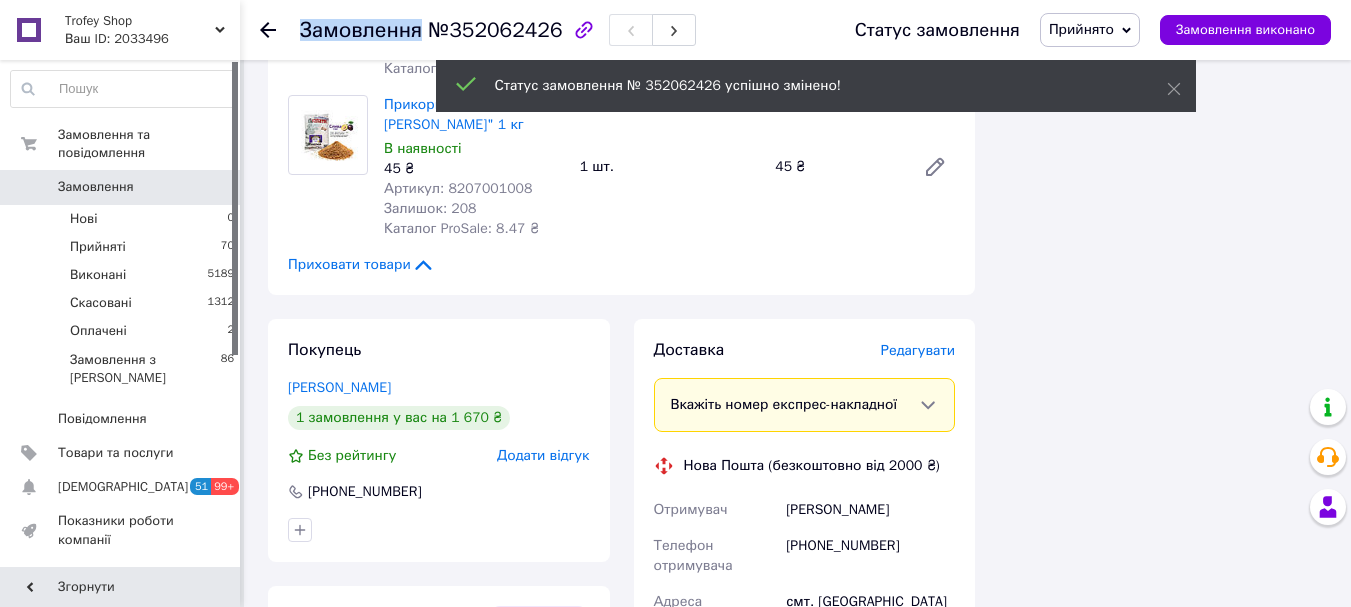click on "Замовлення" at bounding box center (361, 30) 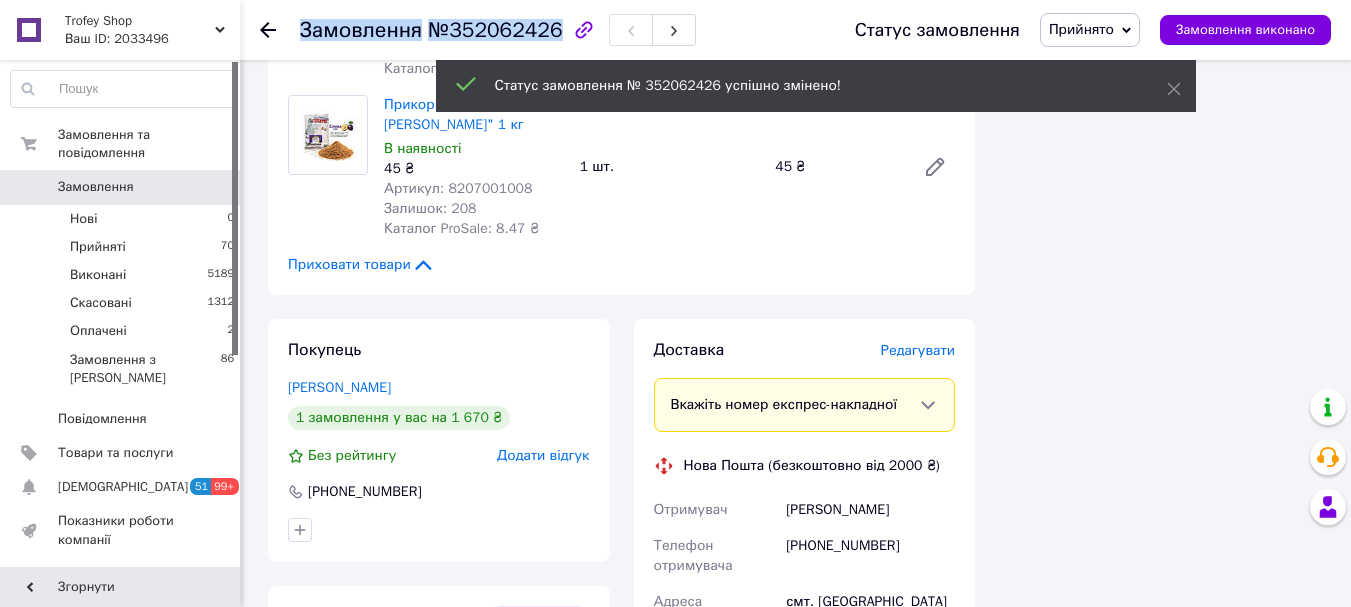 click on "Замовлення" at bounding box center [361, 30] 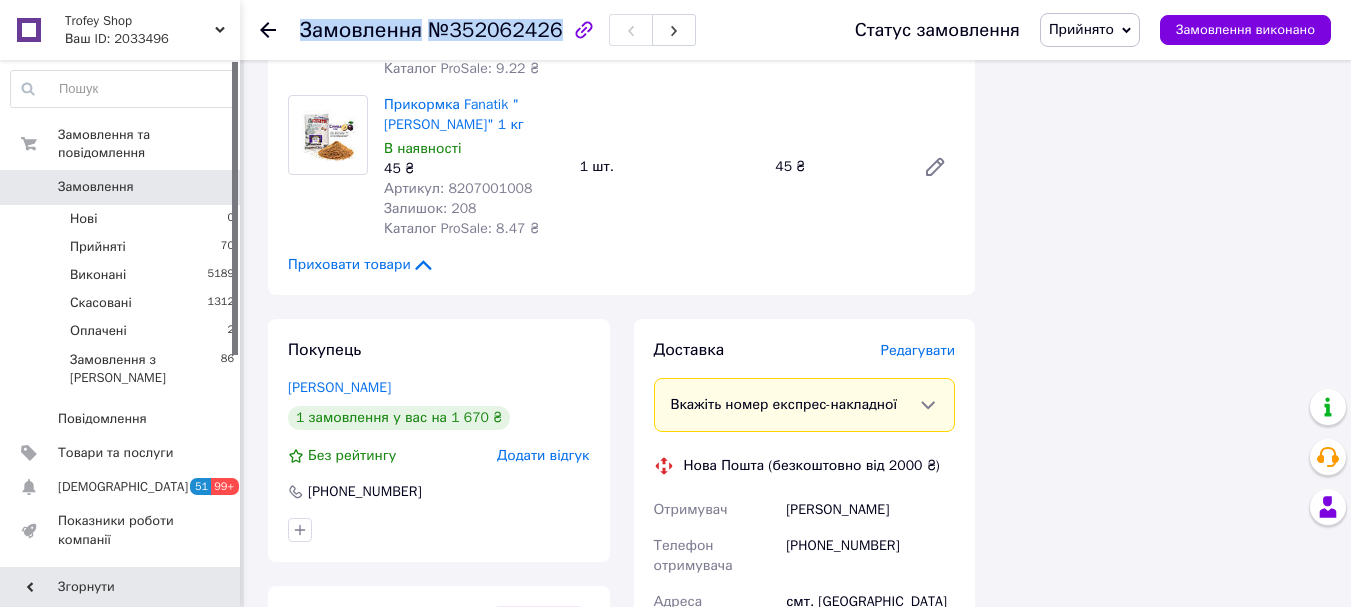 click on "Замовлення" at bounding box center (96, 187) 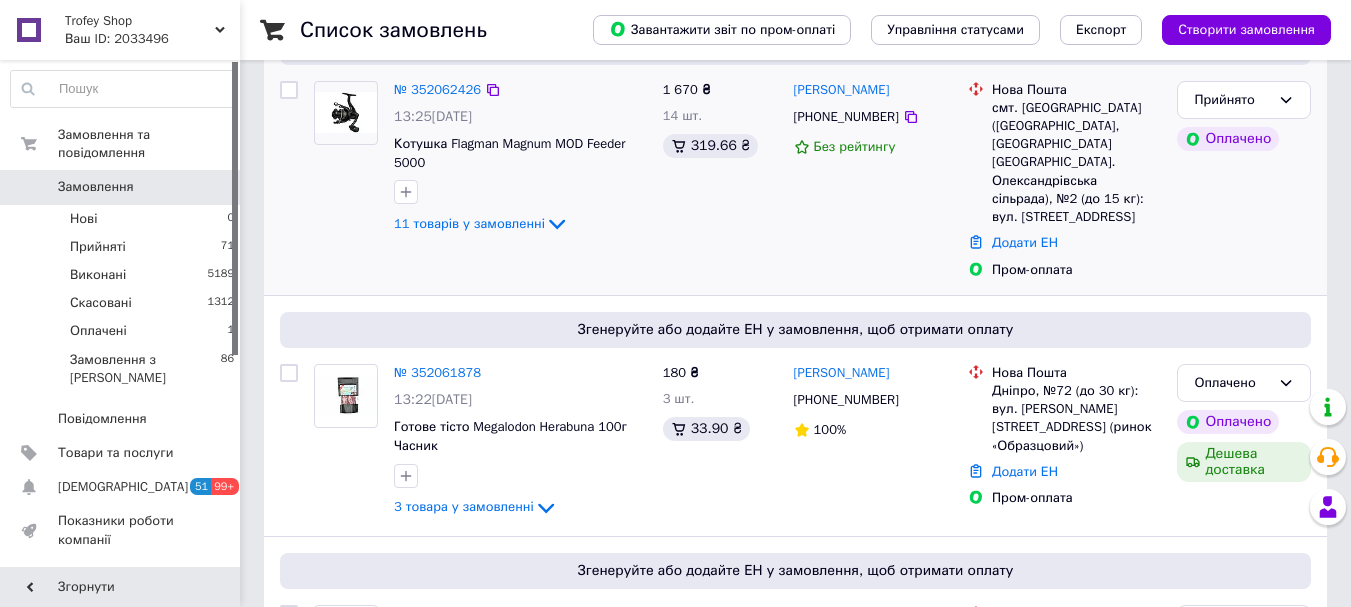 scroll, scrollTop: 267, scrollLeft: 0, axis: vertical 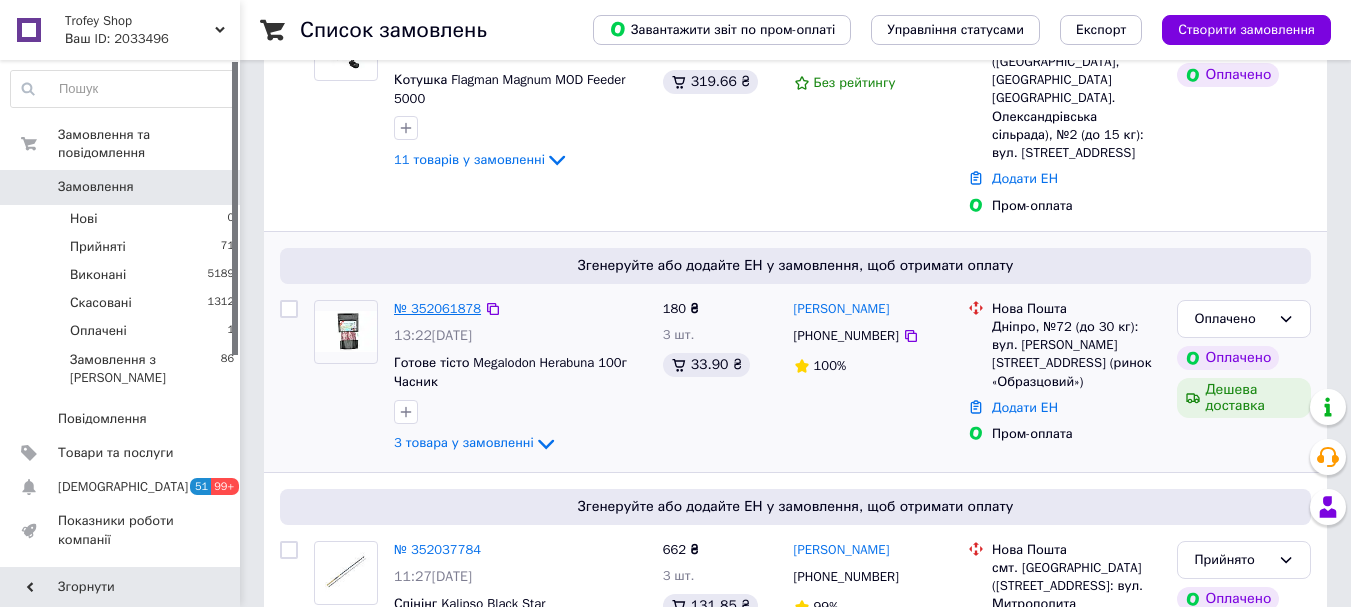 click on "№ 352061878" at bounding box center [437, 308] 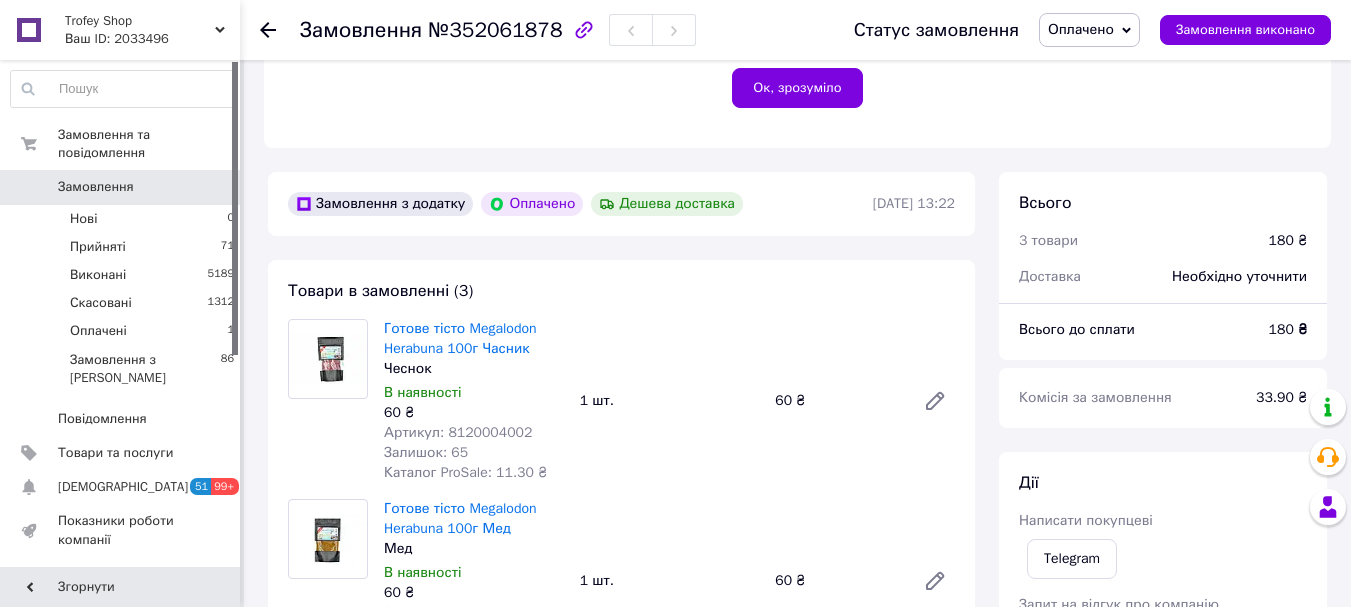 scroll, scrollTop: 533, scrollLeft: 0, axis: vertical 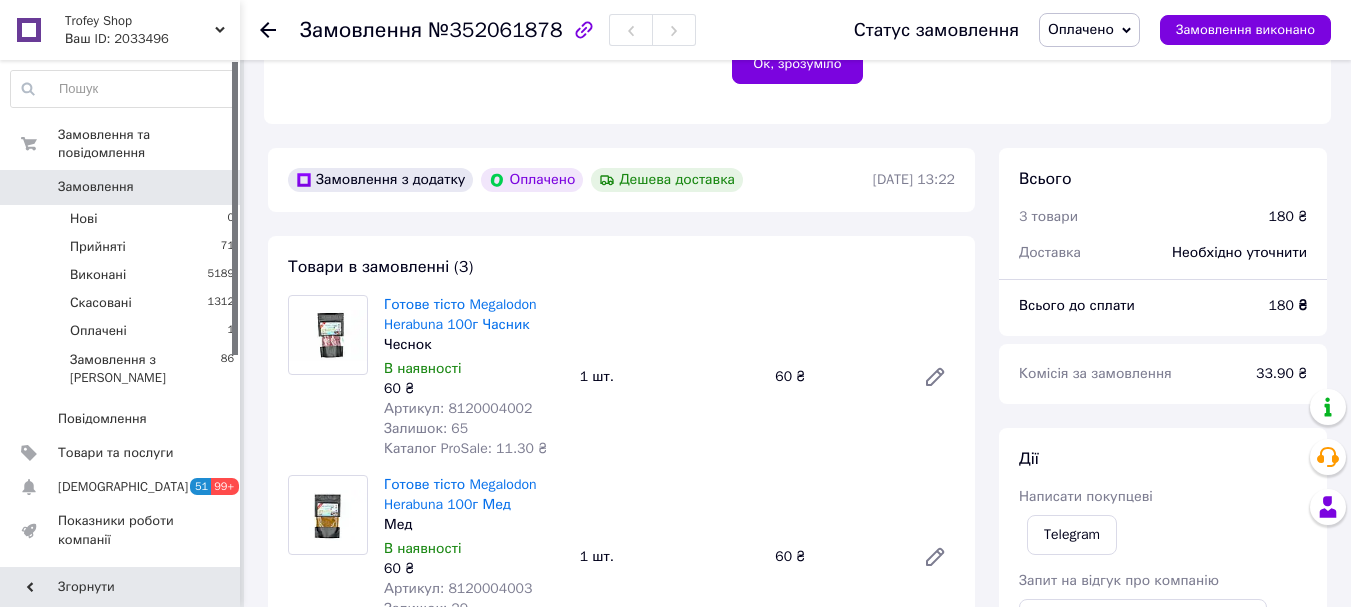 click on "Артикул: 8120004002" at bounding box center (458, 408) 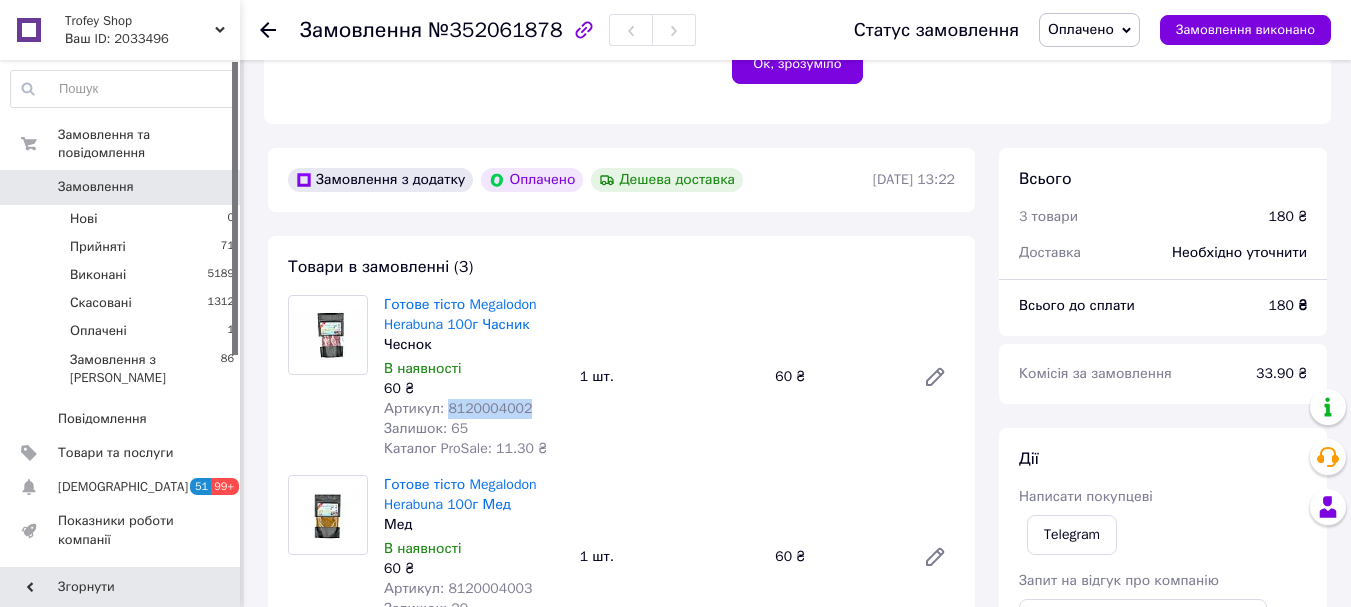 click on "Артикул: 8120004002" at bounding box center [458, 408] 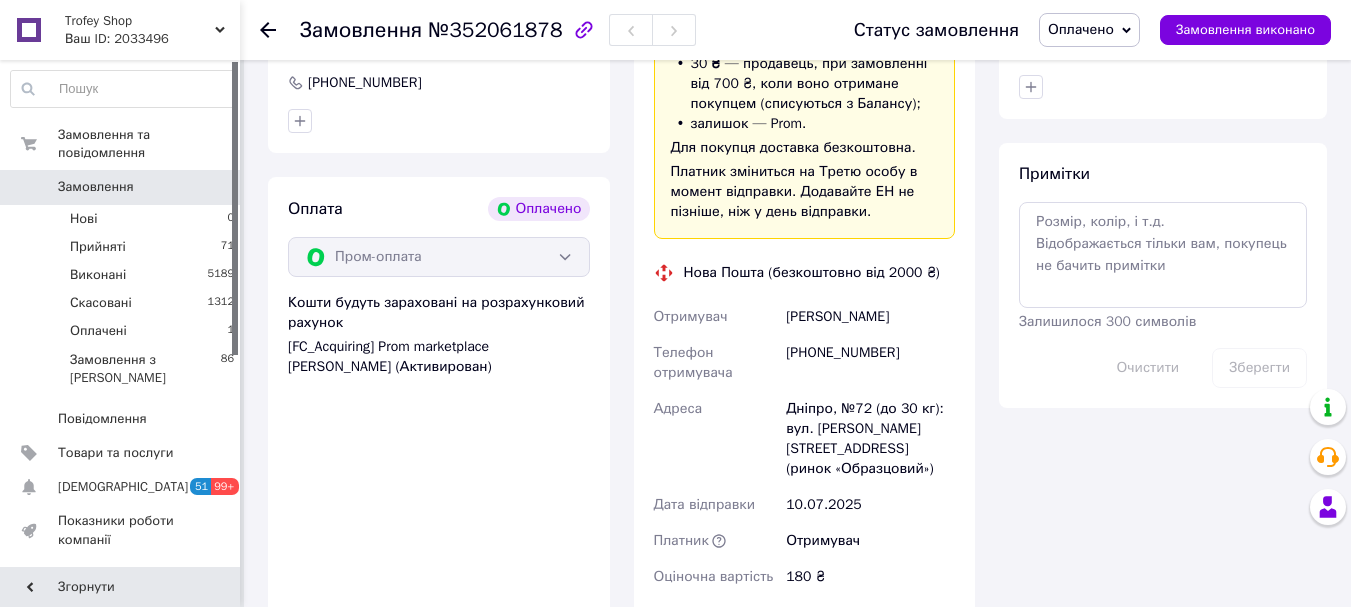 scroll, scrollTop: 1600, scrollLeft: 0, axis: vertical 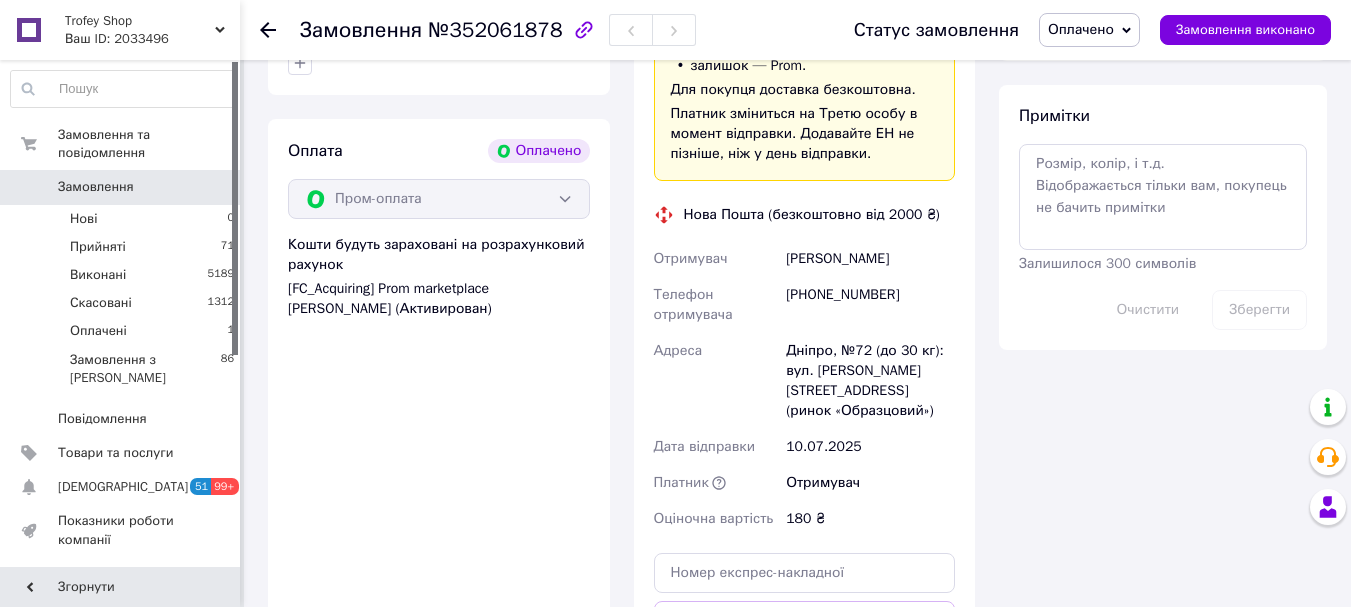click on "Кривцун Василий" at bounding box center (870, 259) 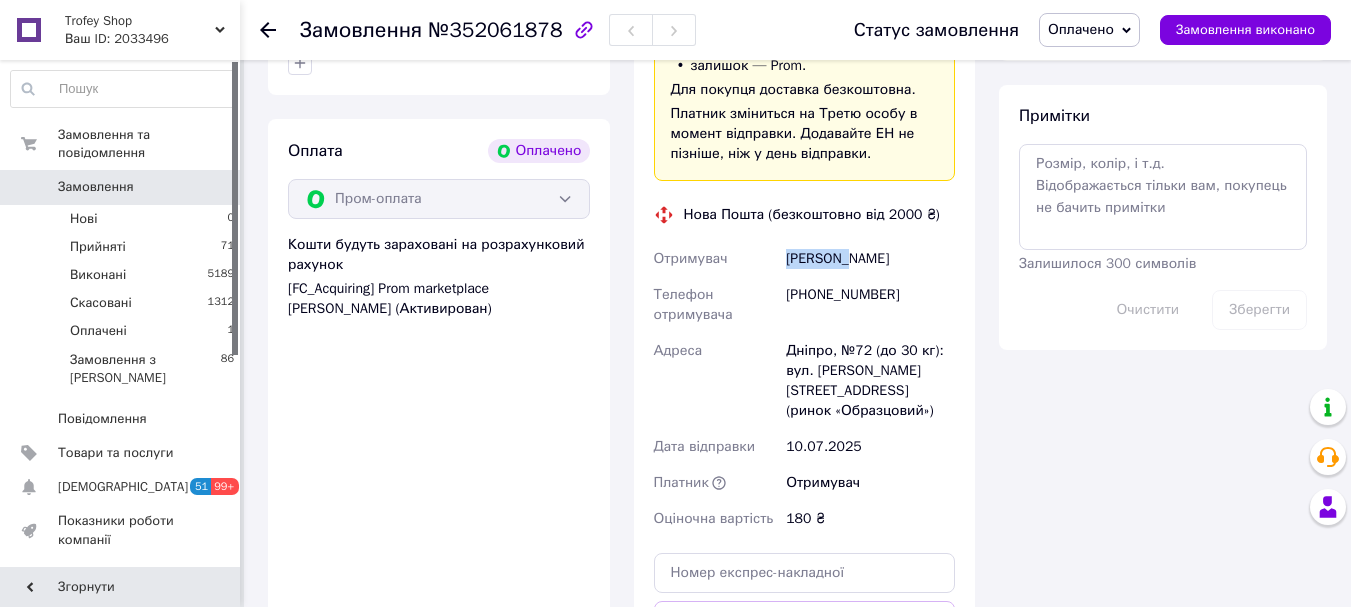 click on "Кривцун Василий" at bounding box center (870, 259) 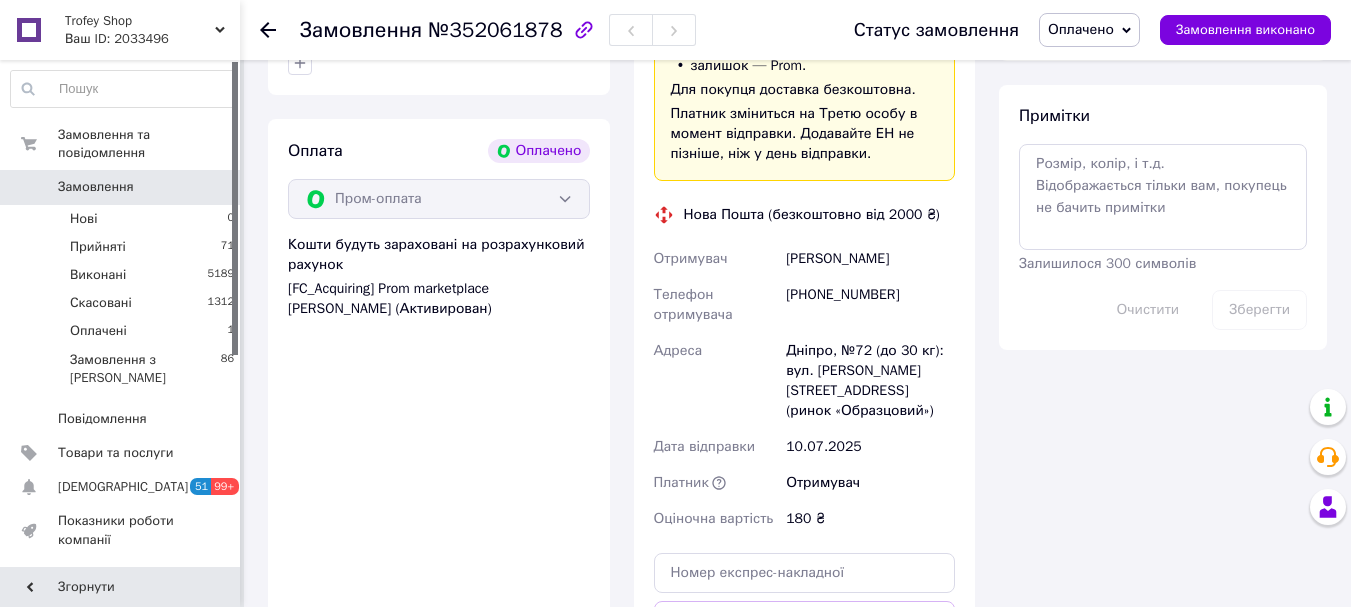 click on "Кривцун Василий" at bounding box center (870, 259) 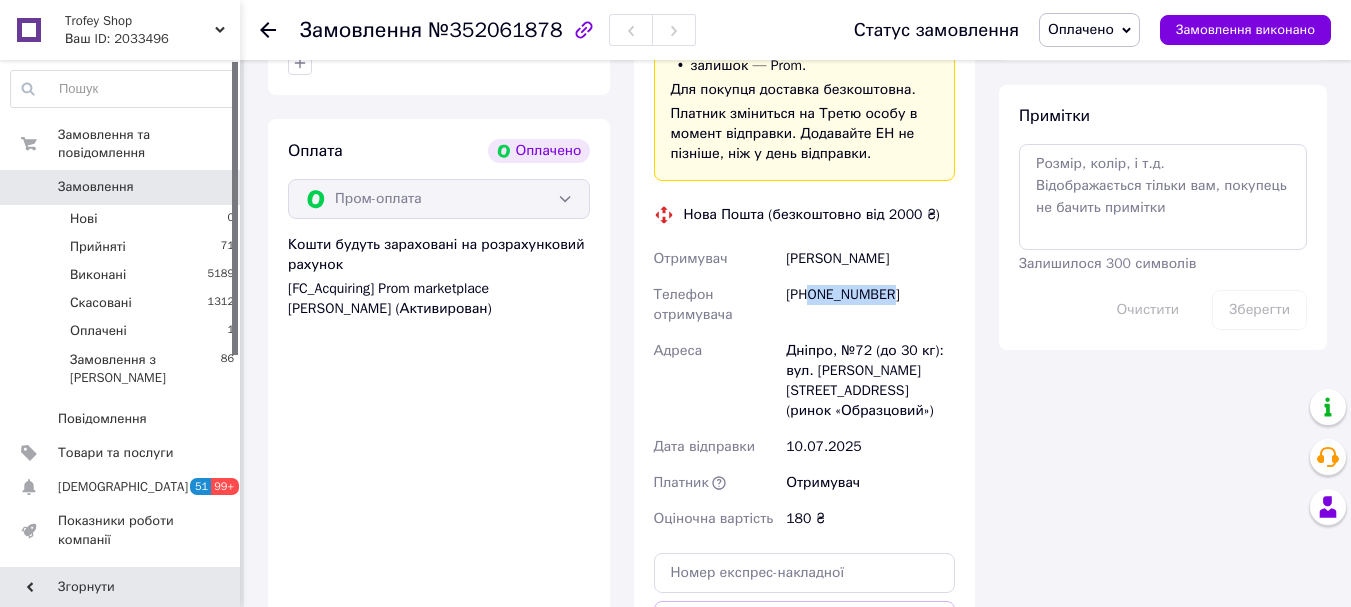 drag, startPoint x: 905, startPoint y: 261, endPoint x: 811, endPoint y: 256, distance: 94.13288 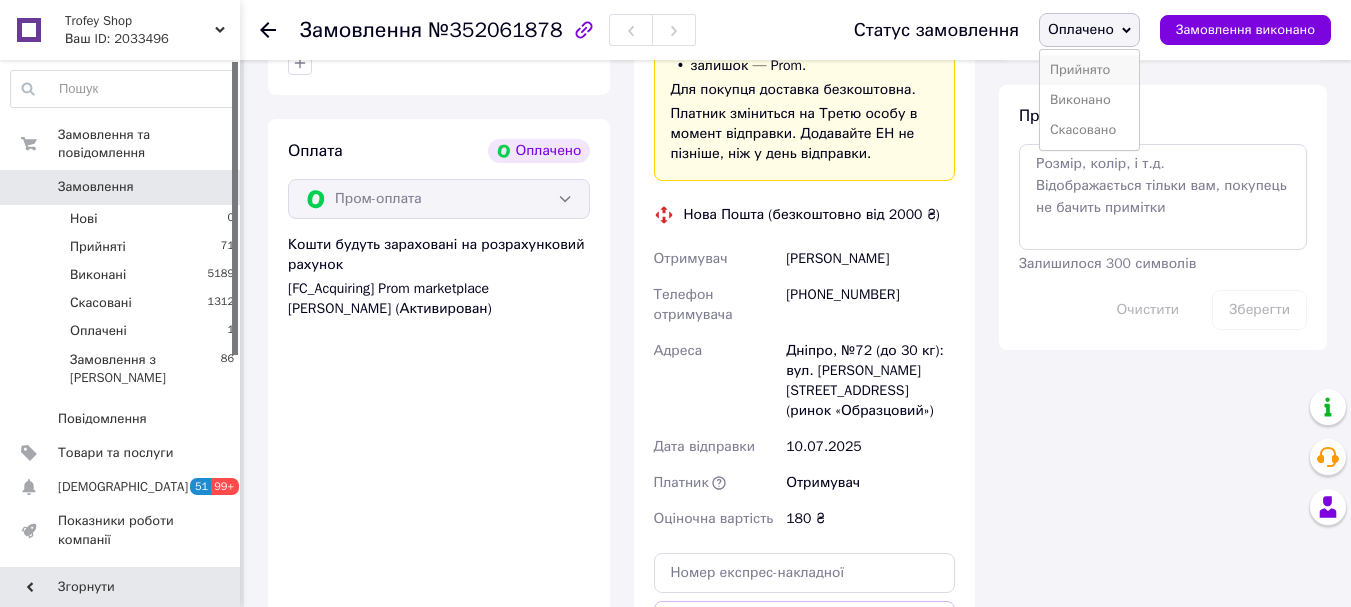 click on "Прийнято" at bounding box center (1089, 70) 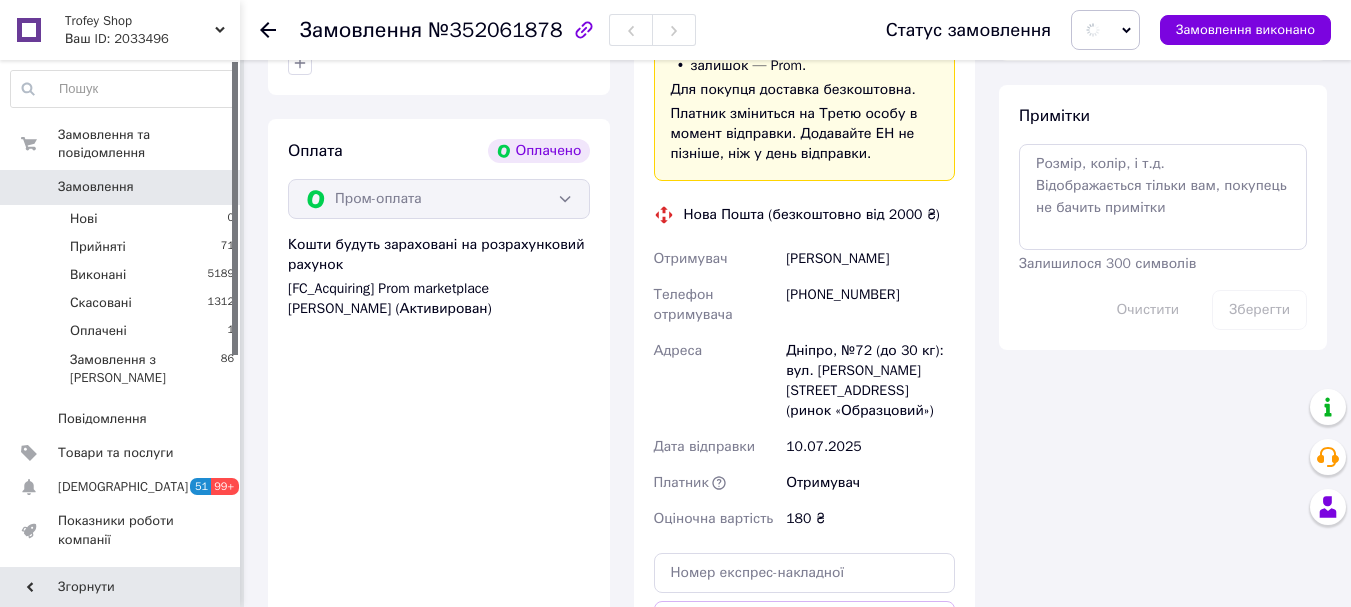 scroll, scrollTop: 1333, scrollLeft: 0, axis: vertical 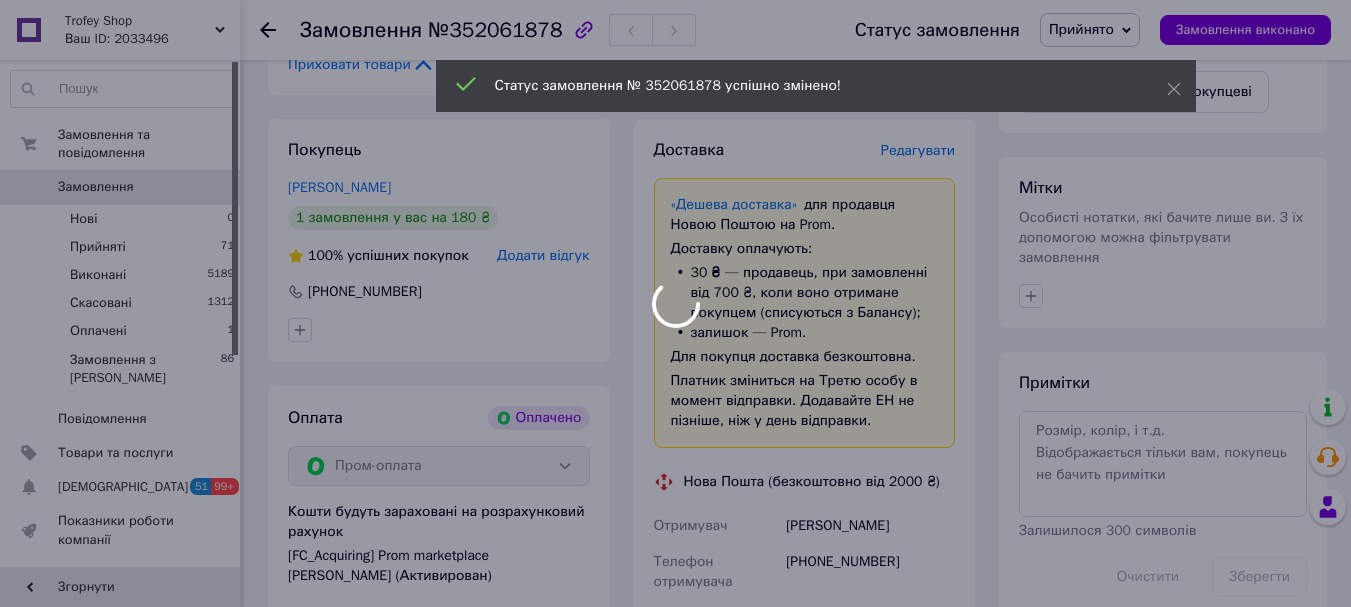 click at bounding box center (675, 303) 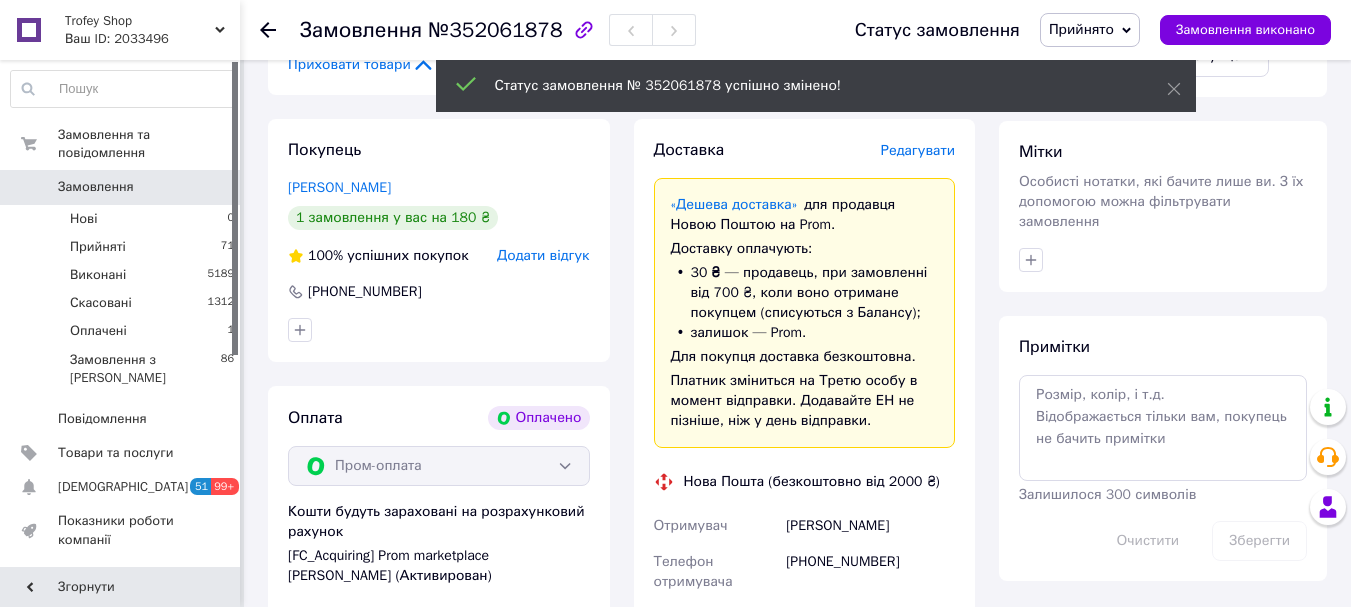 click on "Замовлення" at bounding box center [361, 30] 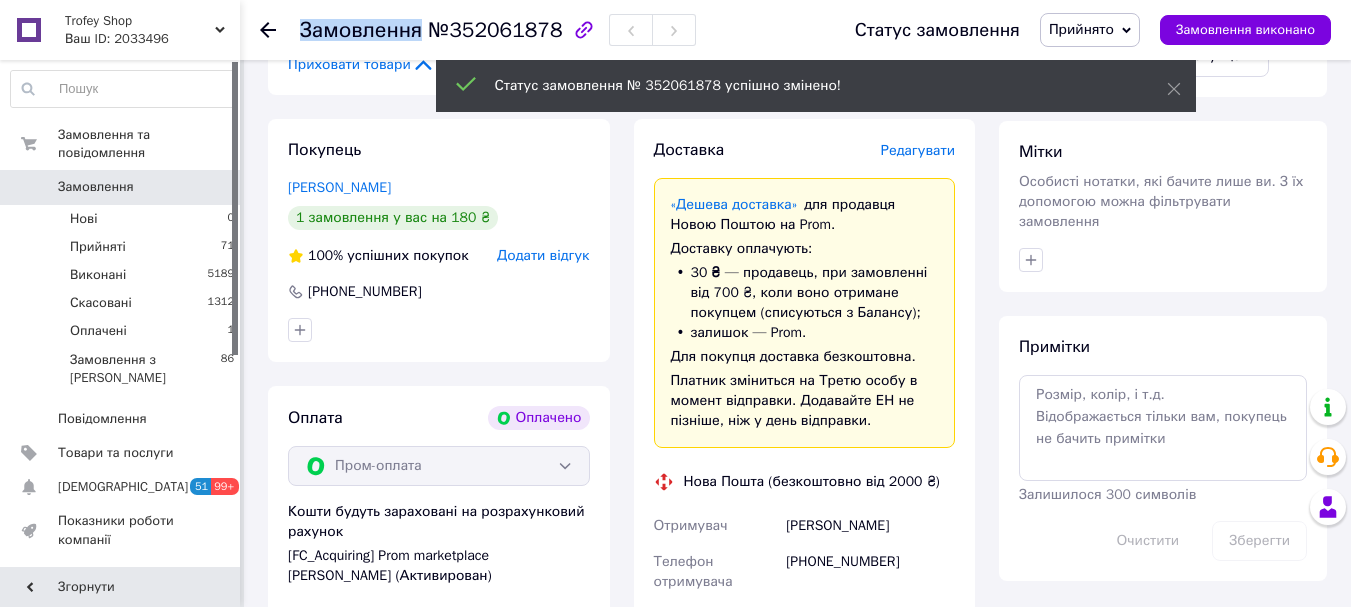 click on "Замовлення" at bounding box center [361, 30] 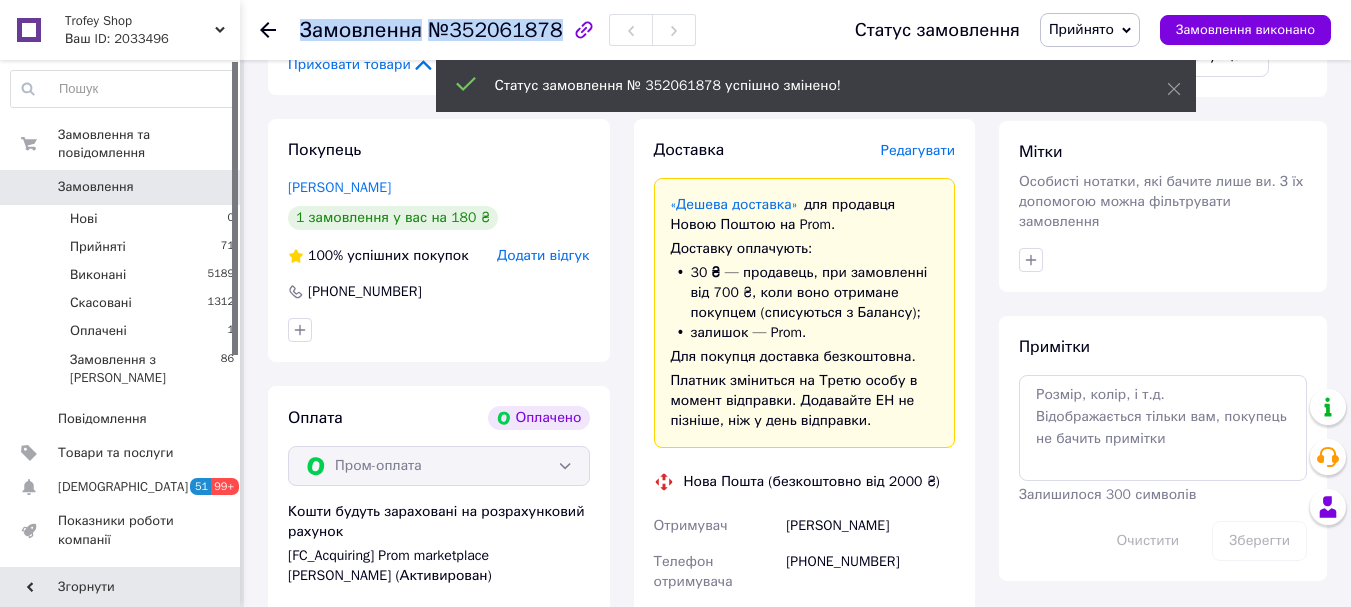 click on "Замовлення" at bounding box center [361, 30] 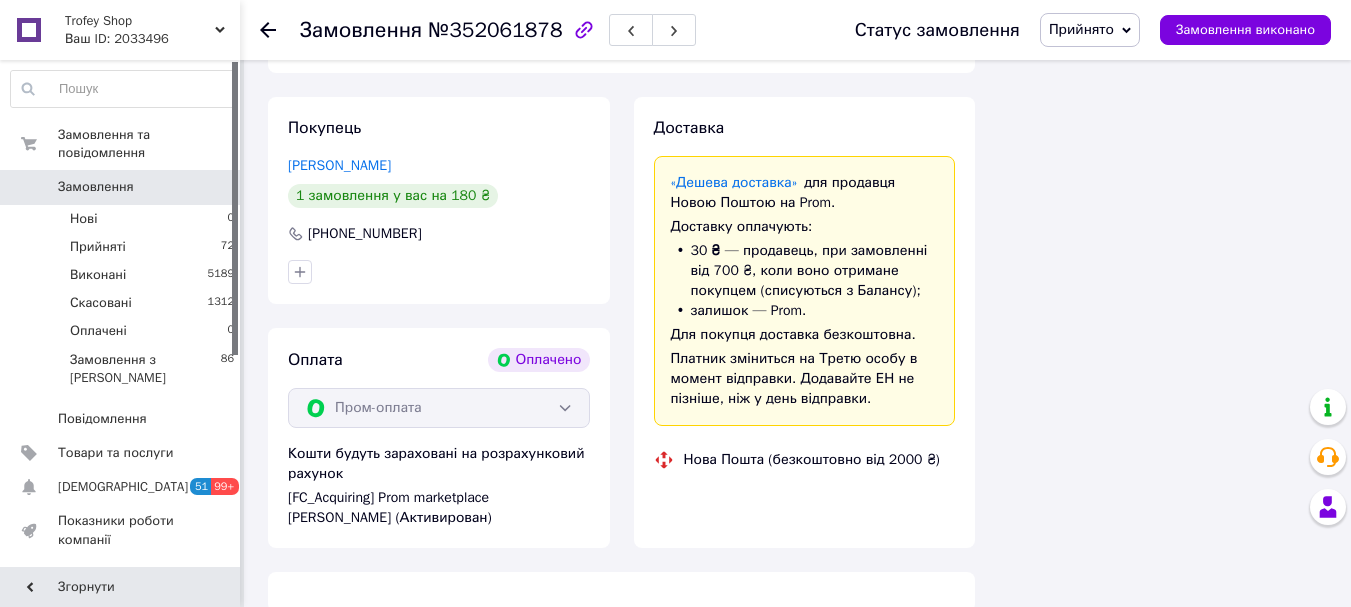 scroll, scrollTop: 1310, scrollLeft: 0, axis: vertical 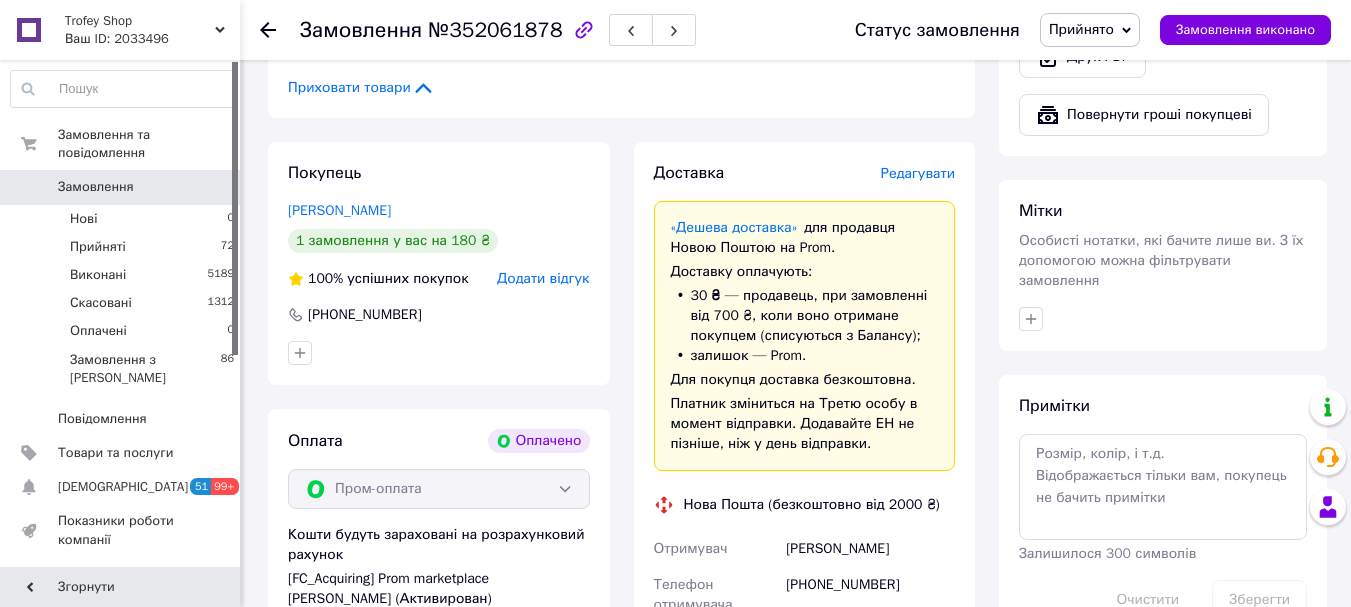 click on "Замовлення" at bounding box center [96, 187] 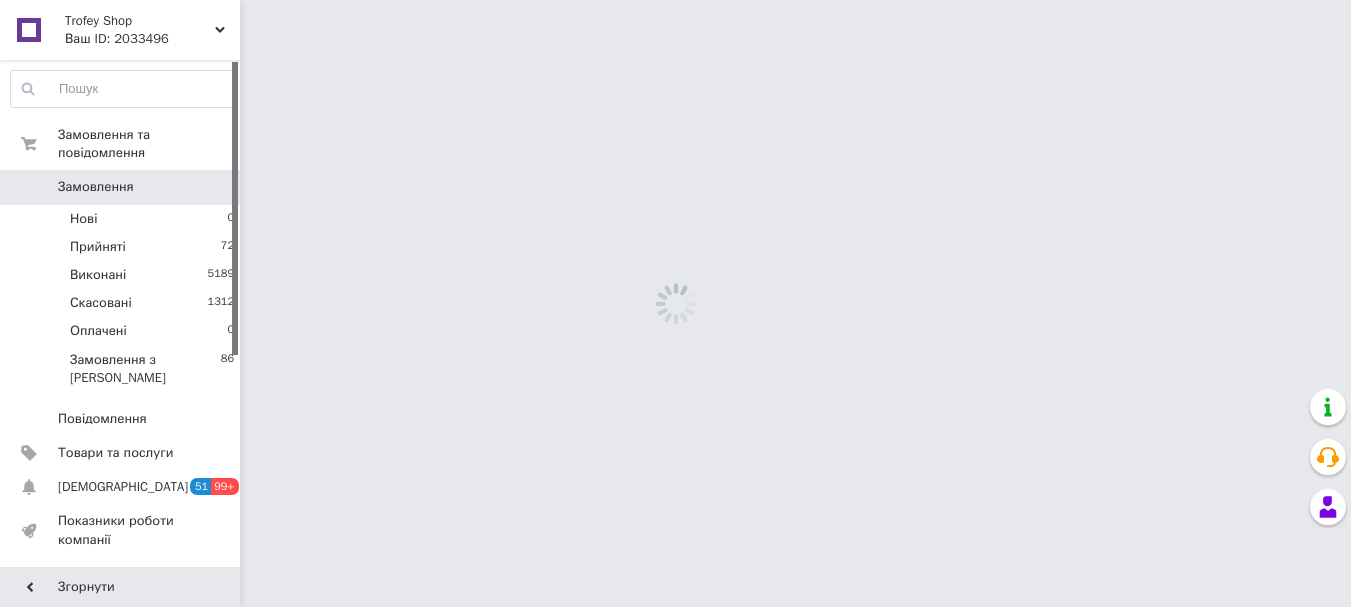 scroll, scrollTop: 0, scrollLeft: 0, axis: both 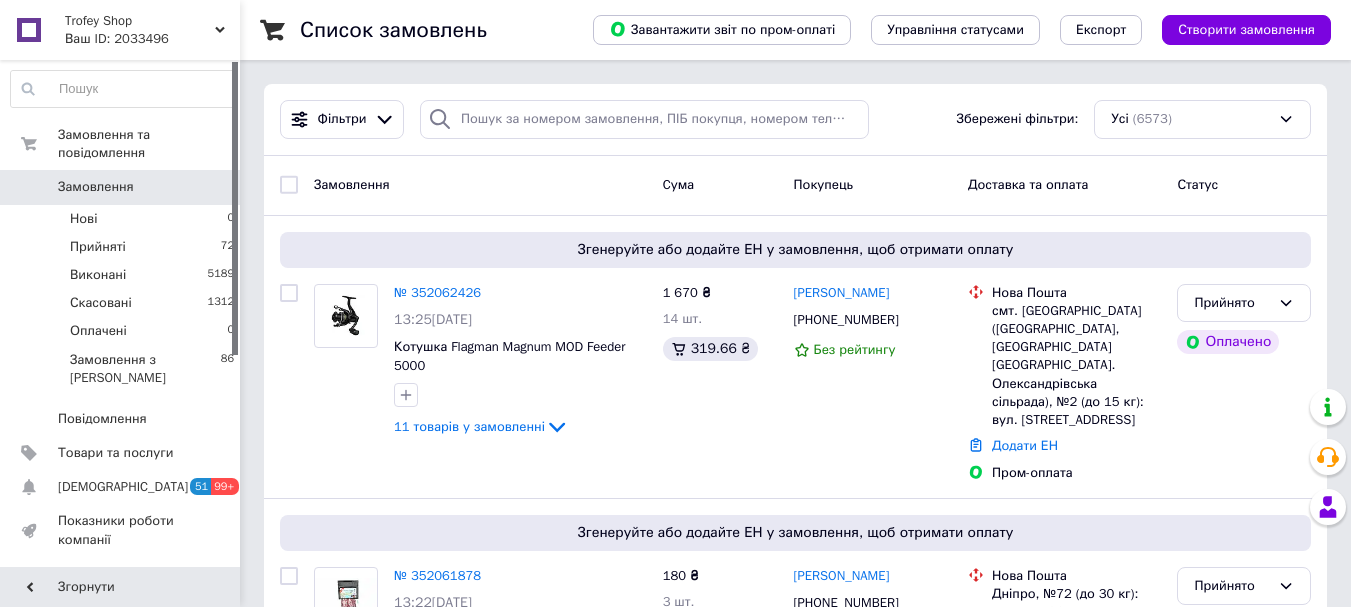 drag, startPoint x: 143, startPoint y: 164, endPoint x: 279, endPoint y: 81, distance: 159.3267 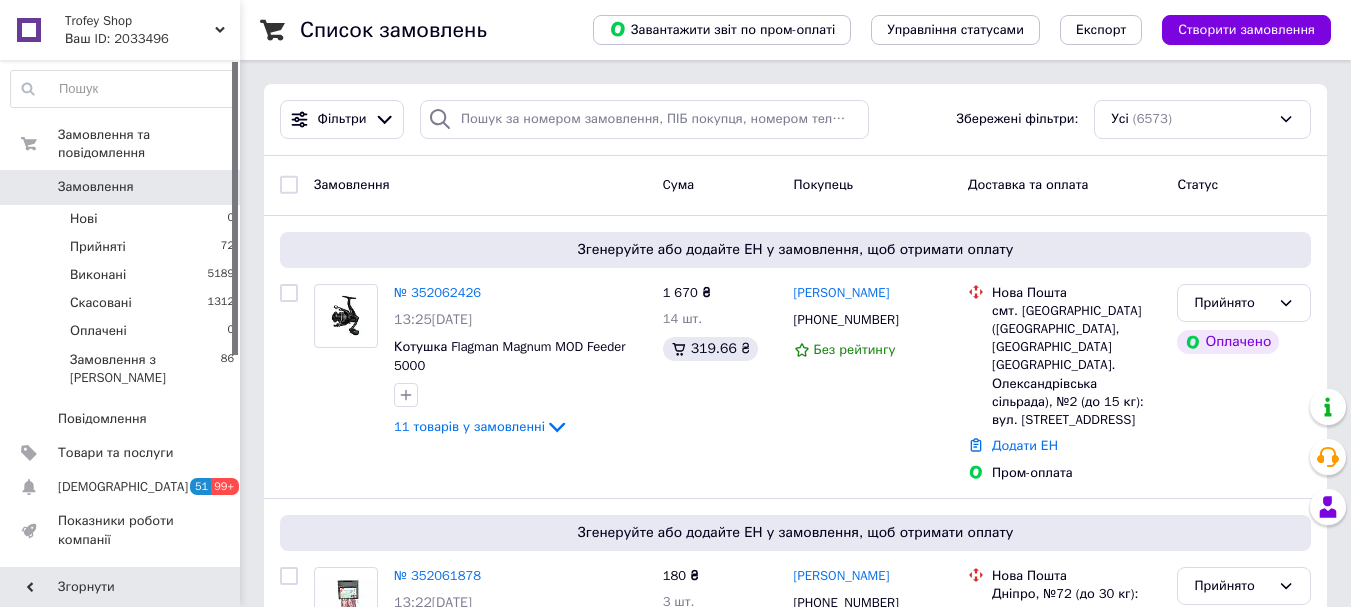 click on "Замовлення" at bounding box center [96, 187] 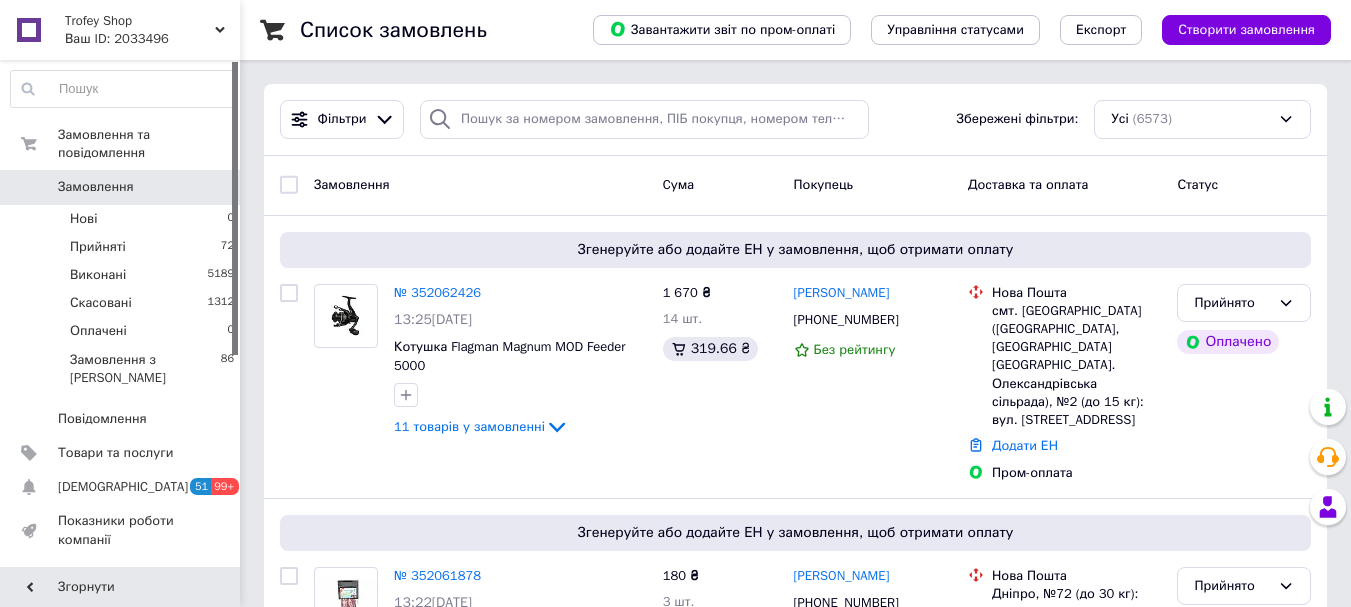 click on "Замовлення" at bounding box center (96, 187) 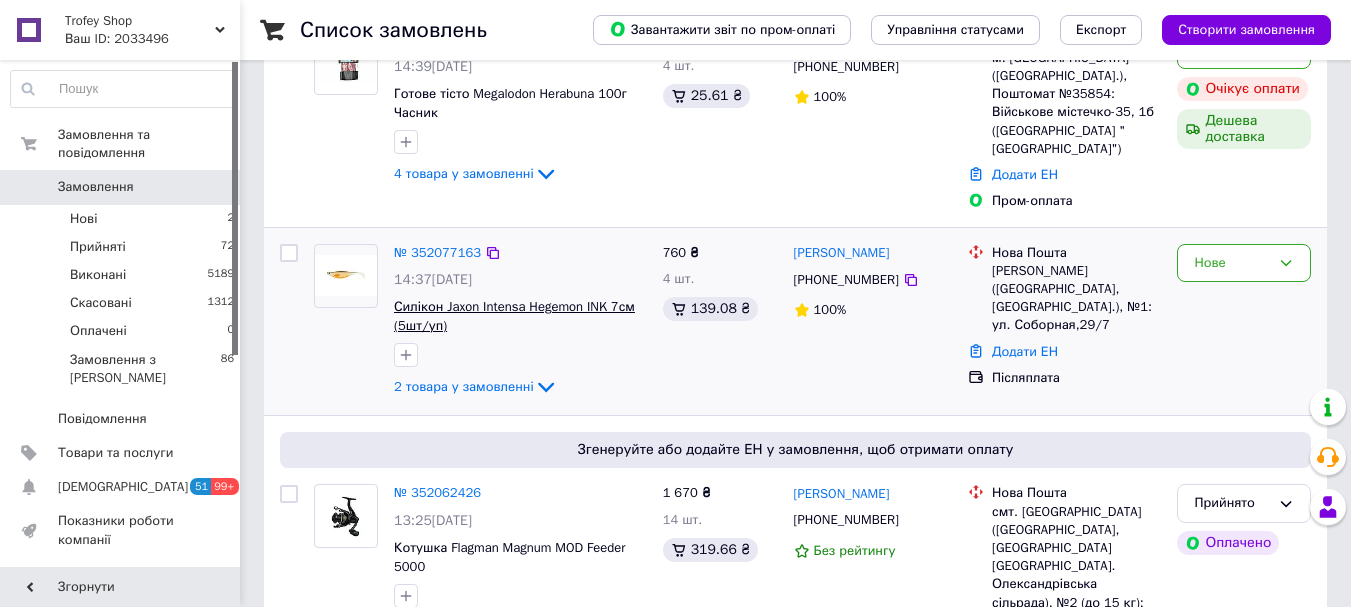 scroll, scrollTop: 267, scrollLeft: 0, axis: vertical 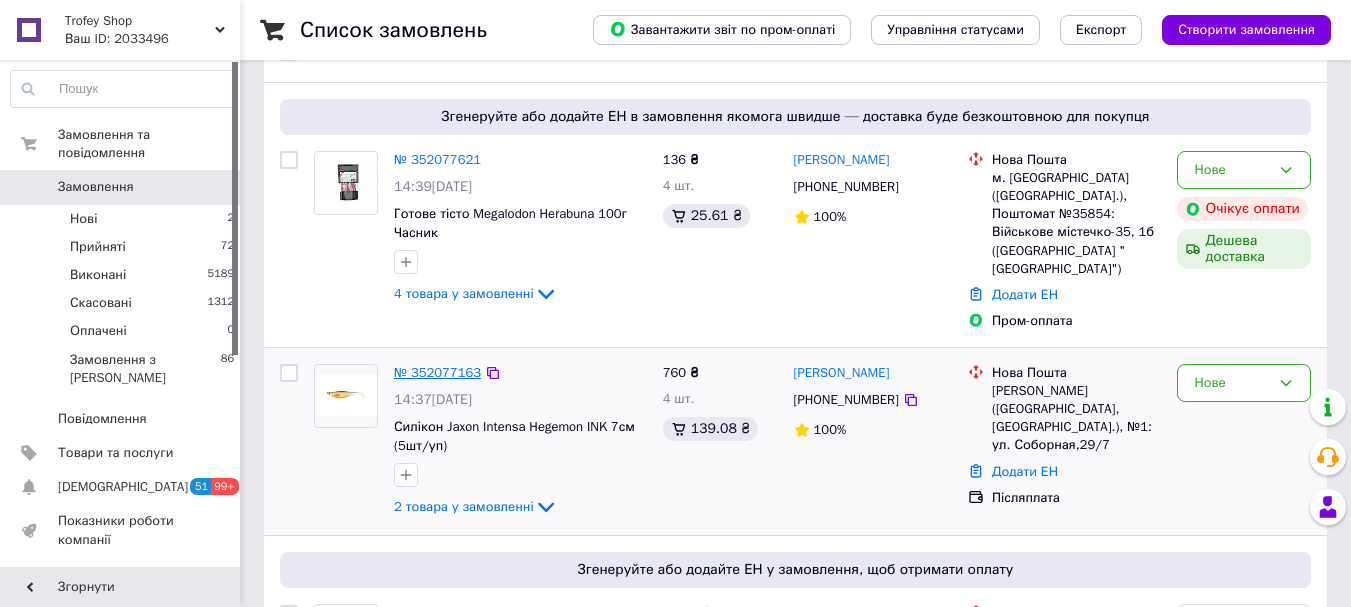 click on "№ 352077163" at bounding box center (437, 372) 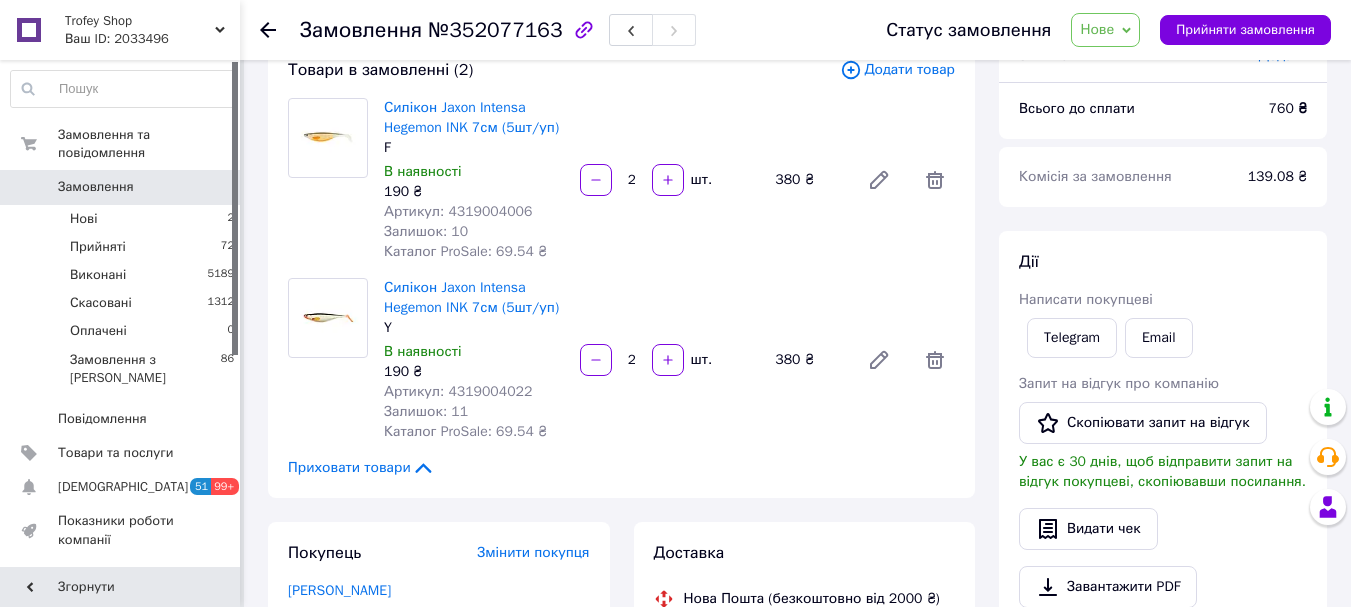 click on "Артикул: 4319004006" at bounding box center [458, 211] 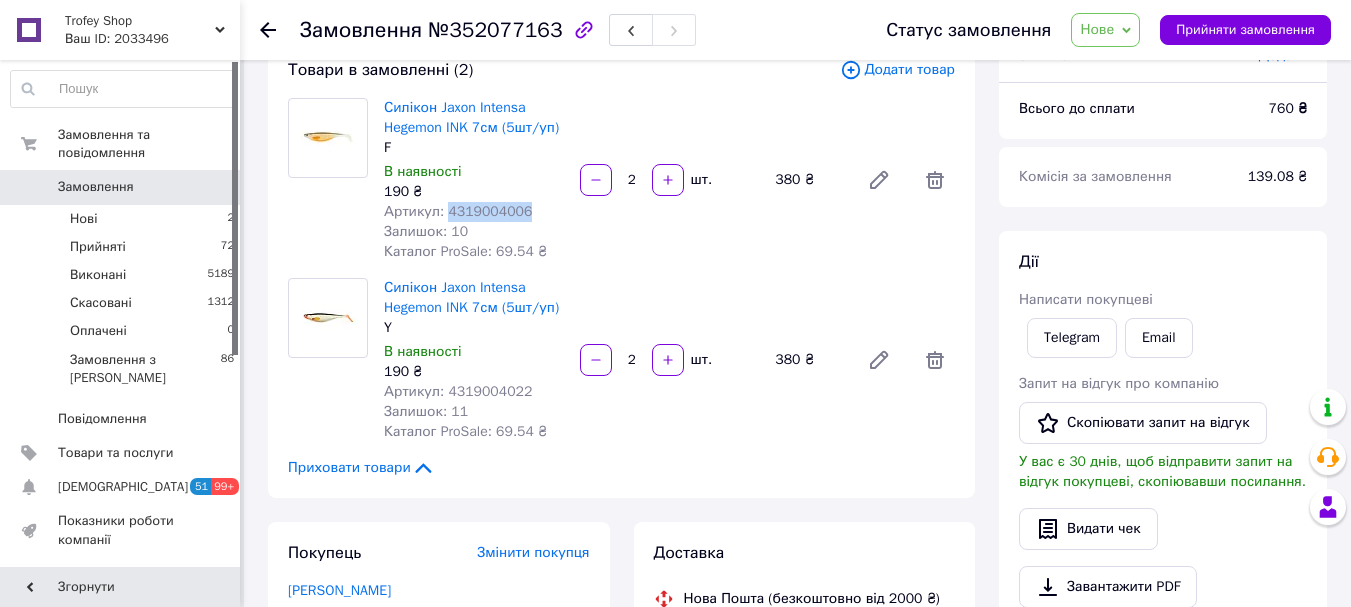 click on "Артикул: 4319004006" at bounding box center [458, 211] 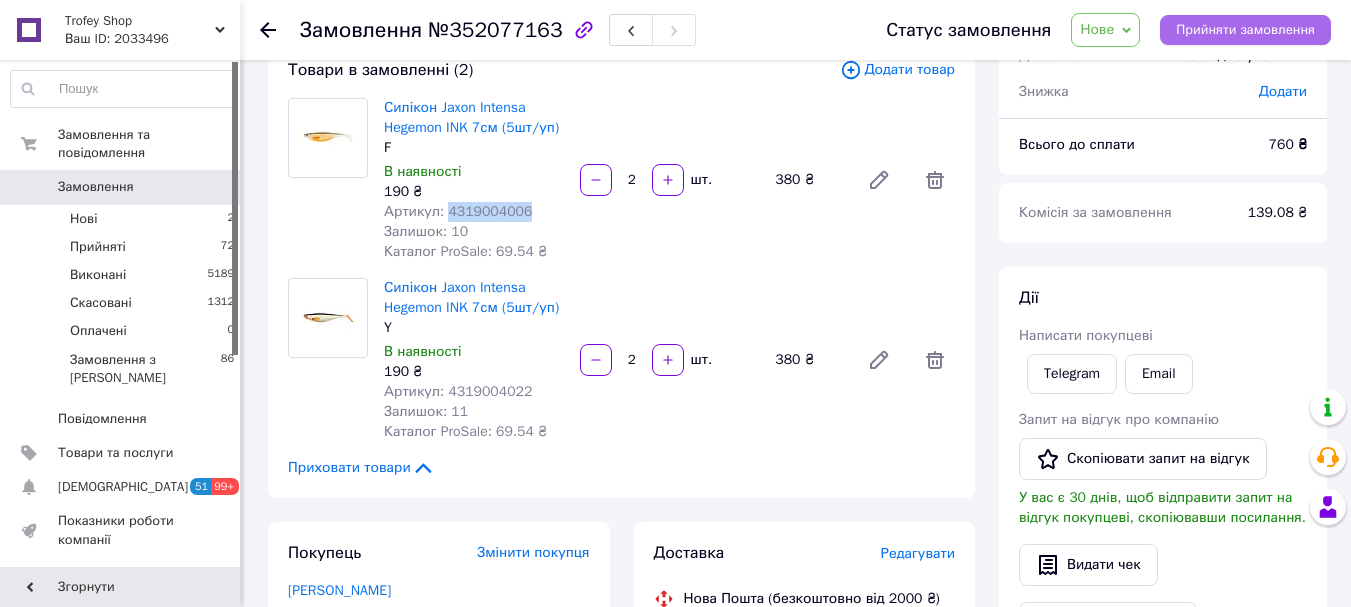 click on "Прийняти замовлення" at bounding box center [1245, 30] 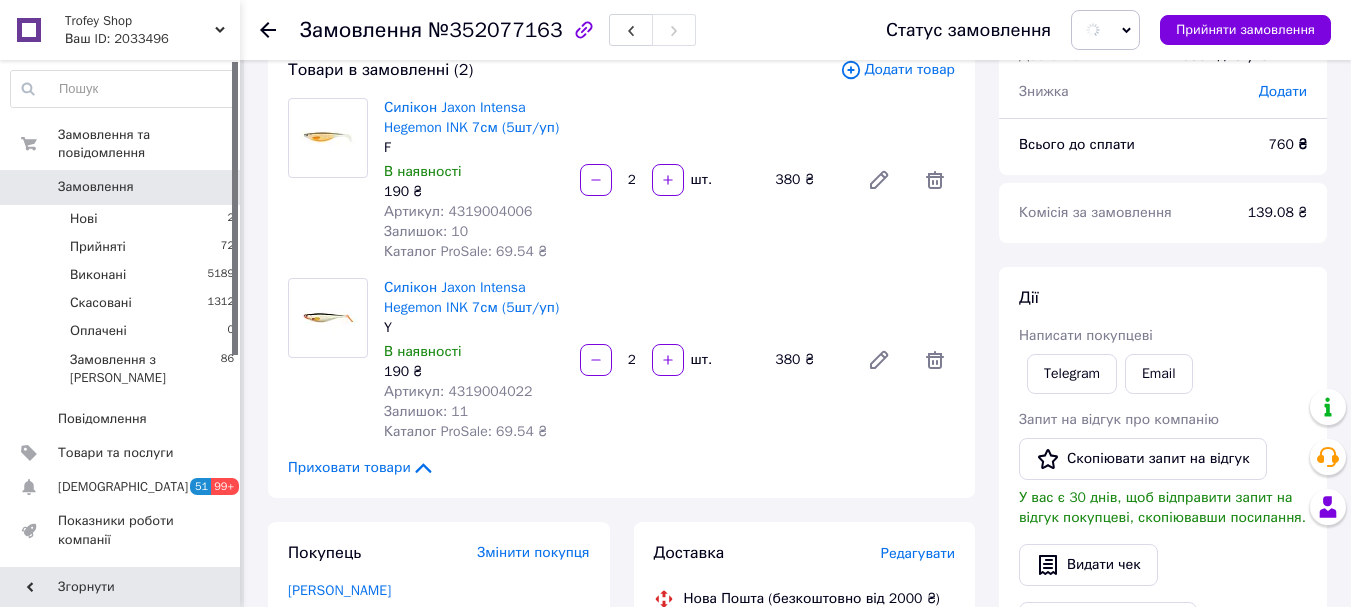 click on "Артикул: 4319004022" at bounding box center (458, 391) 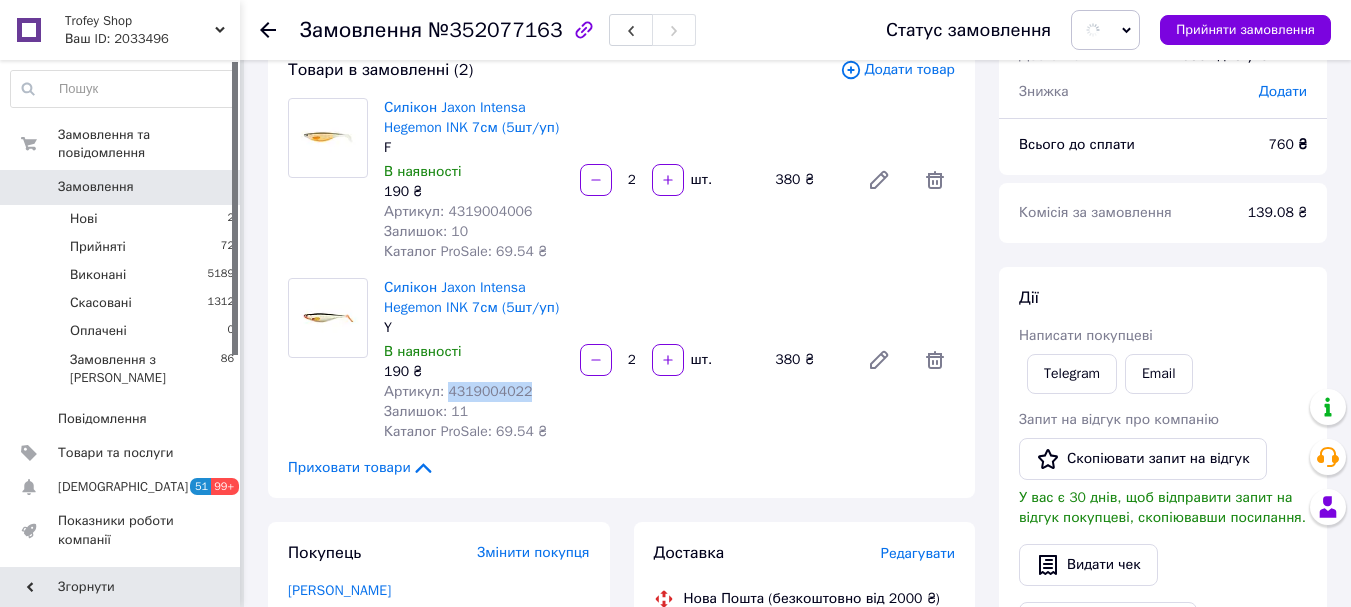 click on "Артикул: 4319004022" at bounding box center [458, 391] 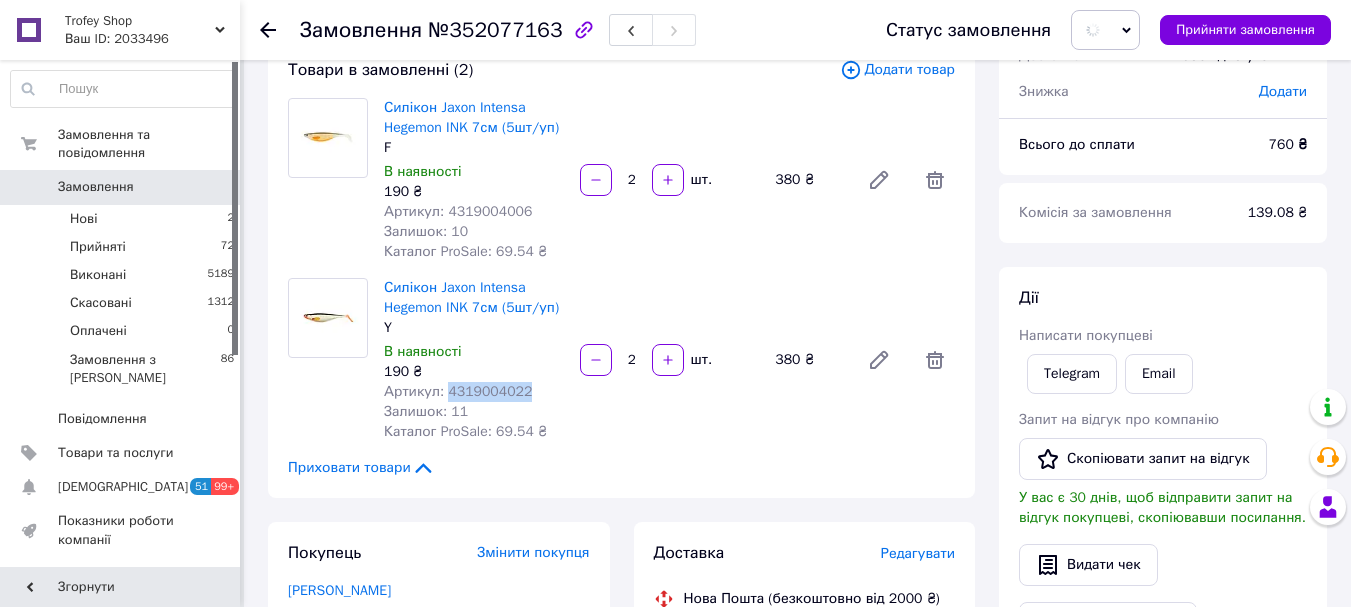 copy on "4319004022" 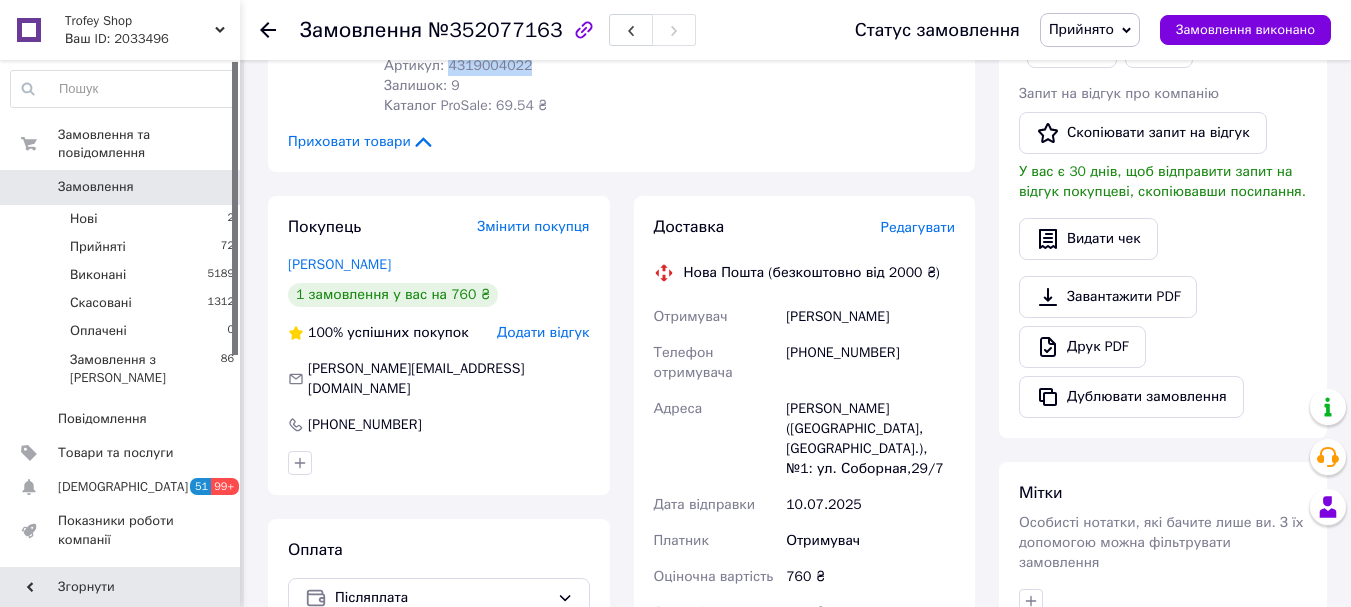 scroll, scrollTop: 533, scrollLeft: 0, axis: vertical 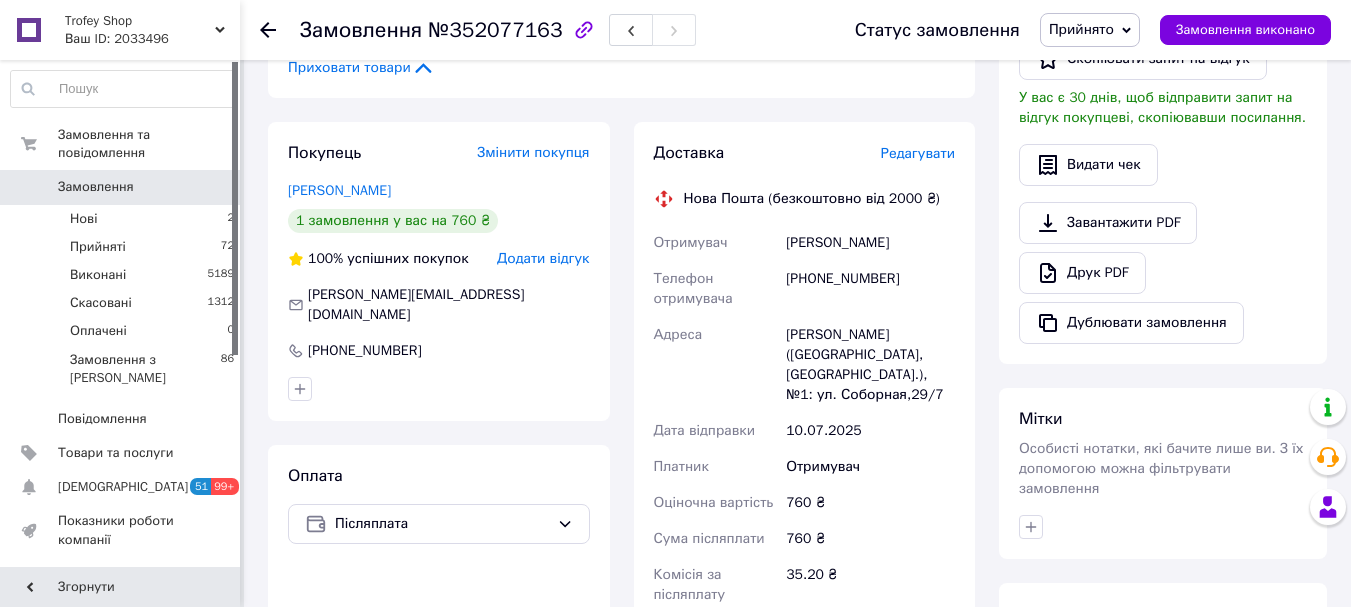 click on "Медведев Алексей" at bounding box center [870, 243] 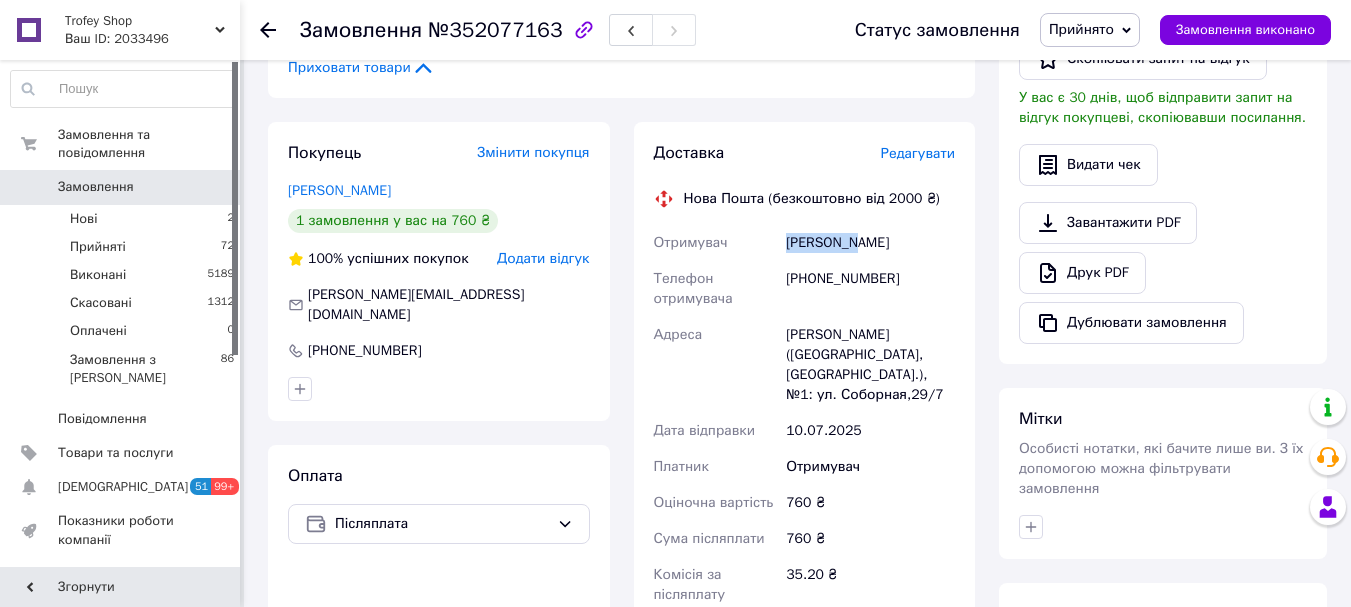 click on "Медведев Алексей" at bounding box center [870, 243] 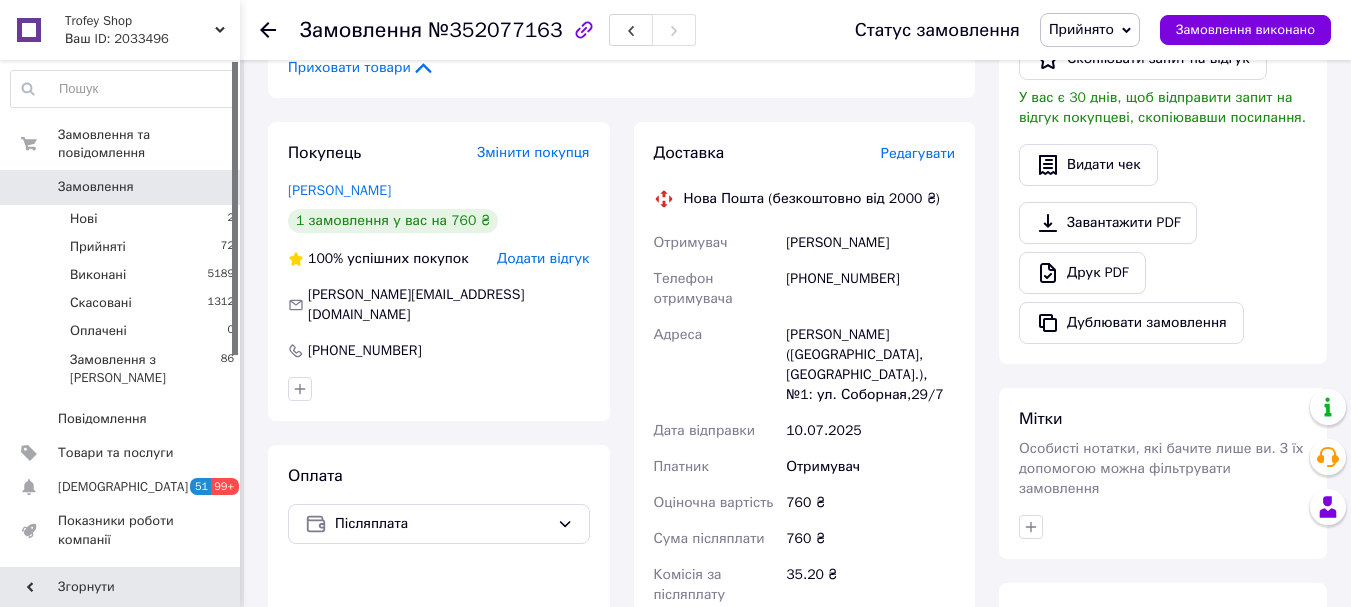 click on "Медведев Алексей" at bounding box center [870, 243] 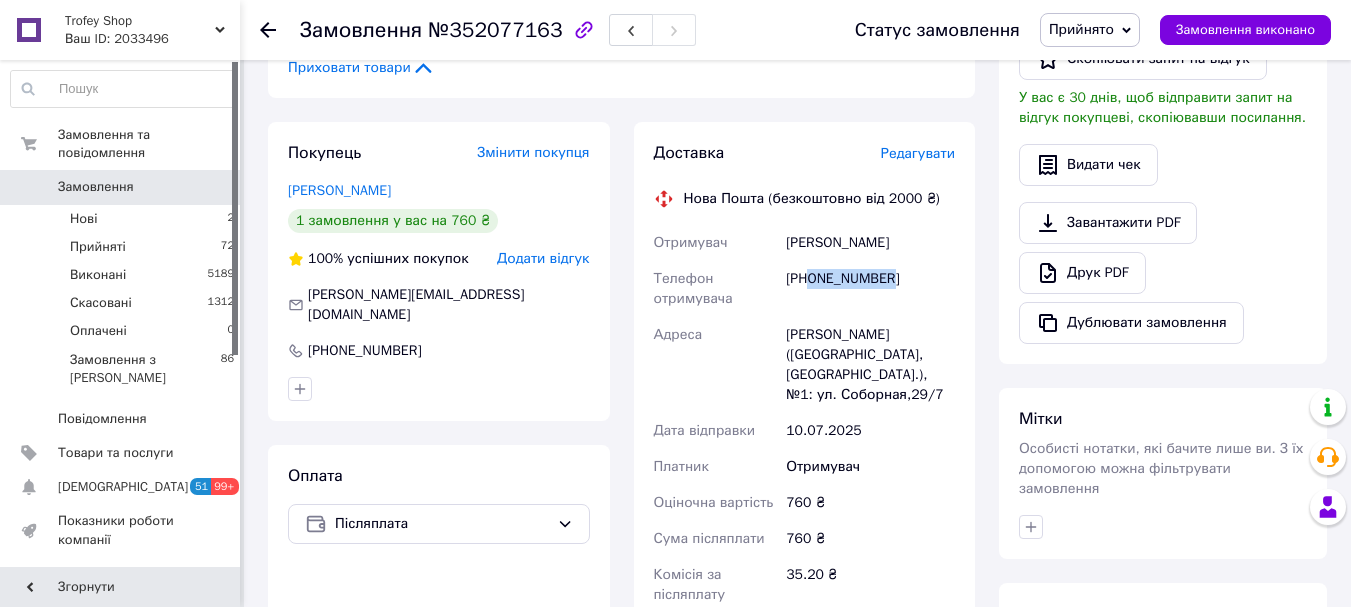 drag, startPoint x: 886, startPoint y: 283, endPoint x: 813, endPoint y: 284, distance: 73.00685 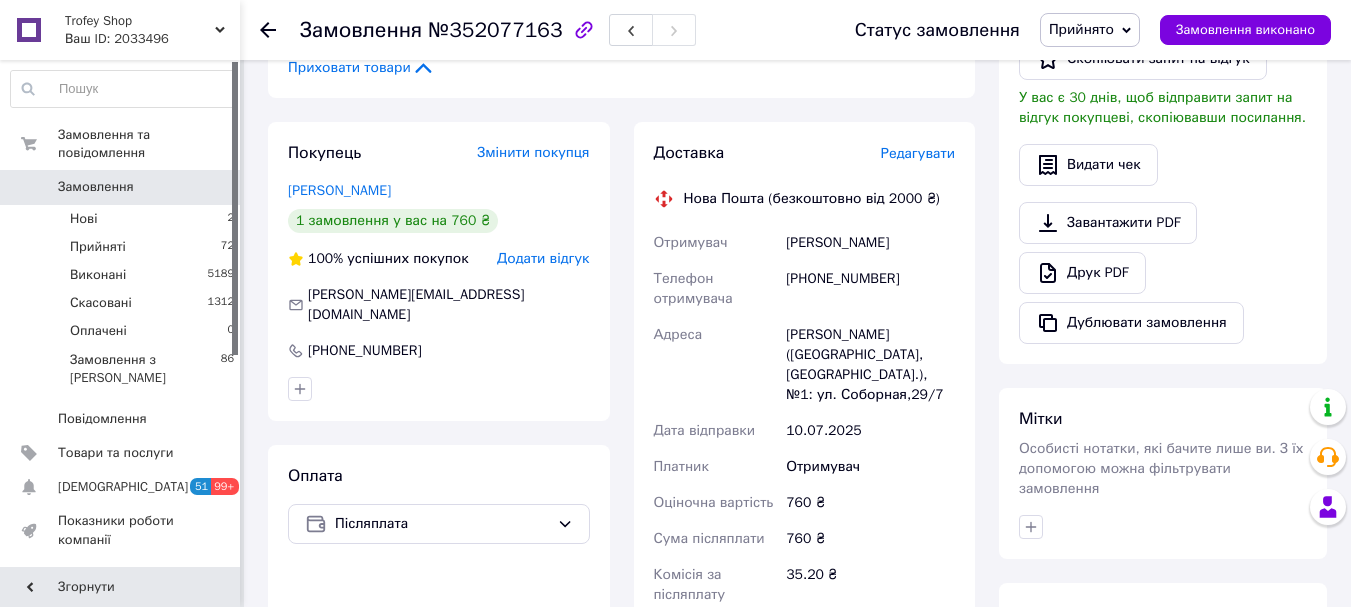 click on "Замовлення" at bounding box center (361, 30) 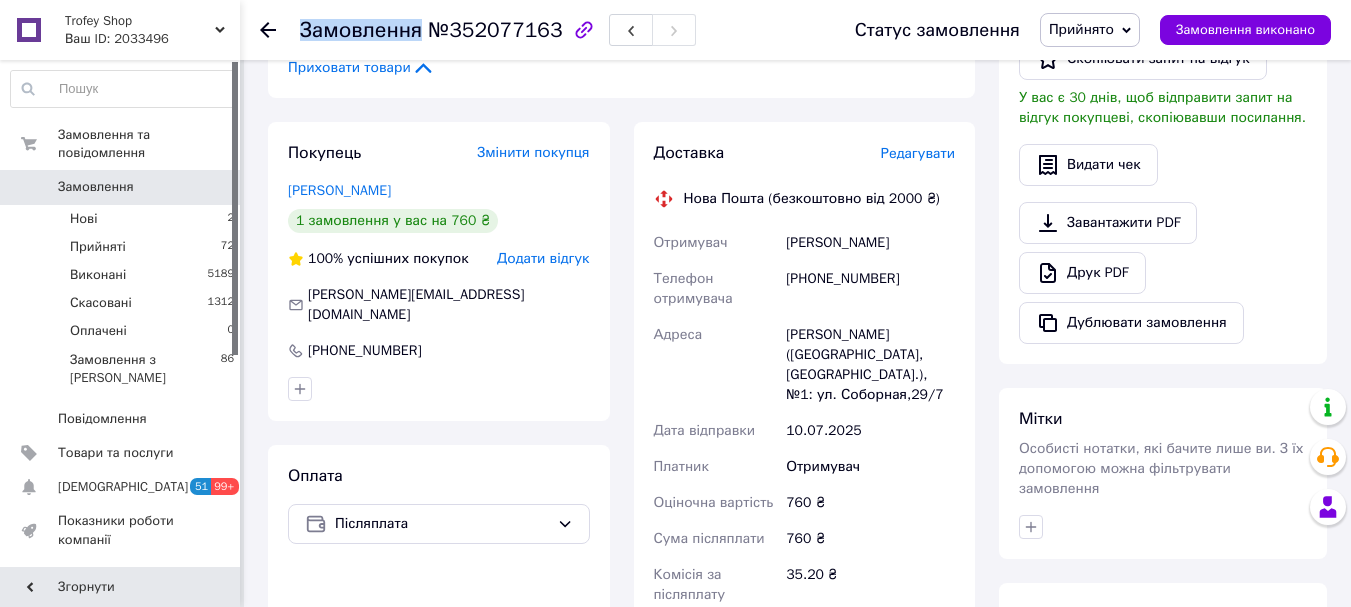 click on "Замовлення" at bounding box center [361, 30] 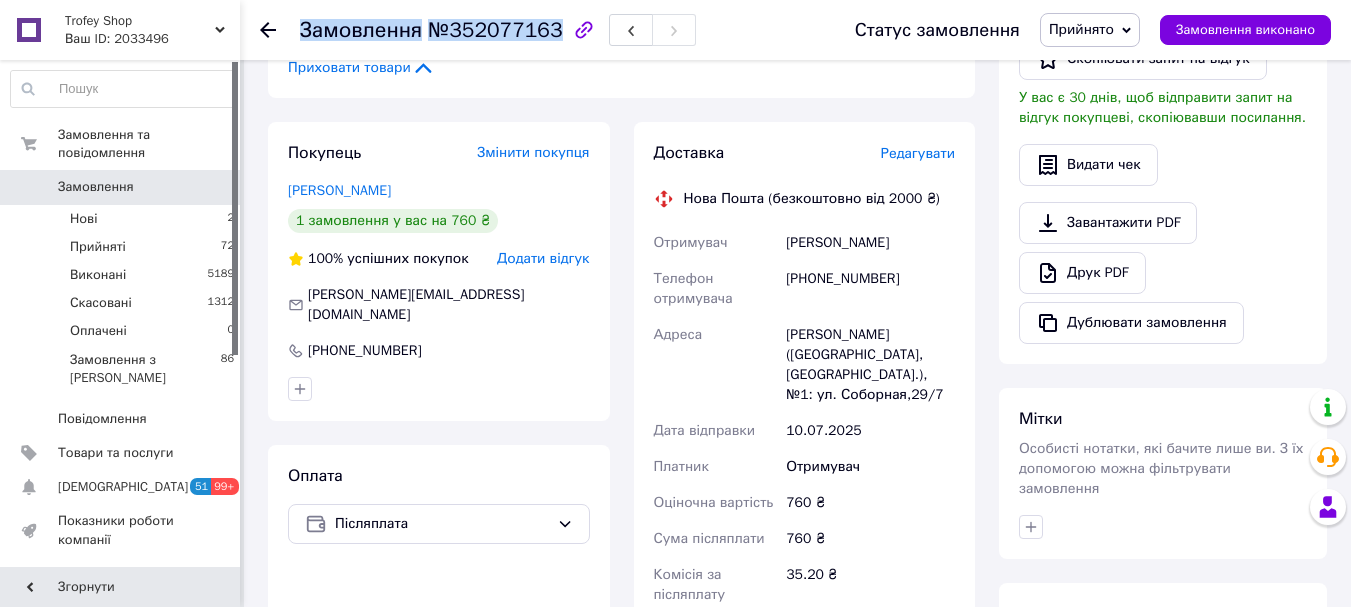 click on "Замовлення" at bounding box center [361, 30] 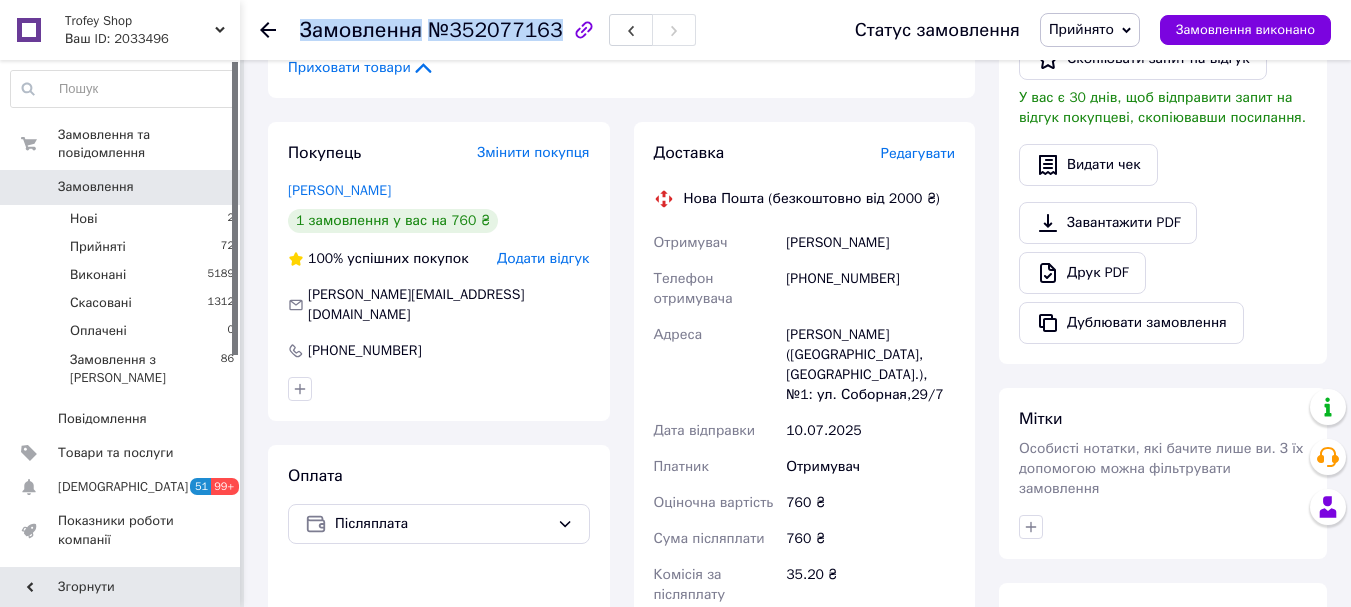 click on "Замовлення" at bounding box center [96, 187] 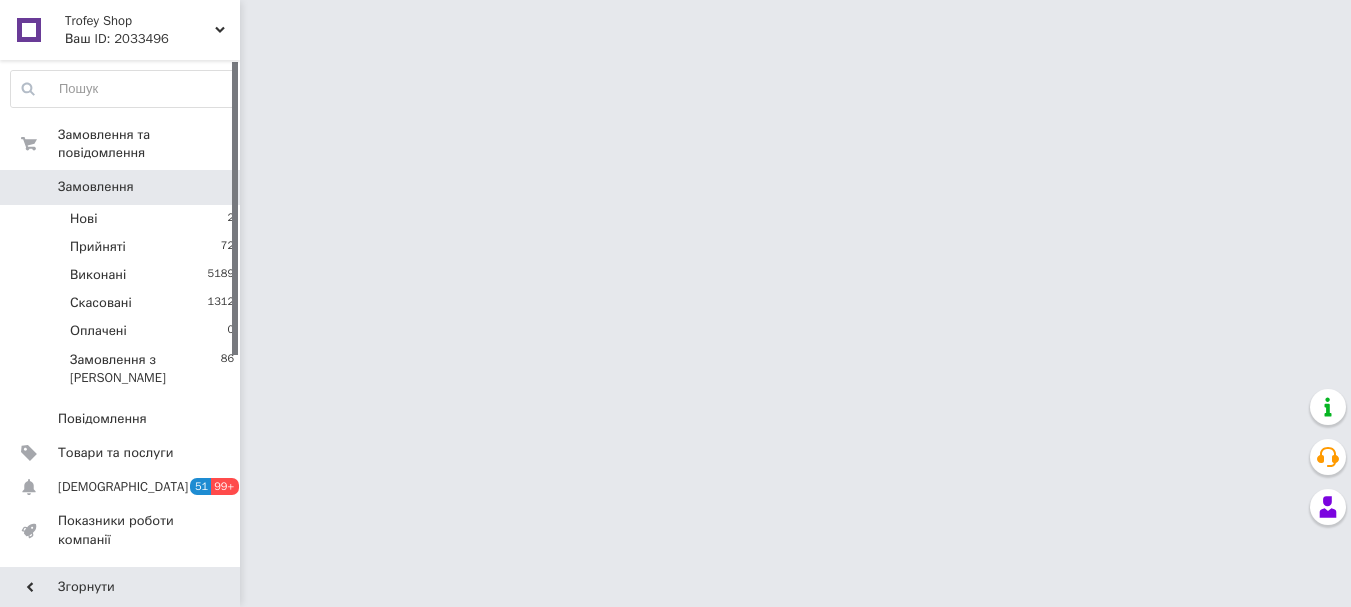 scroll, scrollTop: 0, scrollLeft: 0, axis: both 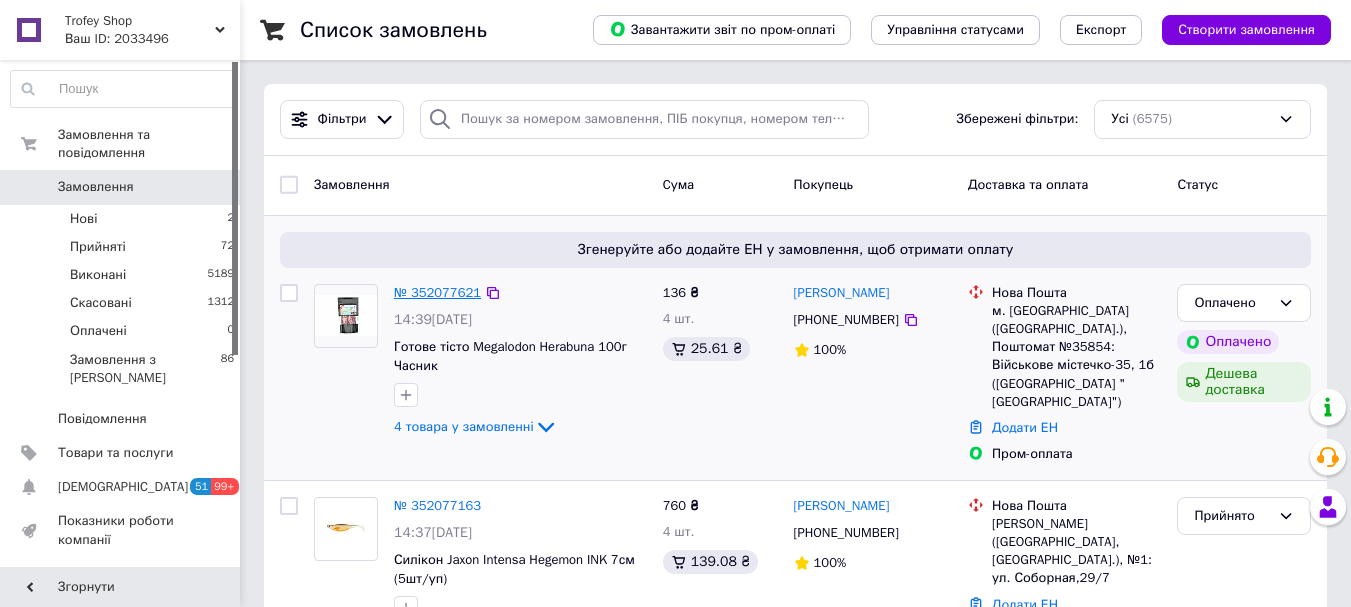 click on "№ 352077621" at bounding box center [437, 292] 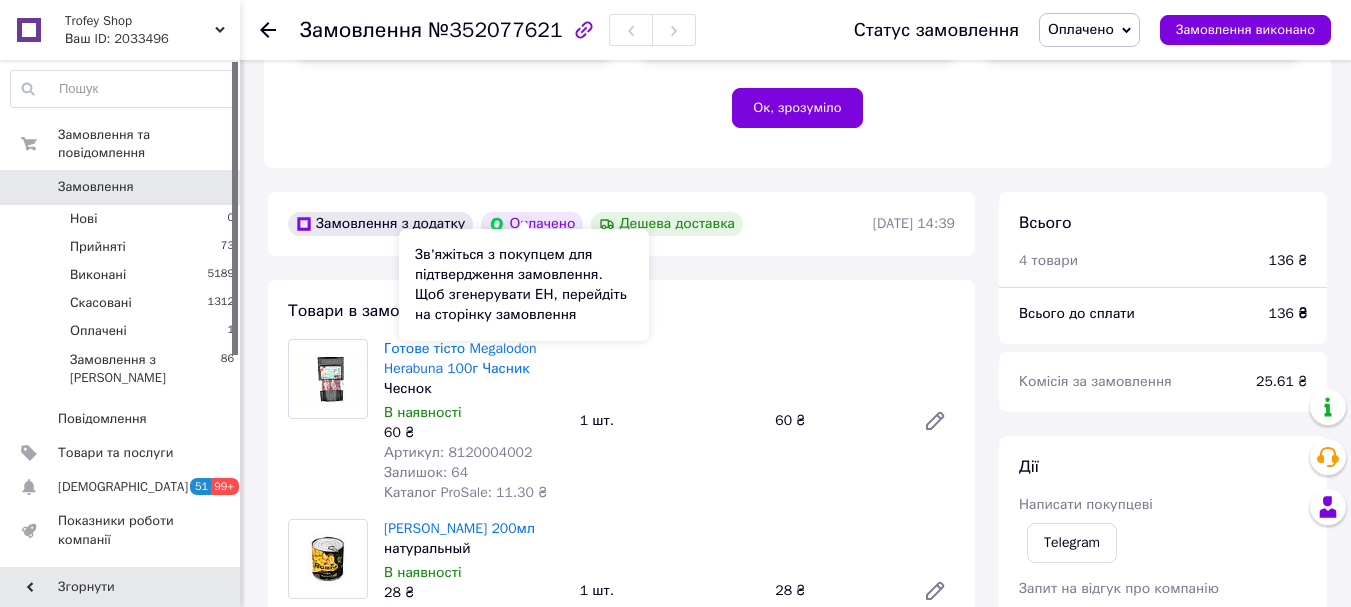 scroll, scrollTop: 533, scrollLeft: 0, axis: vertical 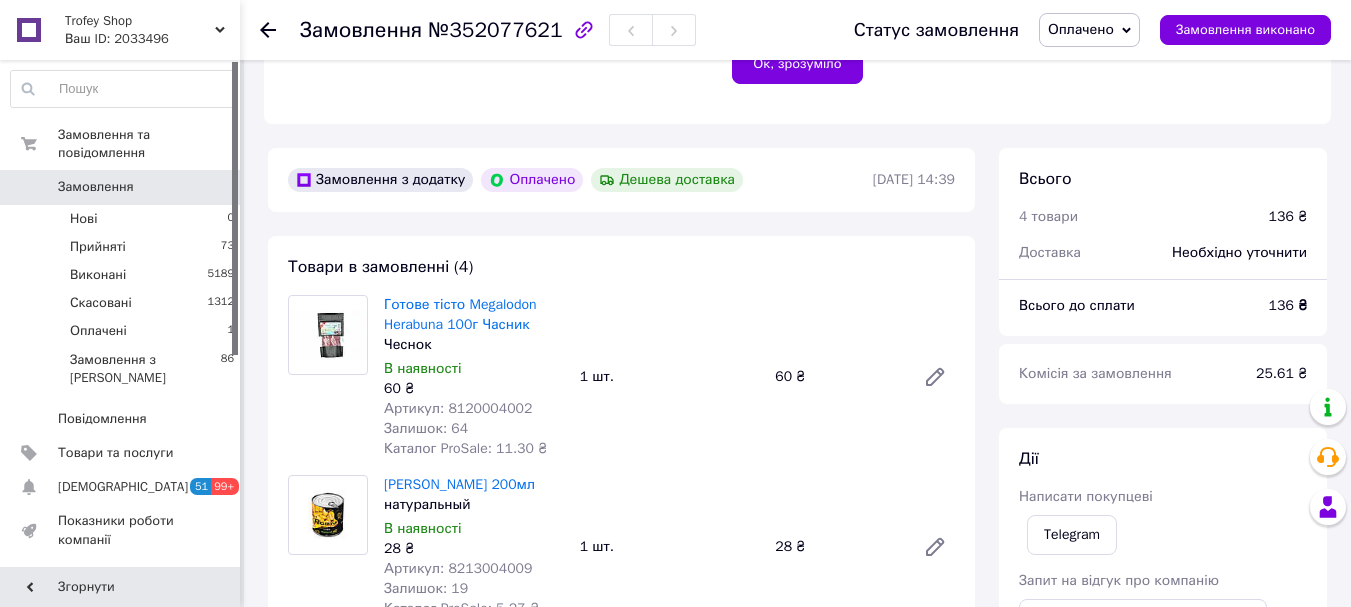 click on "Артикул: 8120004002" at bounding box center (458, 408) 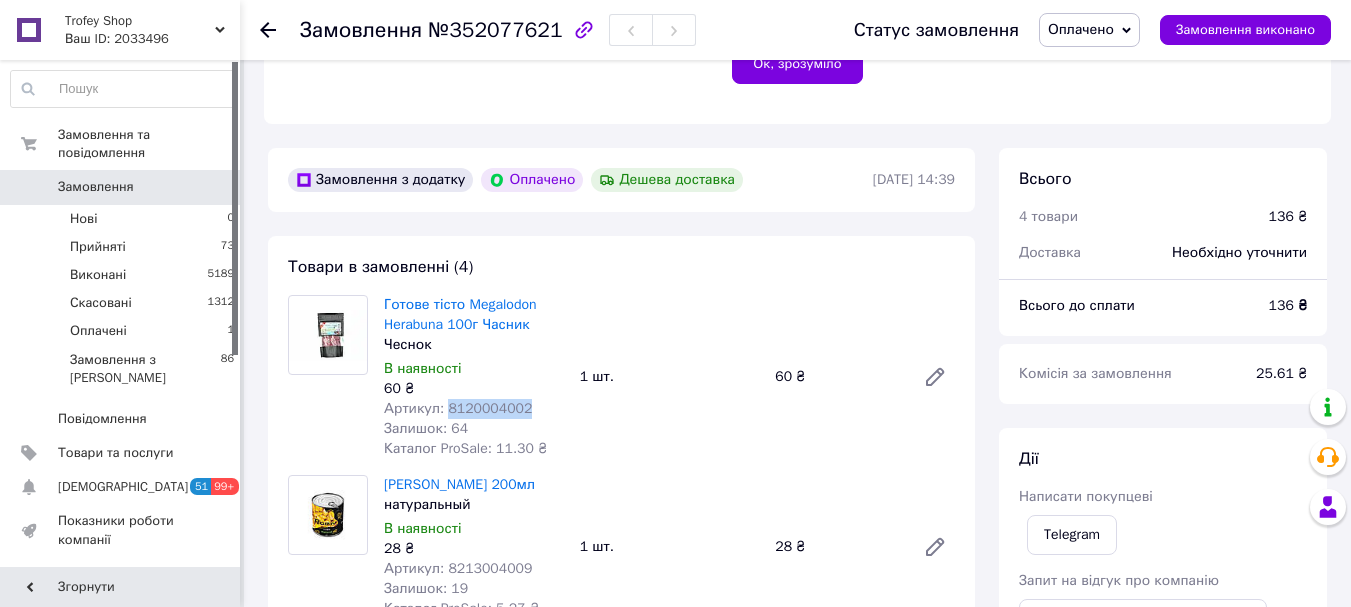 click on "Артикул: 8120004002" at bounding box center [458, 408] 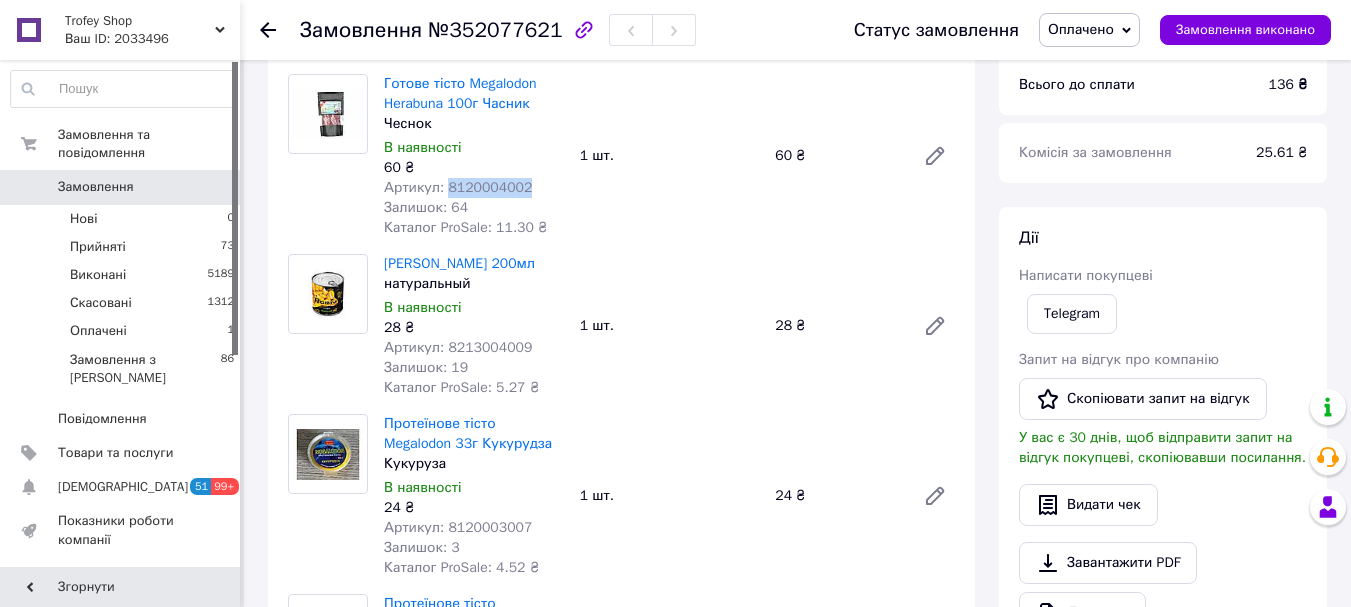scroll, scrollTop: 800, scrollLeft: 0, axis: vertical 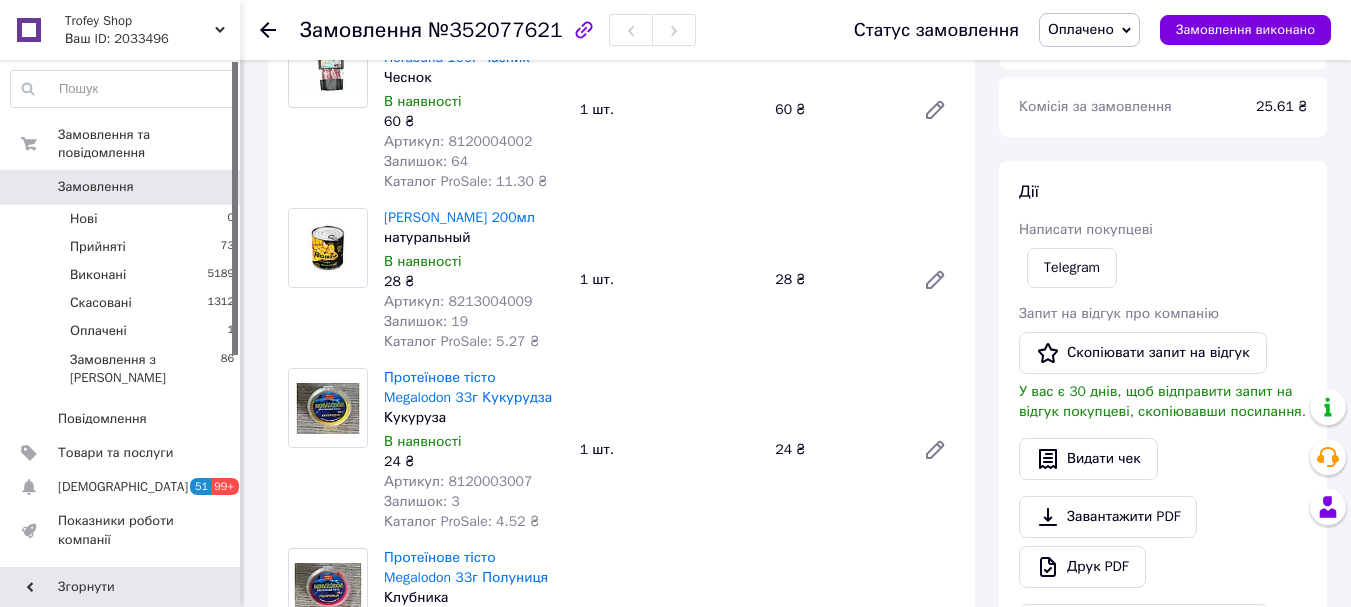 click on "Артикул: 8213004009" at bounding box center (458, 301) 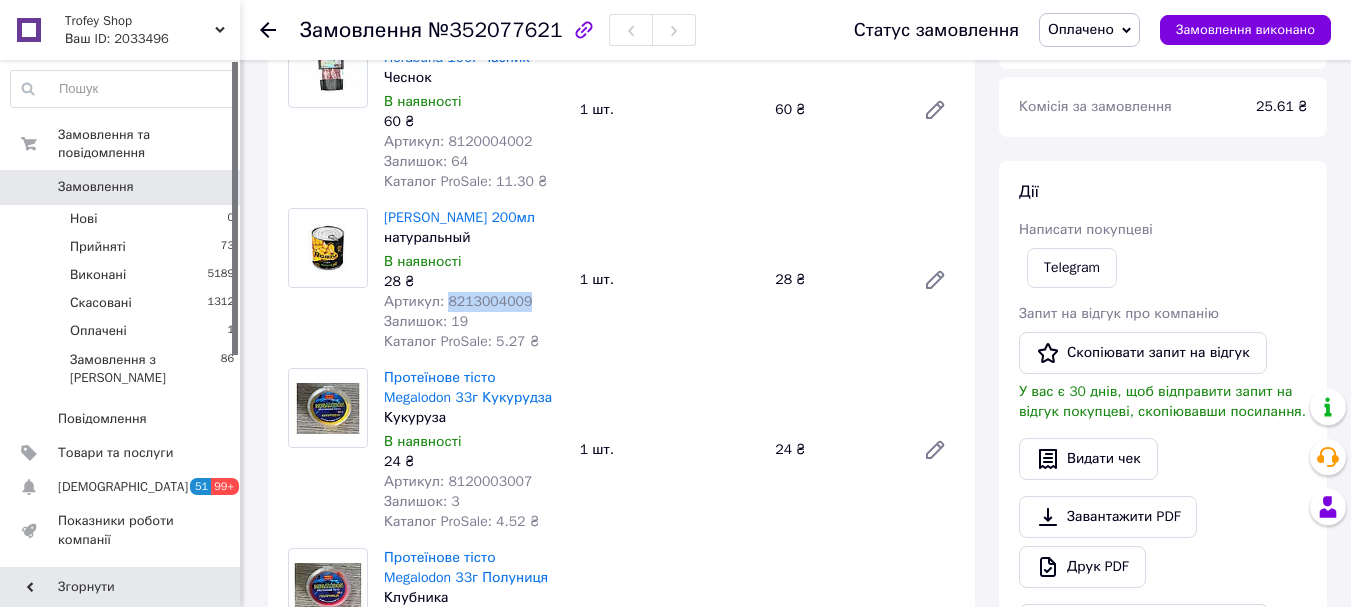 click on "Артикул: 8213004009" at bounding box center [458, 301] 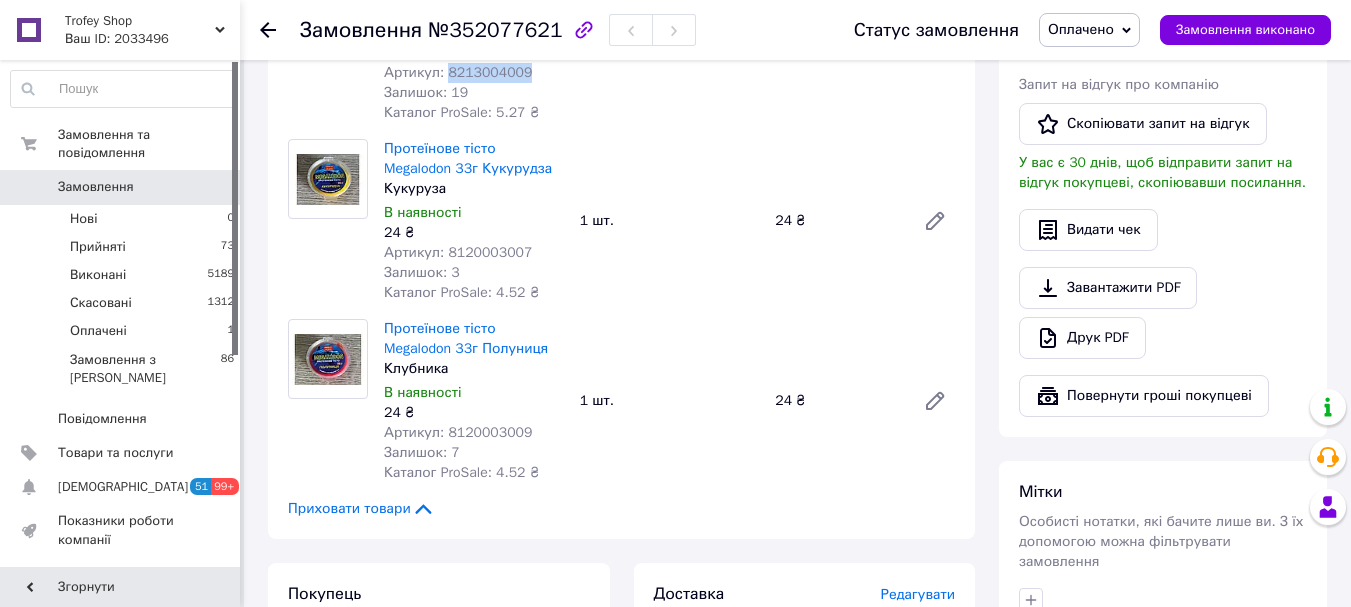 scroll, scrollTop: 1067, scrollLeft: 0, axis: vertical 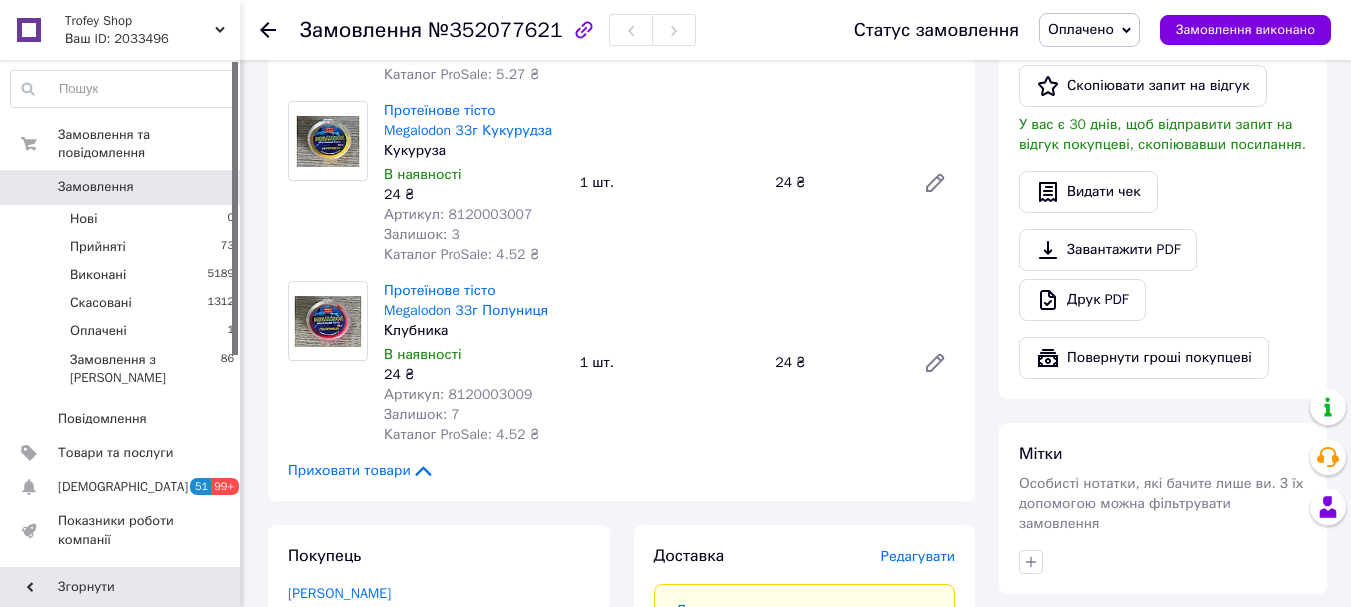 click on "Артикул: 8120003007" at bounding box center [458, 214] 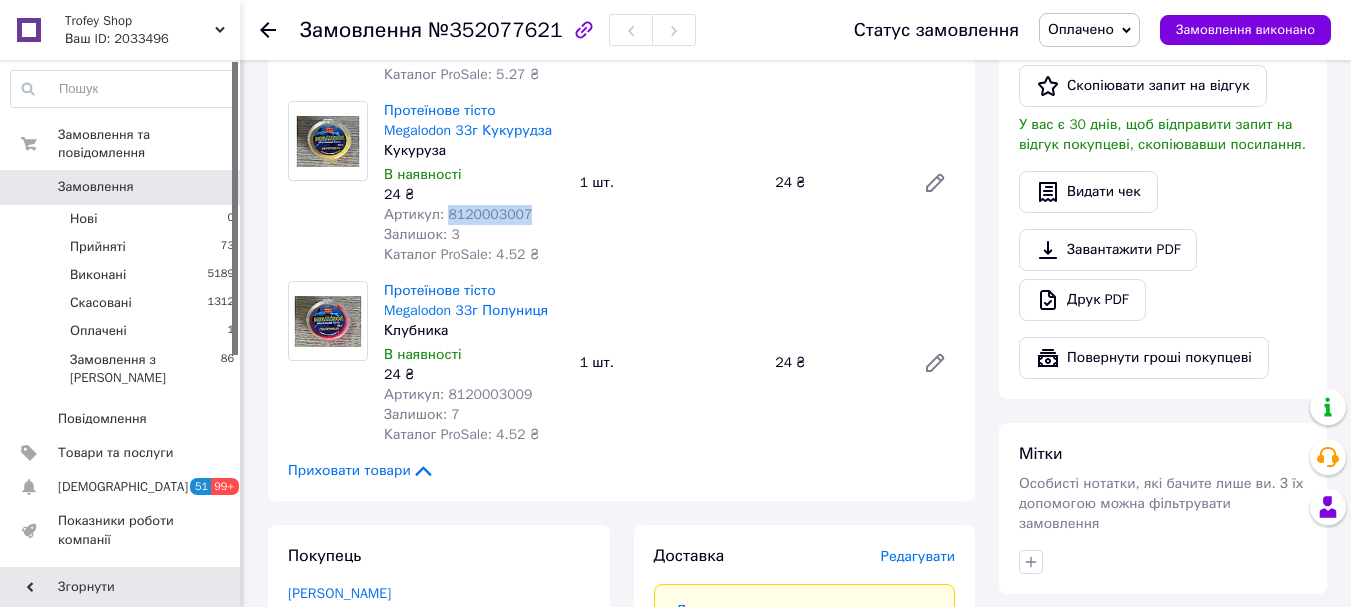 click on "Артикул: 8120003007" at bounding box center [458, 214] 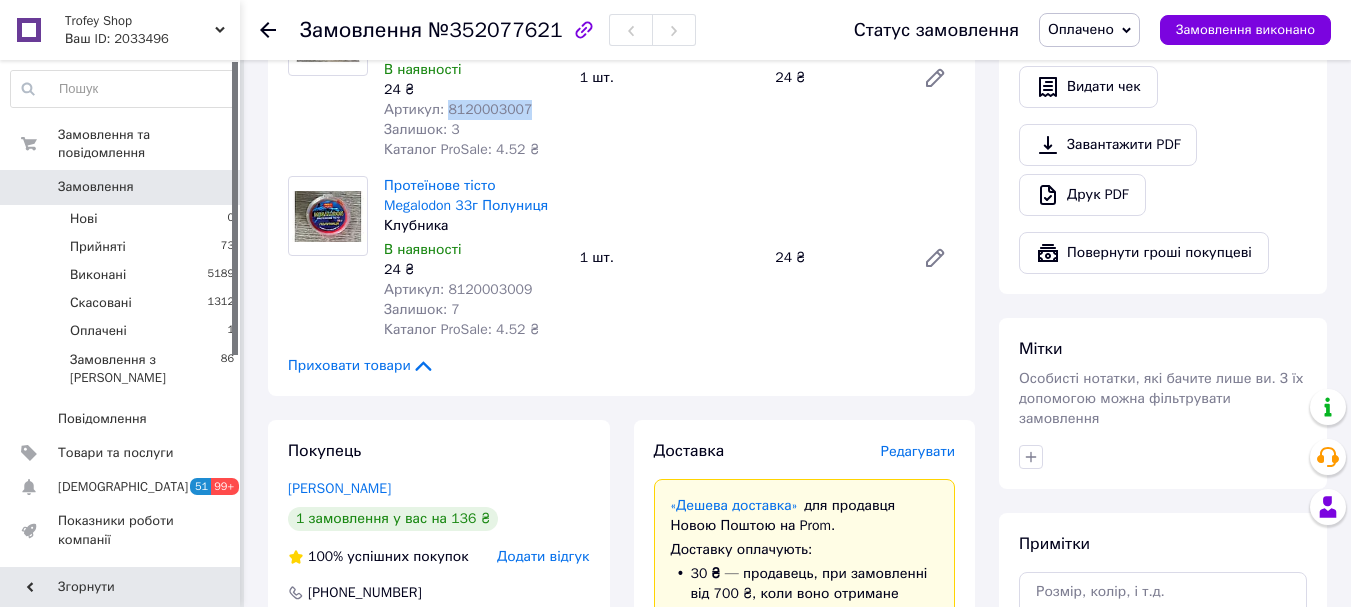 scroll, scrollTop: 1200, scrollLeft: 0, axis: vertical 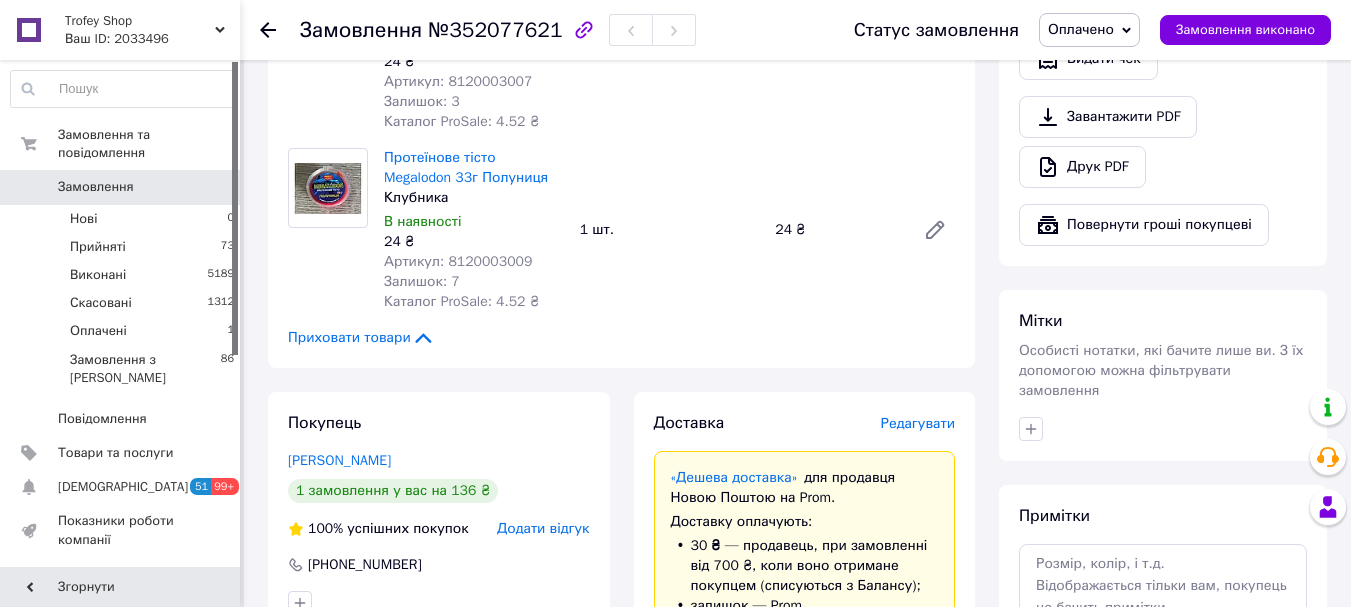 click on "24 ₴" at bounding box center (474, 242) 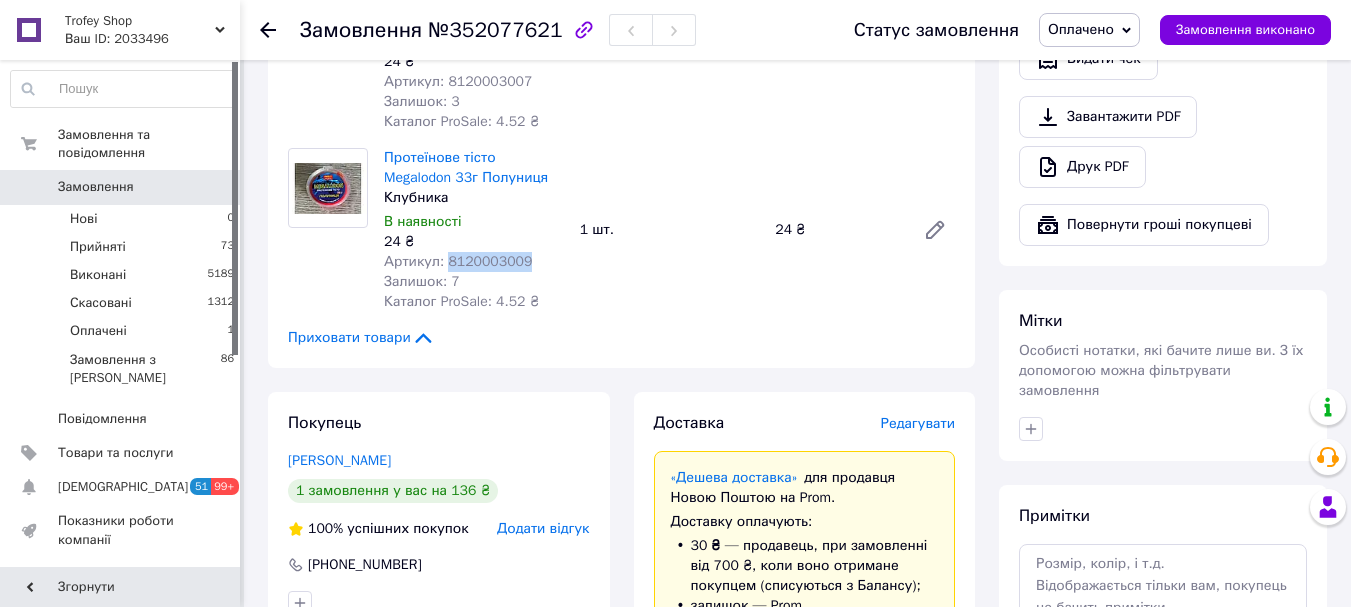 click on "Артикул: 8120003009" at bounding box center (458, 261) 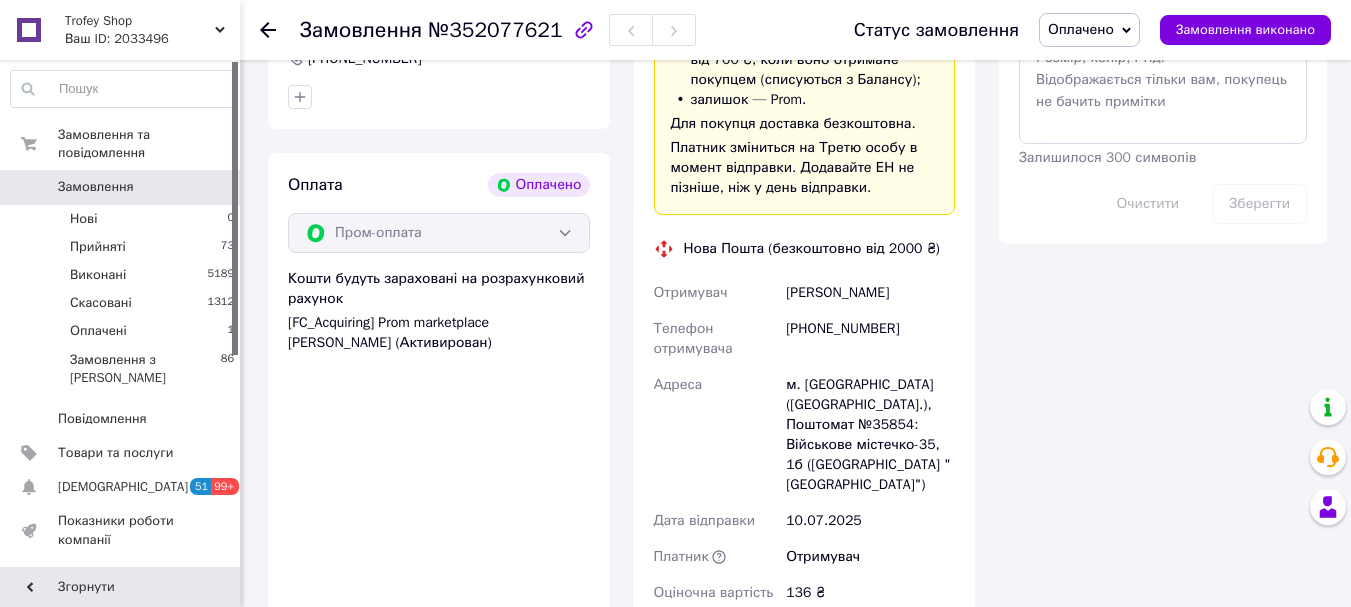 scroll, scrollTop: 1867, scrollLeft: 0, axis: vertical 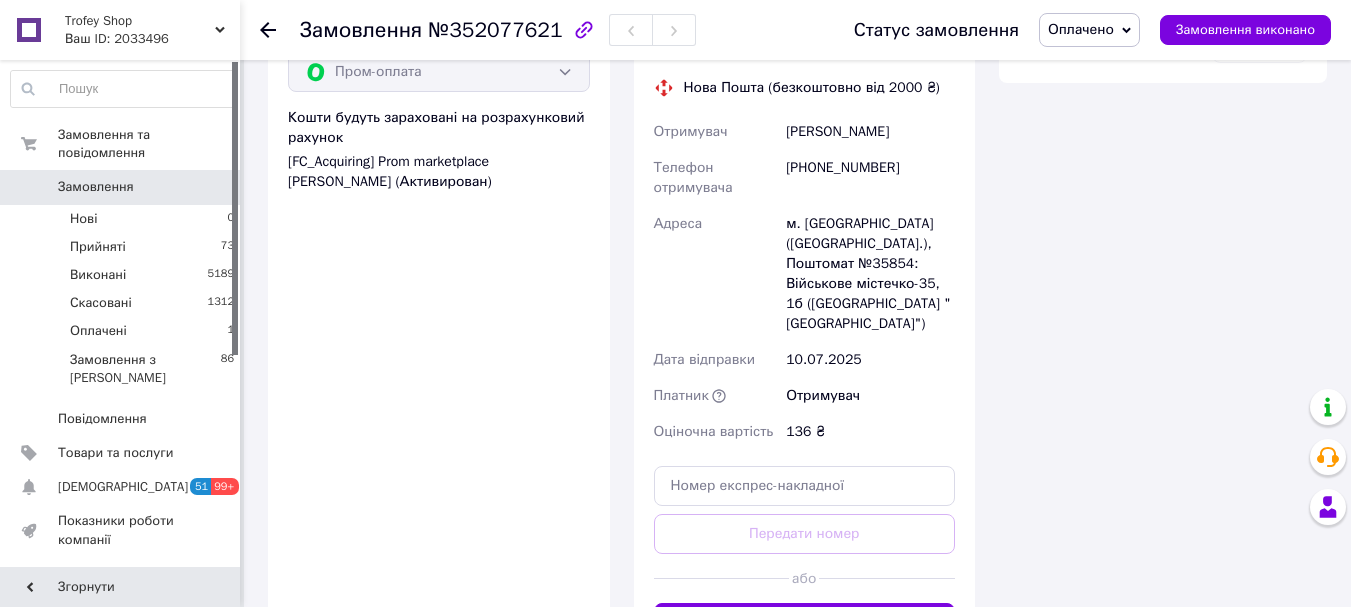 click on "[PERSON_NAME]" at bounding box center (870, 132) 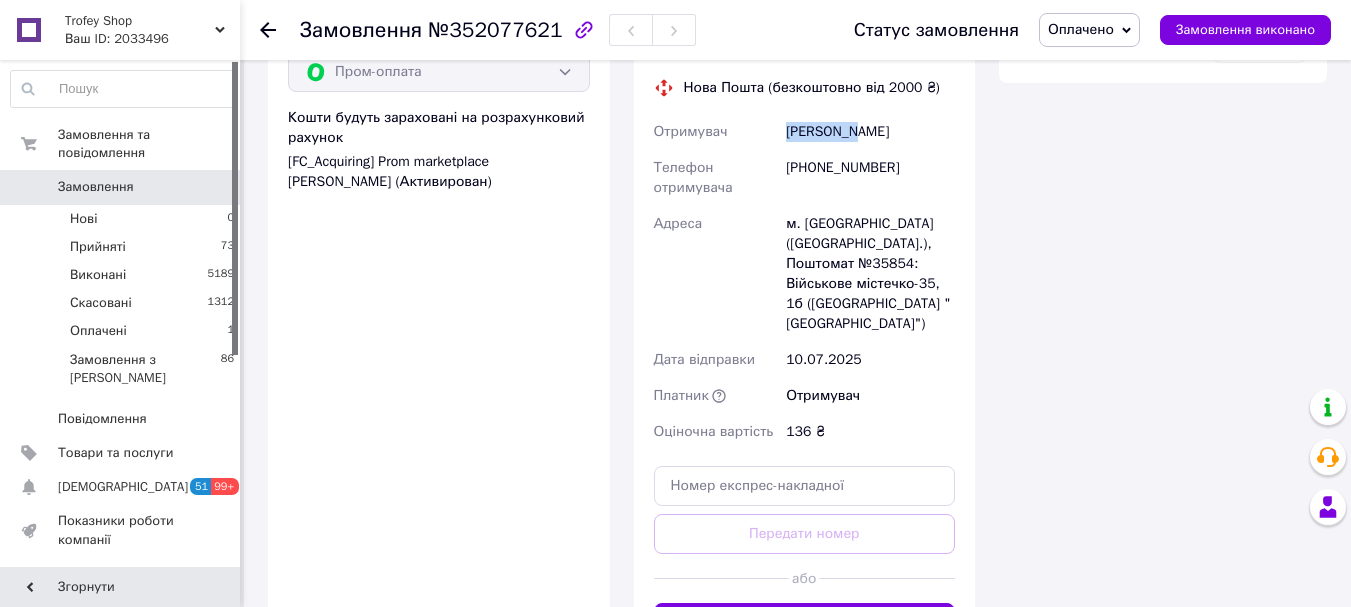 click on "[PERSON_NAME]" at bounding box center (870, 132) 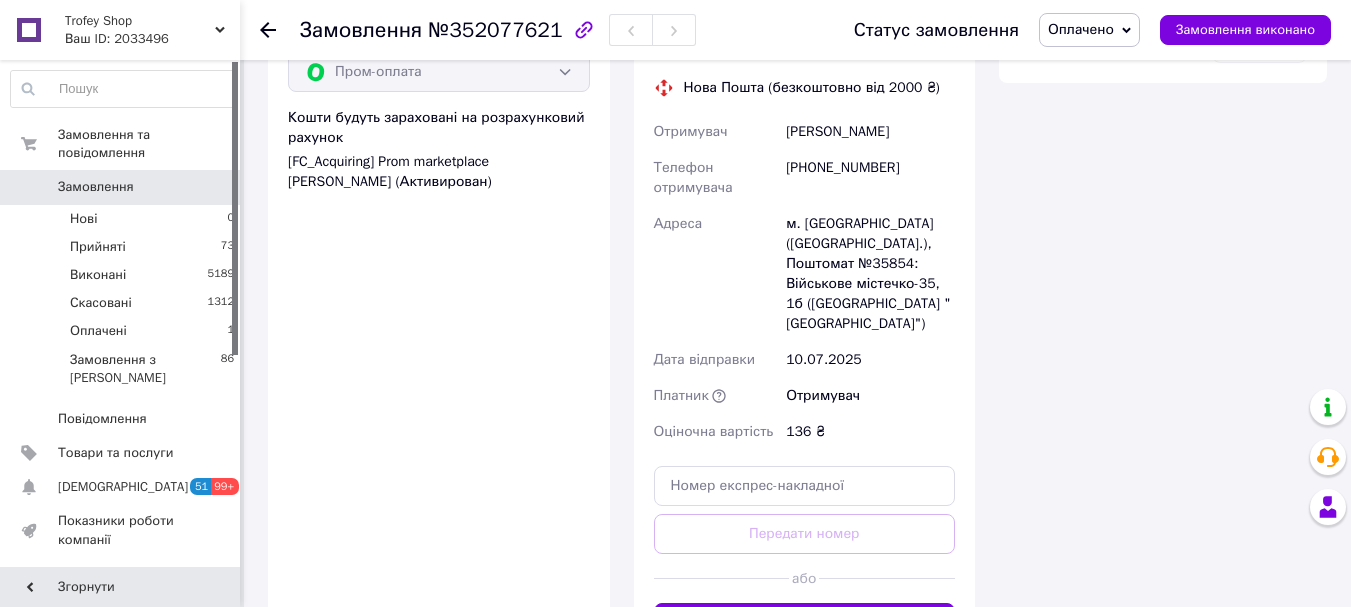 click on "[PERSON_NAME]" at bounding box center [870, 132] 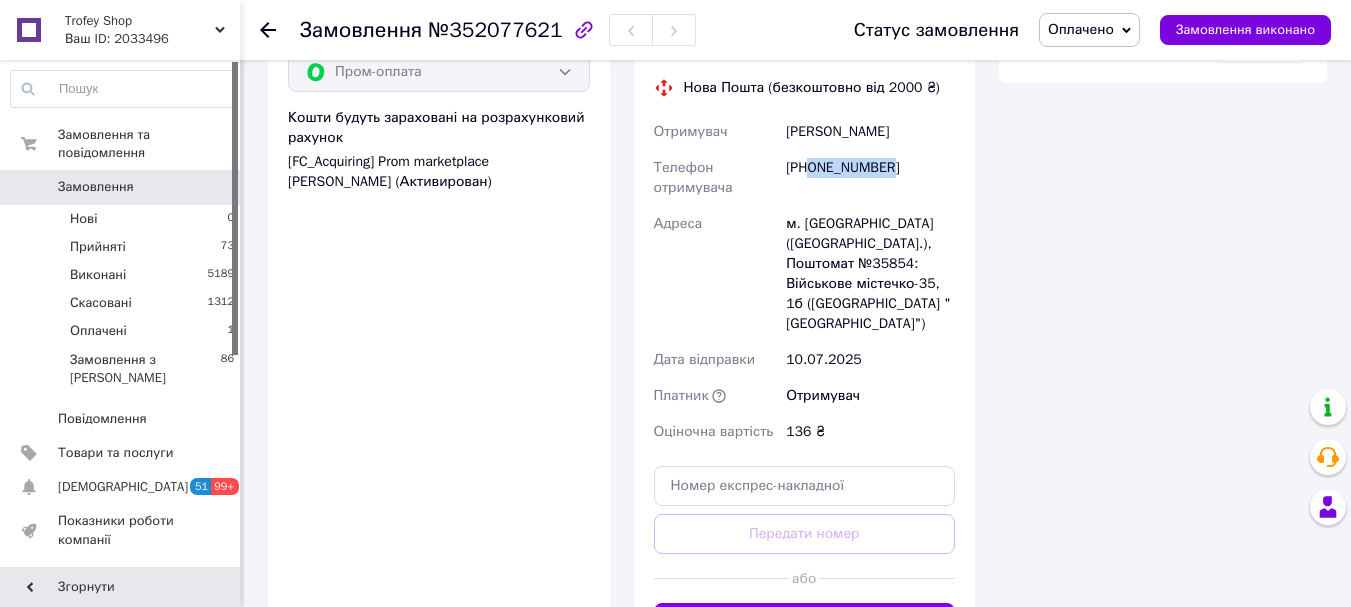 drag, startPoint x: 904, startPoint y: 172, endPoint x: 808, endPoint y: 171, distance: 96.00521 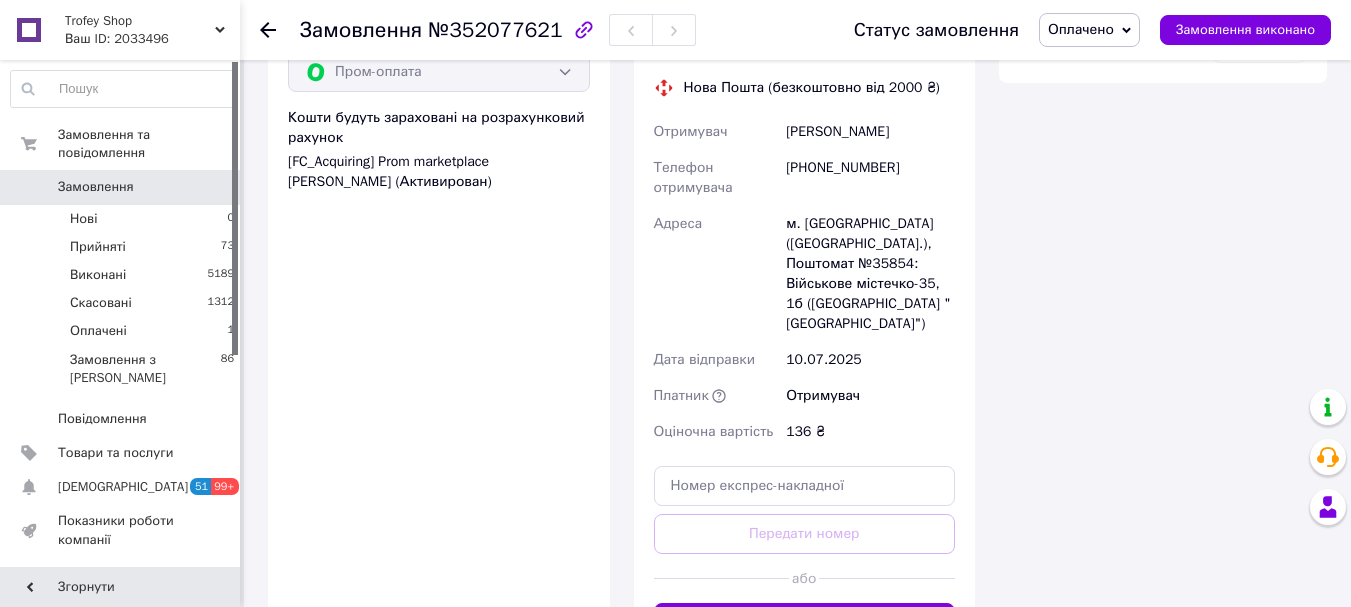 click on "м. [GEOGRAPHIC_DATA] ([GEOGRAPHIC_DATA].), Поштомат №35854: Військове містечко-35, 1б ([GEOGRAPHIC_DATA] "[GEOGRAPHIC_DATA]")" at bounding box center (870, 274) 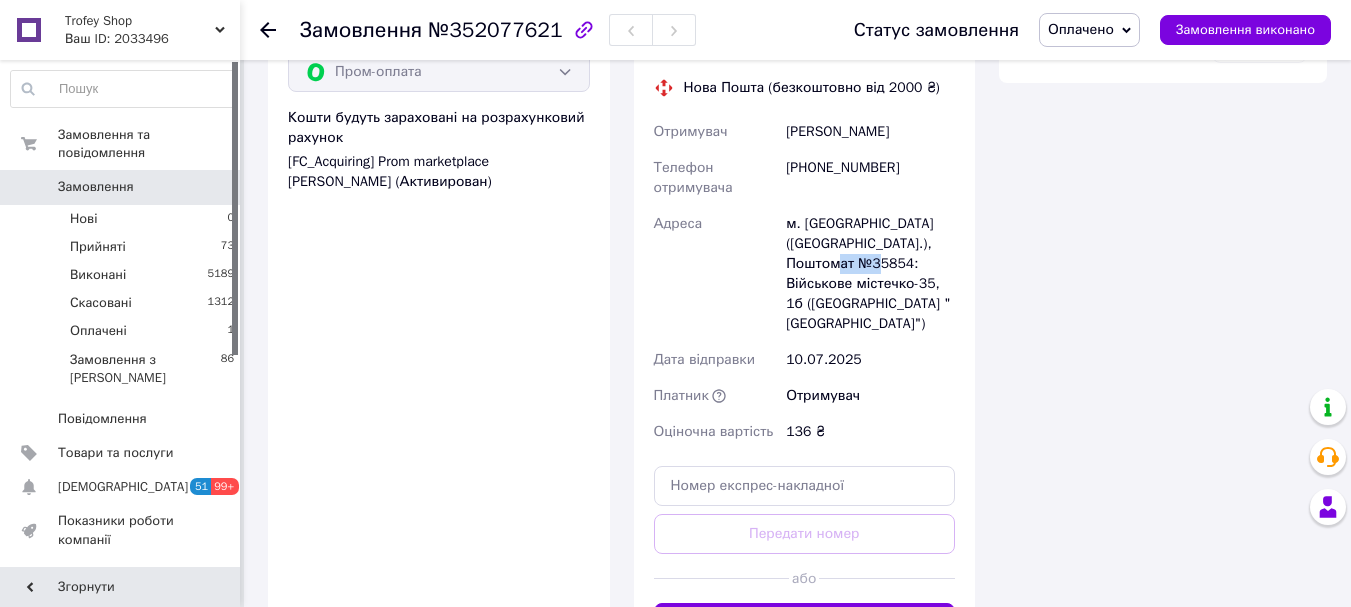 click on "м. [GEOGRAPHIC_DATA] ([GEOGRAPHIC_DATA].), Поштомат №35854: Військове містечко-35, 1б ([GEOGRAPHIC_DATA] "[GEOGRAPHIC_DATA]")" at bounding box center [870, 274] 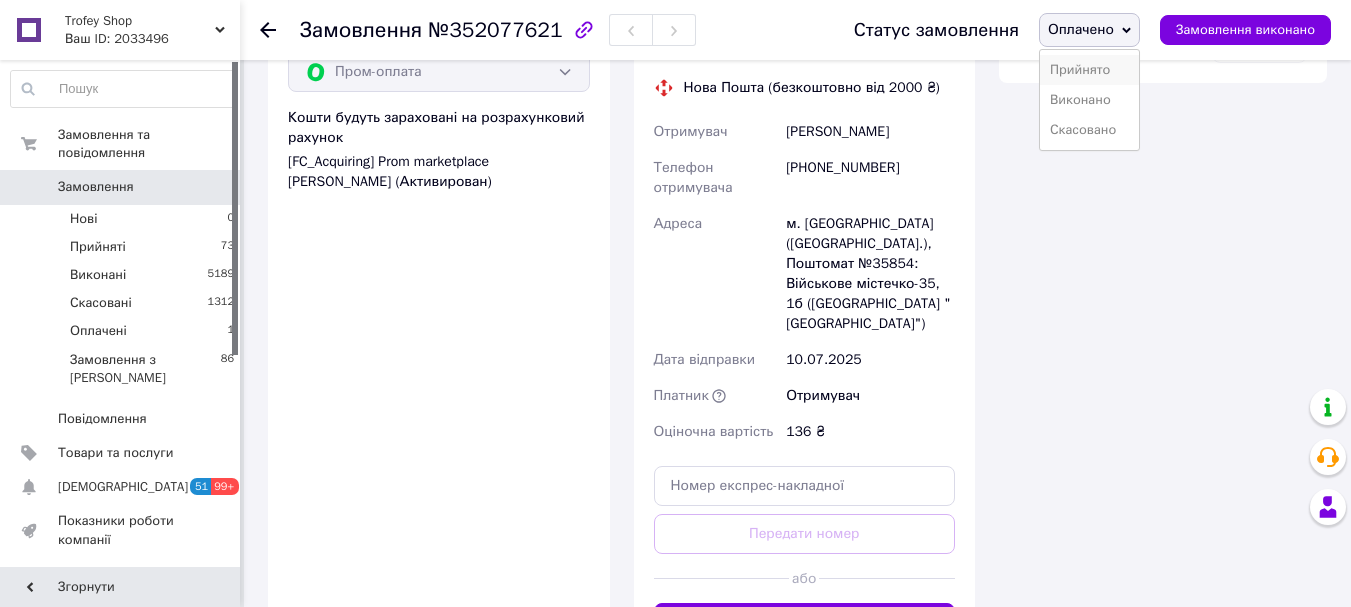 click on "Прийнято" at bounding box center [1089, 70] 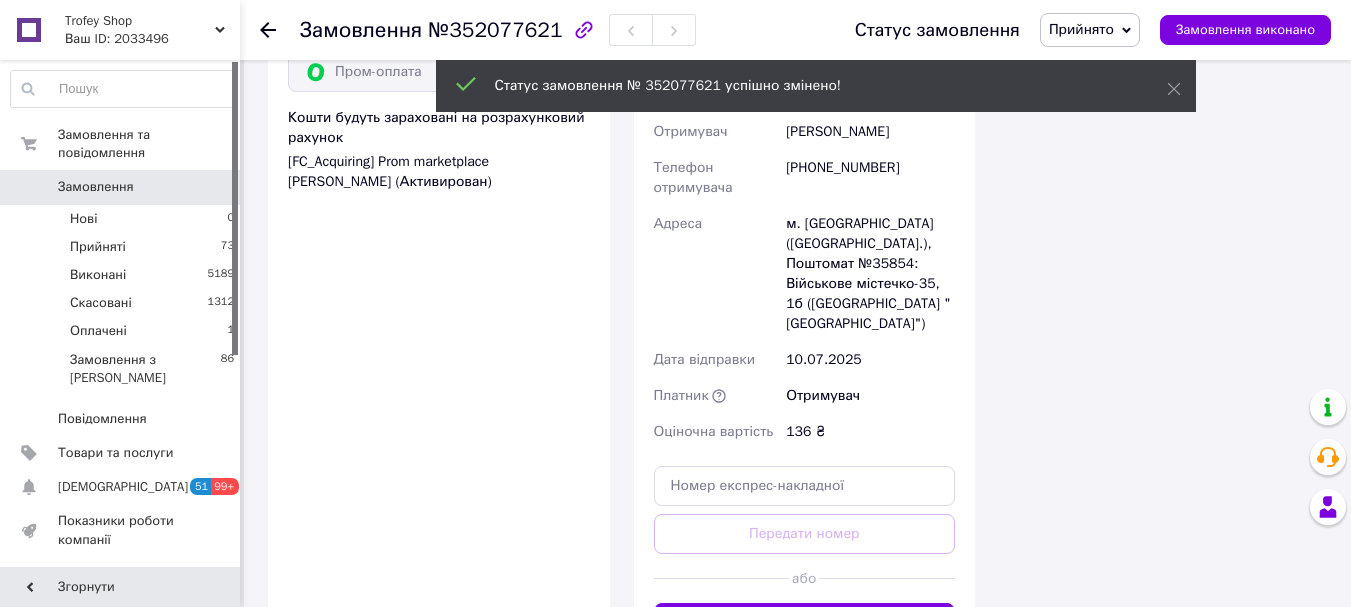 click on "Замовлення" at bounding box center (361, 30) 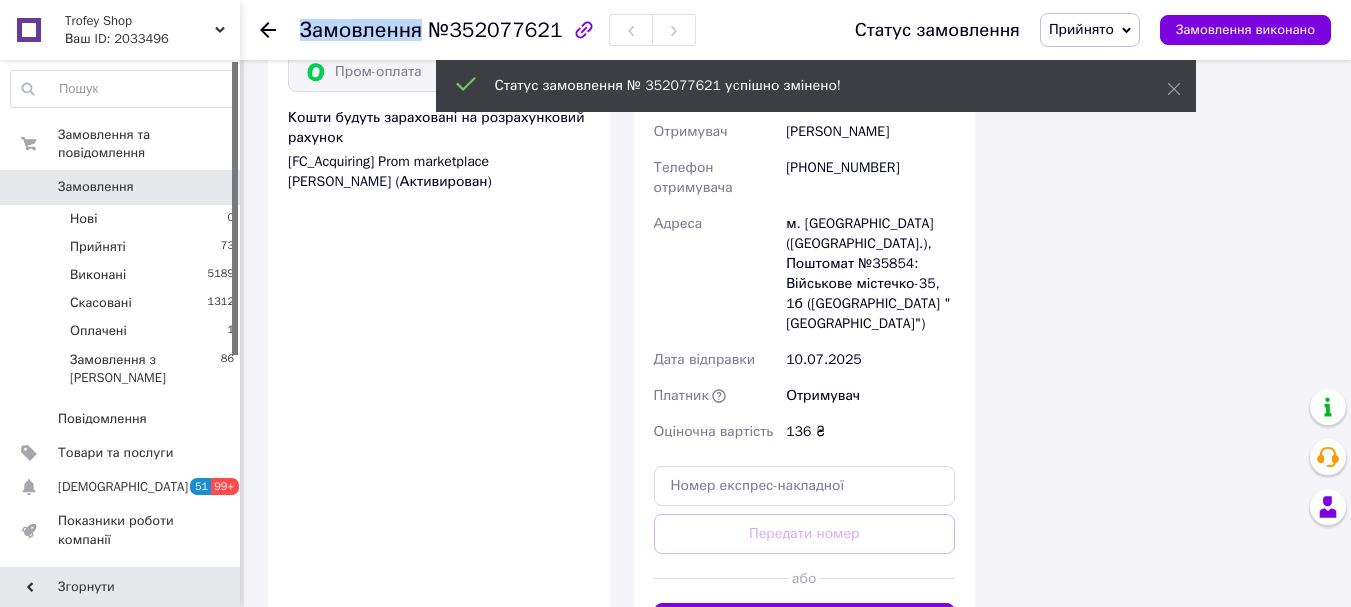 click on "Замовлення" at bounding box center (361, 30) 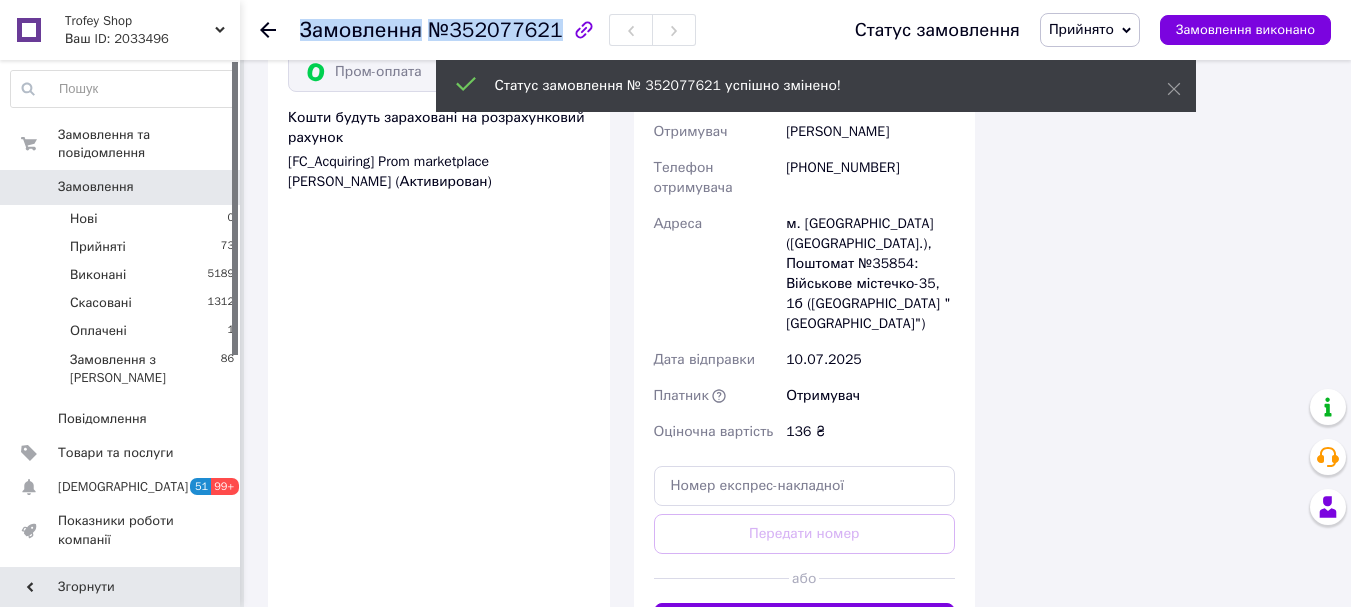 click on "Замовлення" at bounding box center (361, 30) 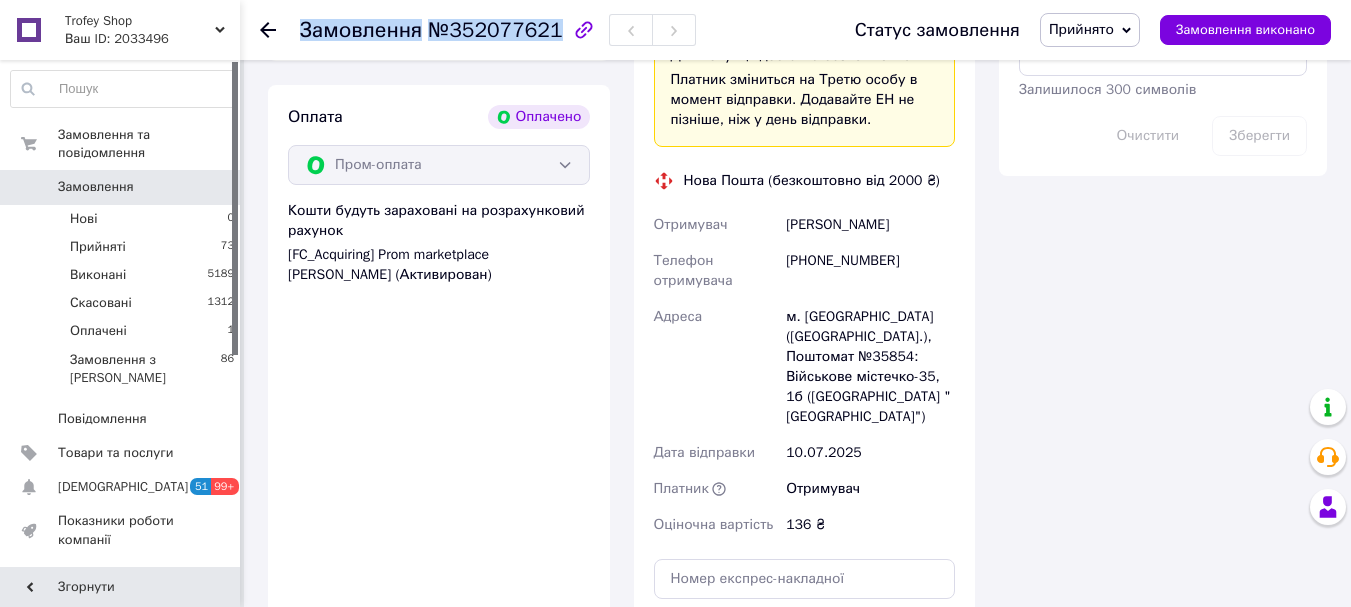 scroll, scrollTop: 1600, scrollLeft: 0, axis: vertical 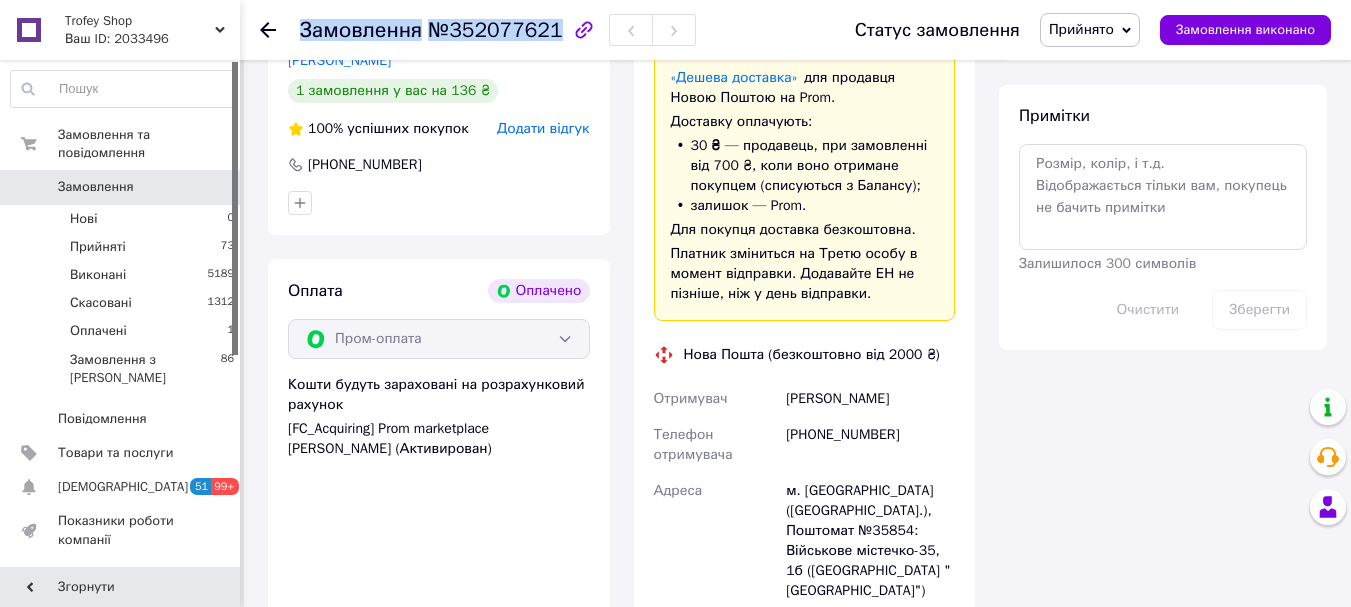 click on "Замовлення" at bounding box center [96, 187] 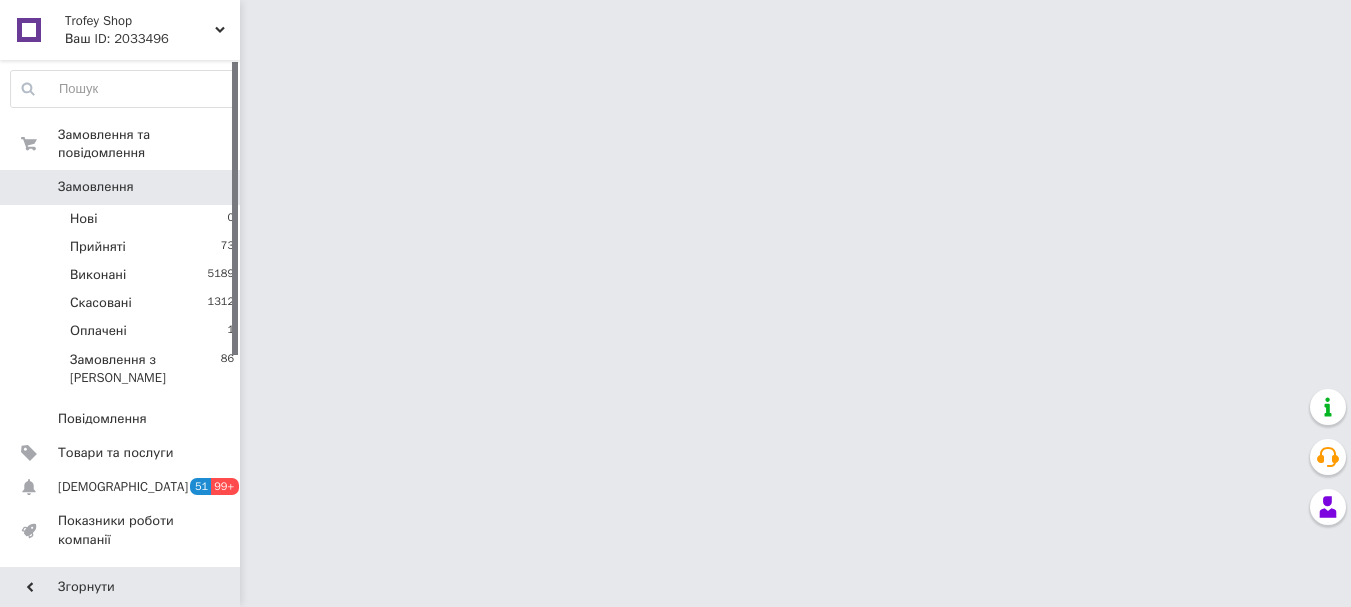 scroll, scrollTop: 0, scrollLeft: 0, axis: both 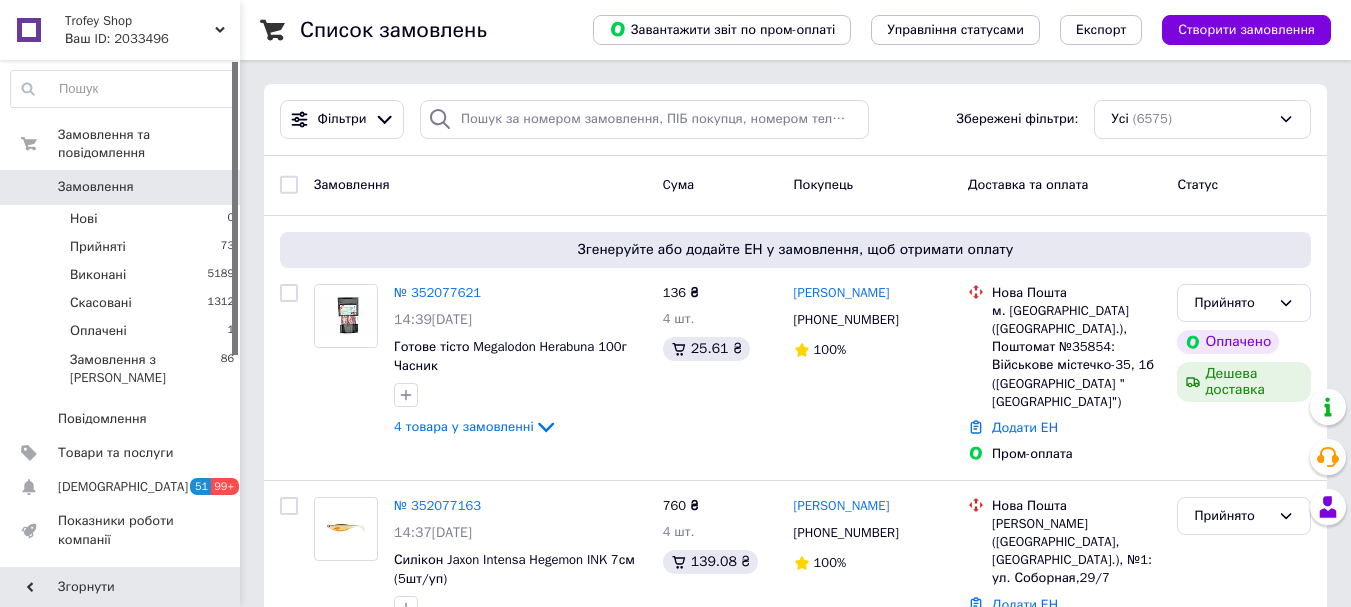 drag, startPoint x: 128, startPoint y: 167, endPoint x: 335, endPoint y: 14, distance: 257.40628 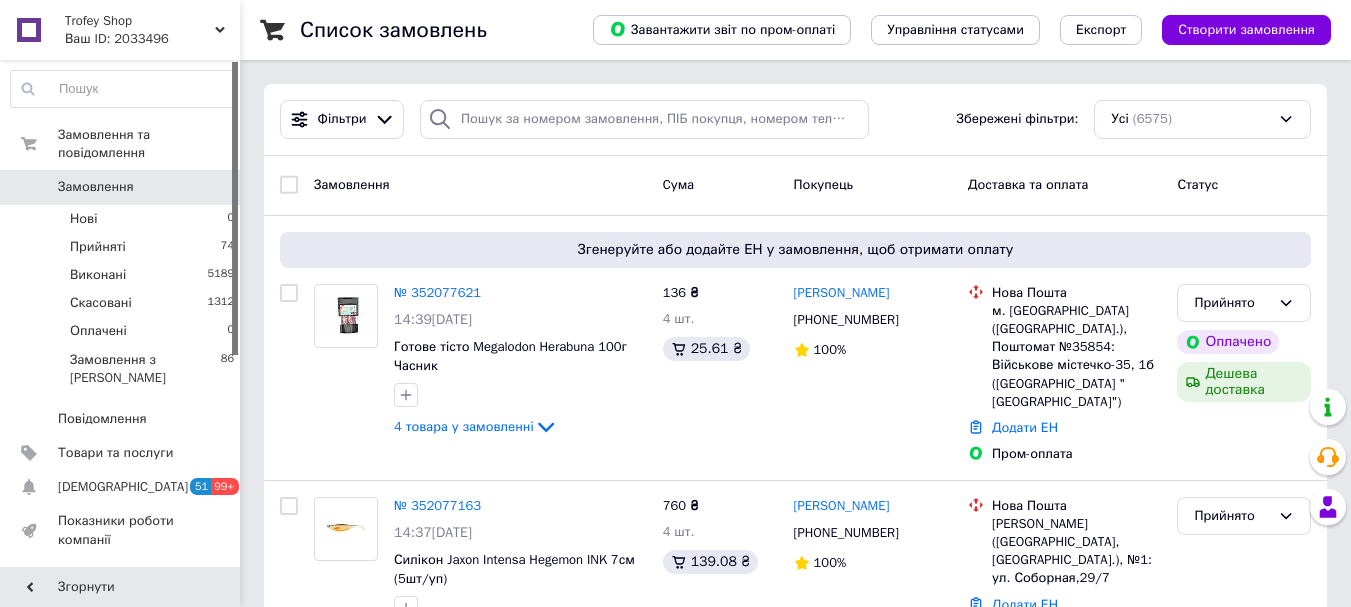 click on "Замовлення" at bounding box center (121, 187) 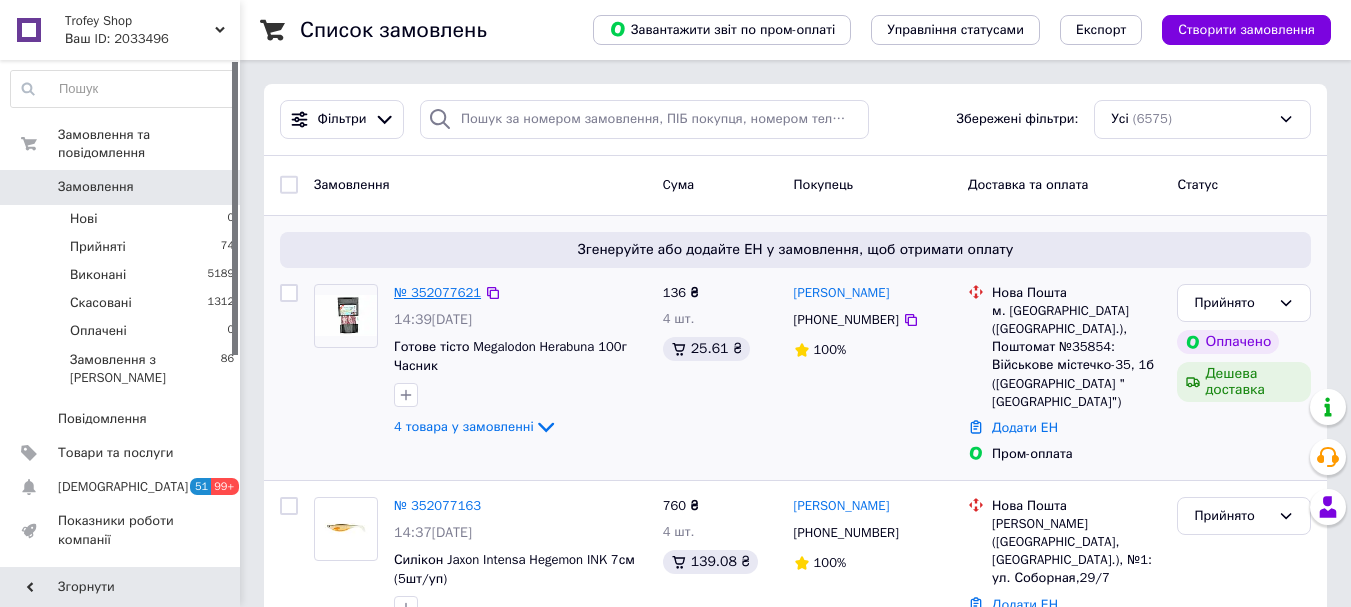 click on "№ 352077621" at bounding box center [437, 292] 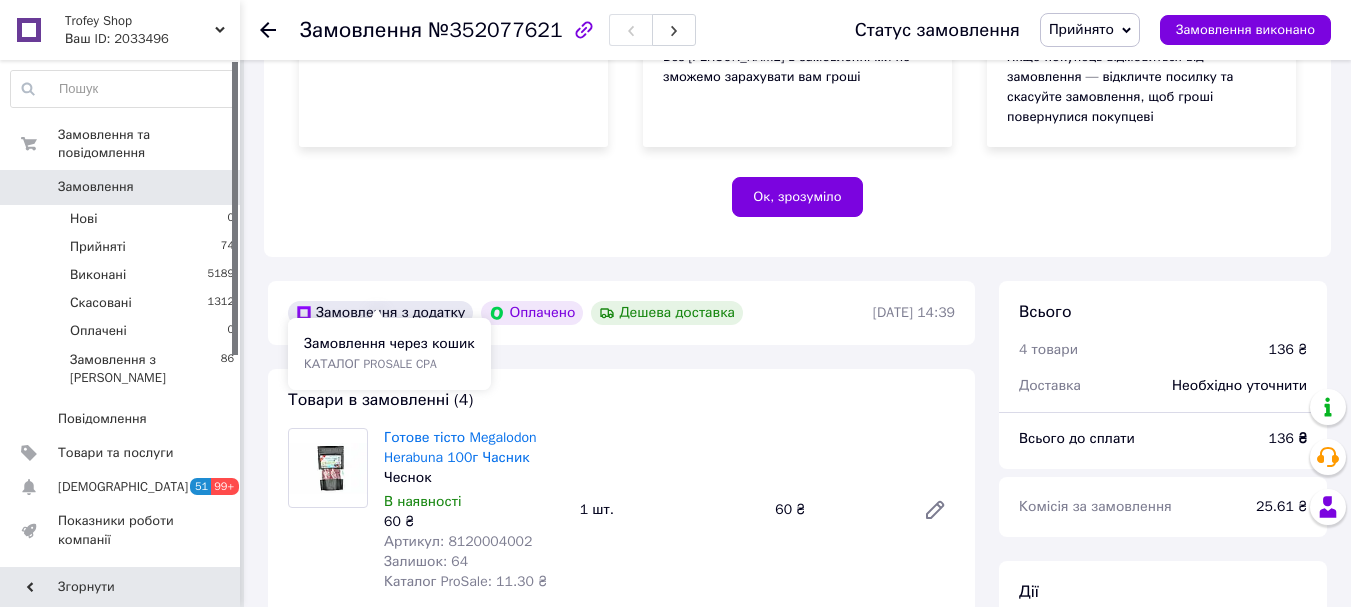 scroll, scrollTop: 667, scrollLeft: 0, axis: vertical 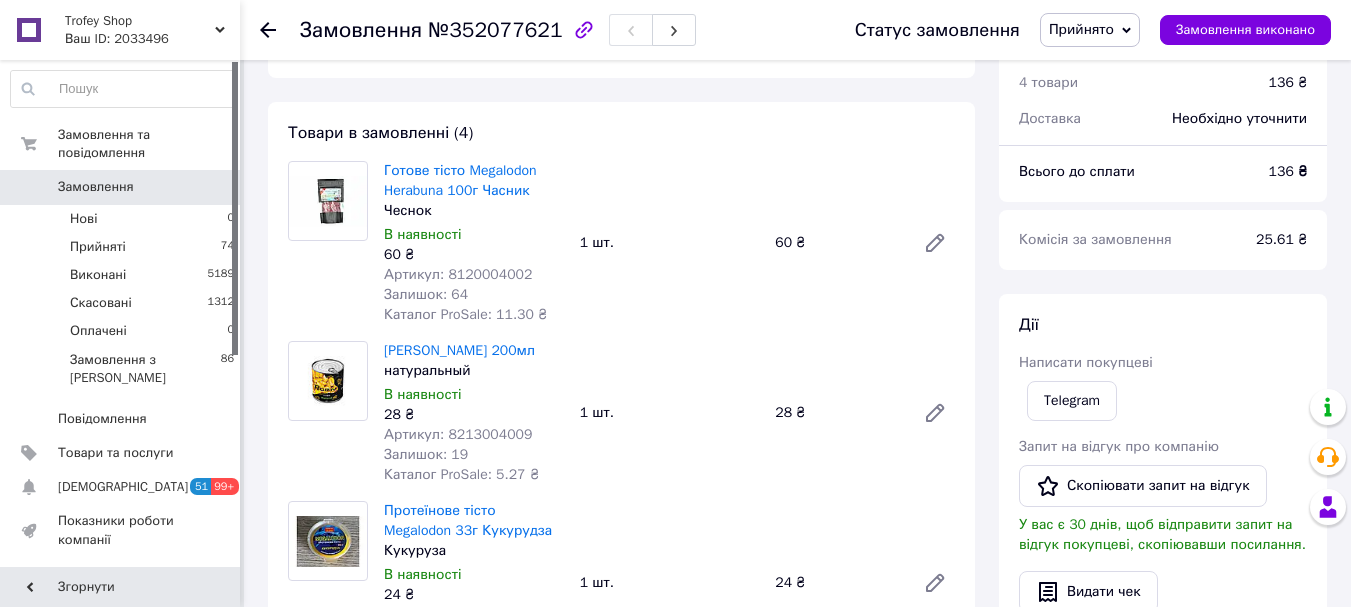 click on "Замовлення" at bounding box center [121, 187] 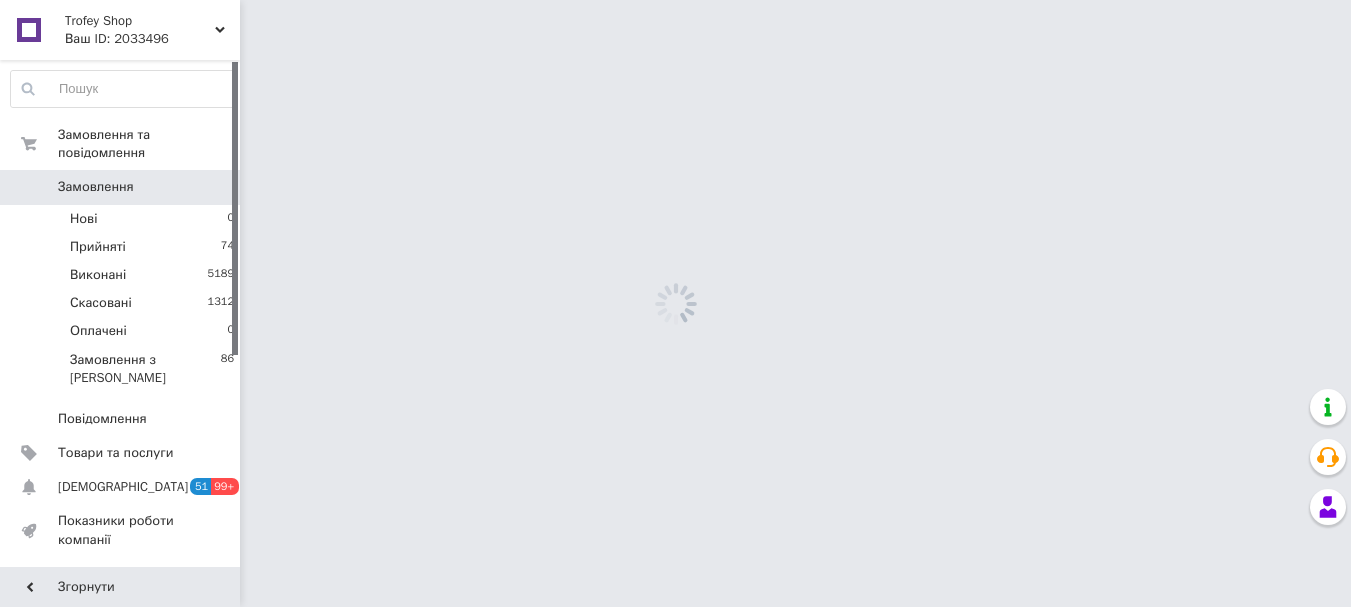 scroll, scrollTop: 0, scrollLeft: 0, axis: both 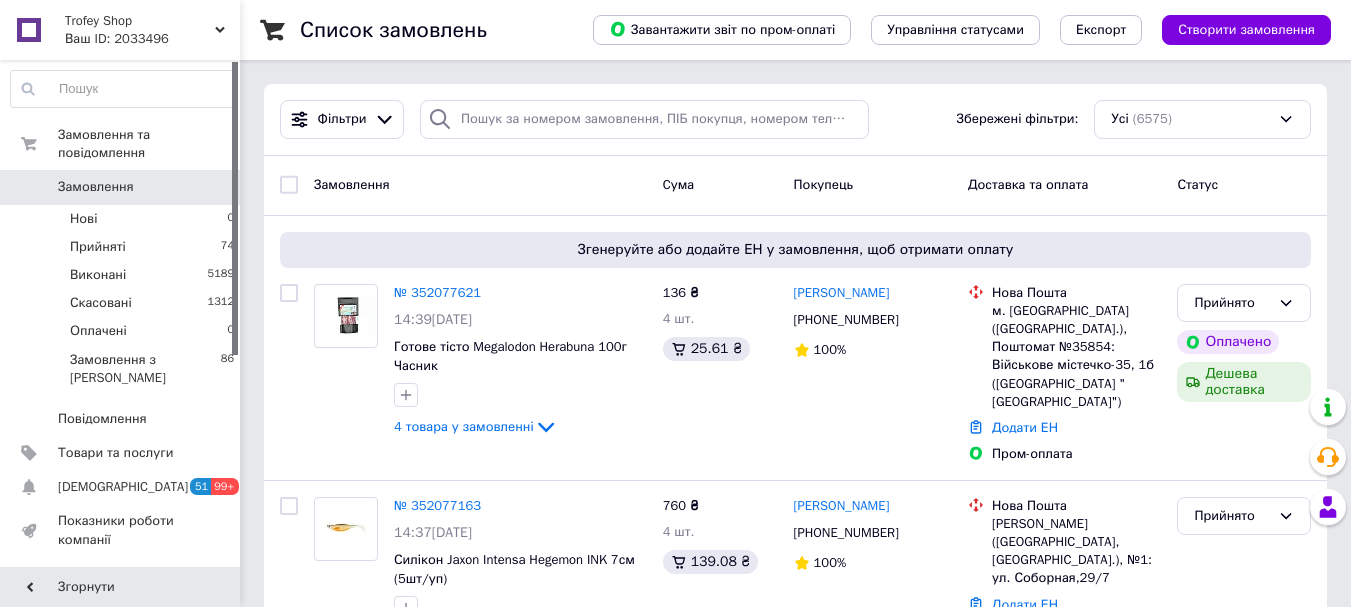 click on "Замовлення" at bounding box center [96, 187] 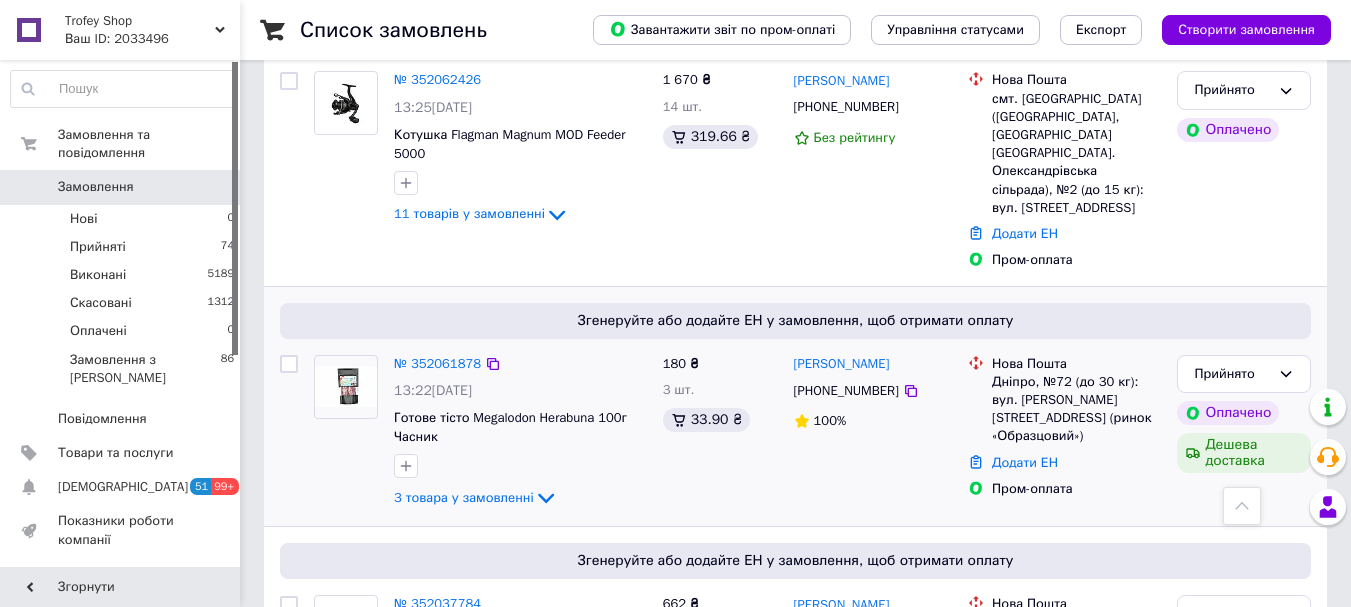 scroll, scrollTop: 667, scrollLeft: 0, axis: vertical 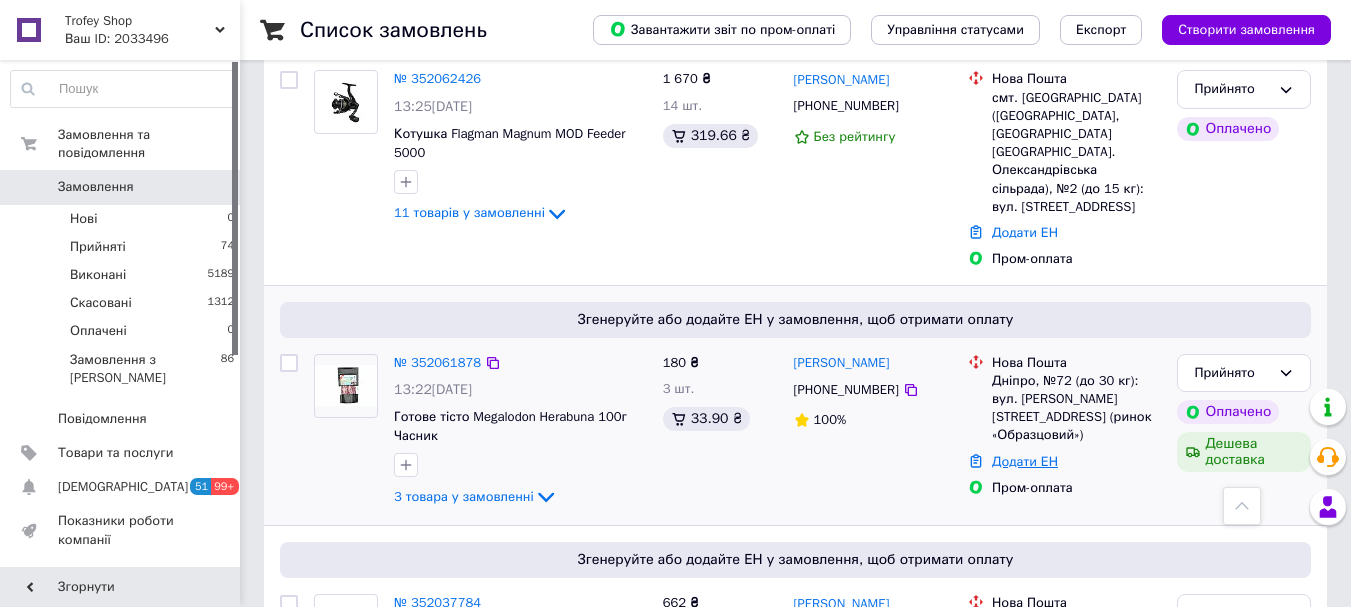 click on "Додати ЕН" at bounding box center (1025, 461) 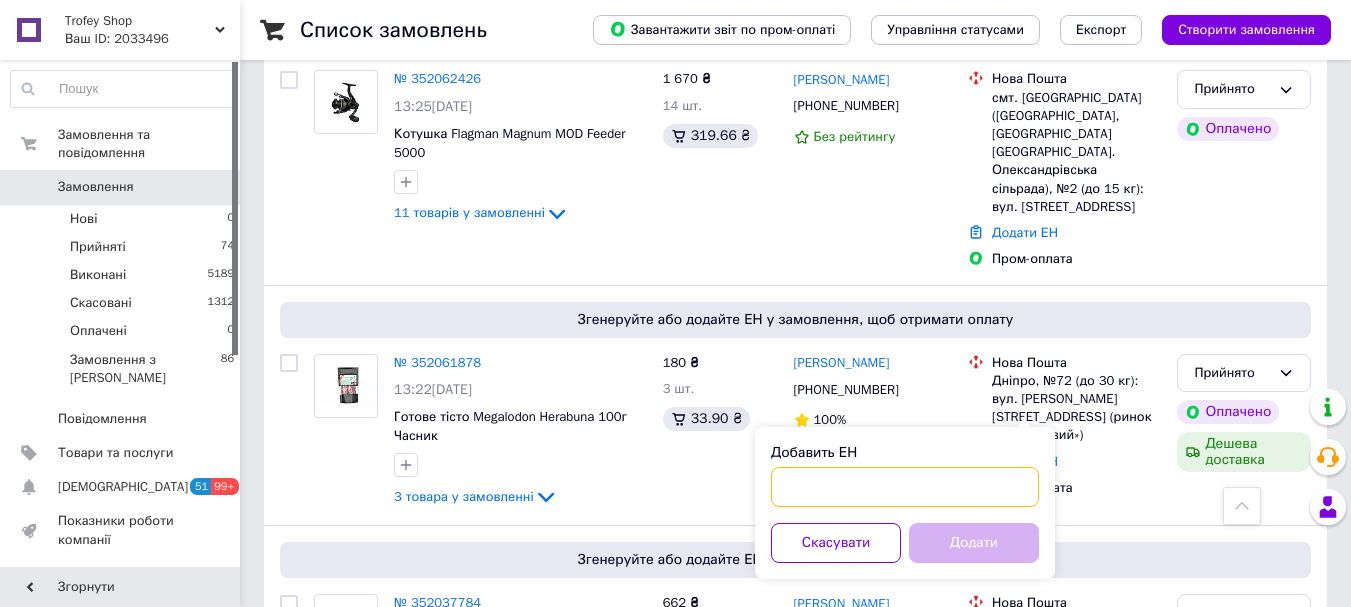 click on "Добавить ЕН" at bounding box center [905, 487] 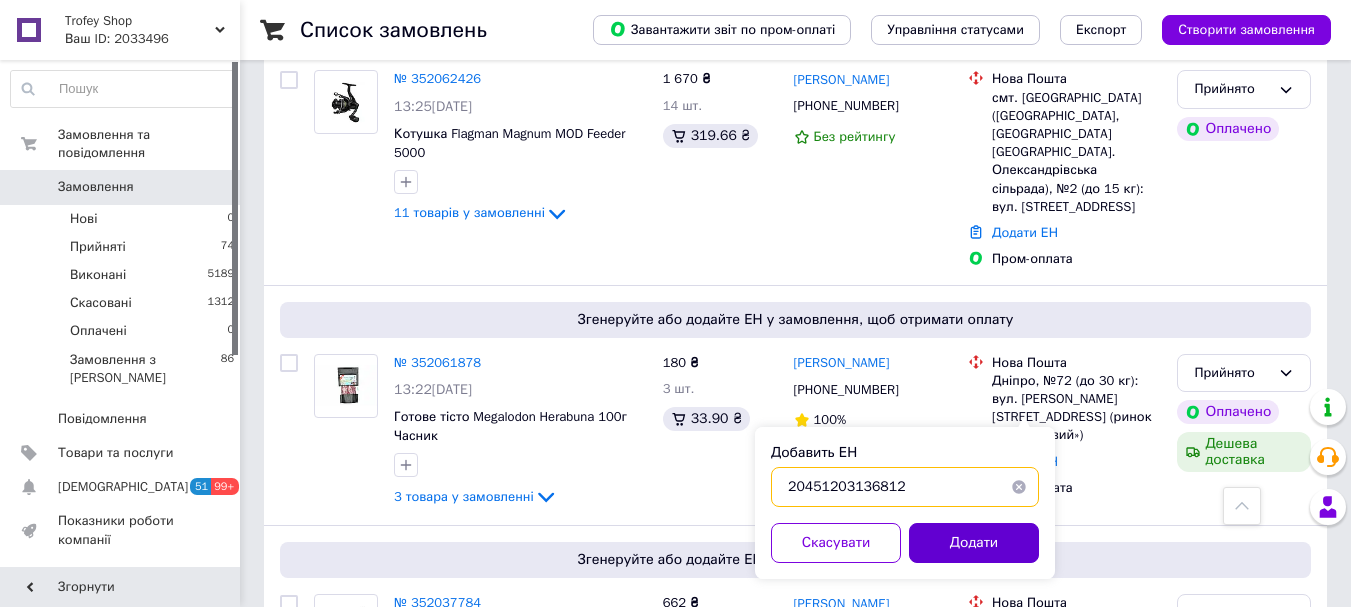 type on "20451203136812" 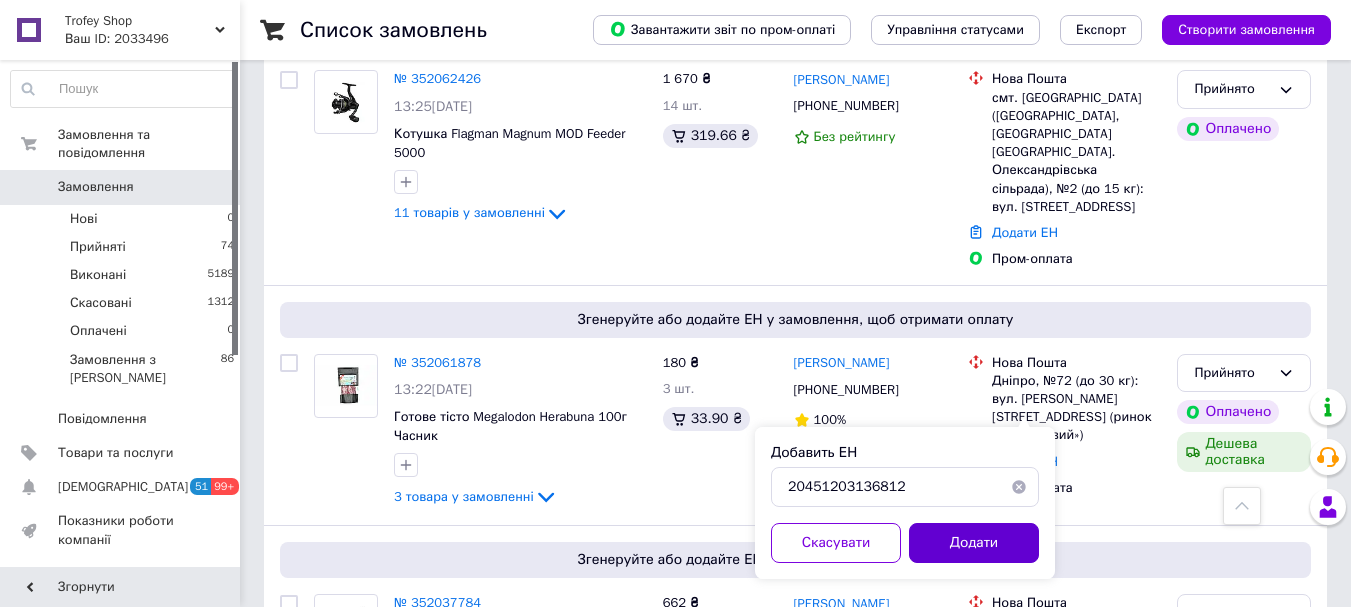 click on "Додати" at bounding box center [974, 543] 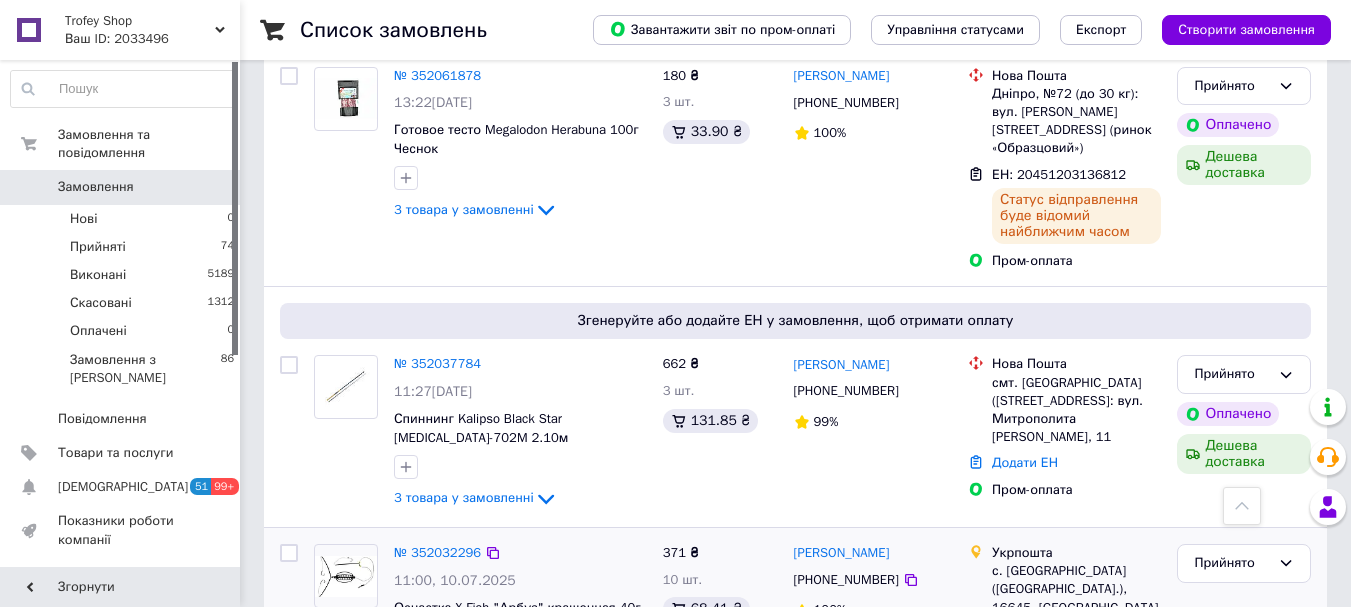 scroll, scrollTop: 1200, scrollLeft: 0, axis: vertical 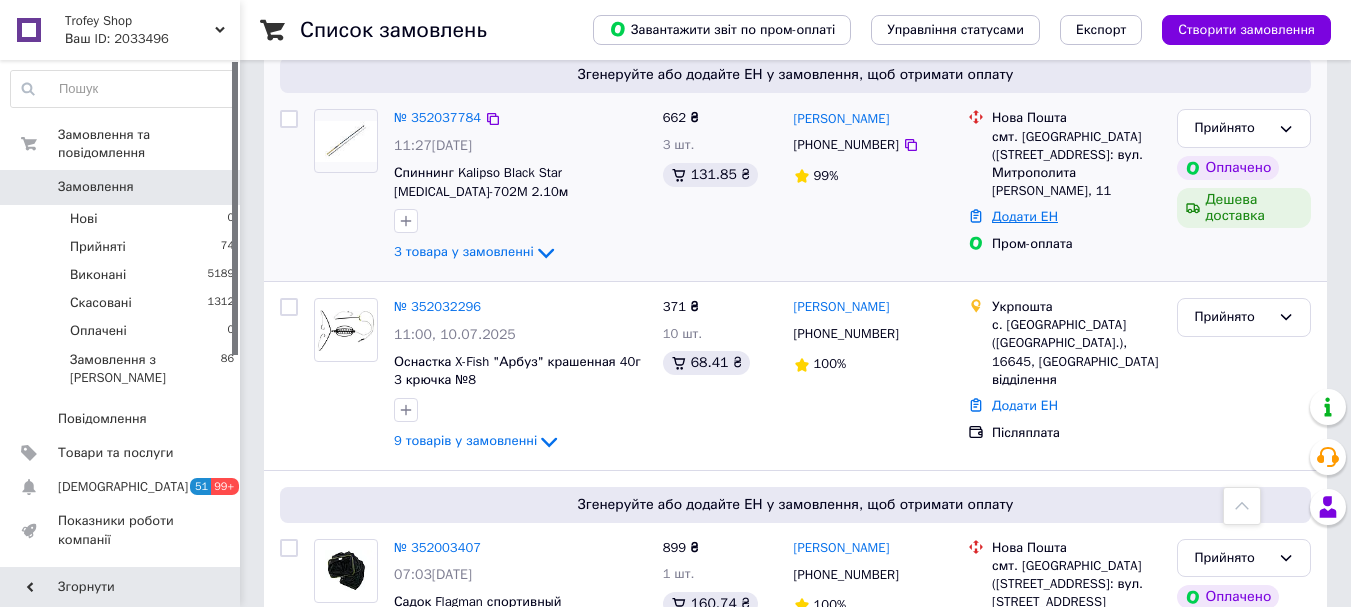 click on "Додати ЕН" at bounding box center [1025, 216] 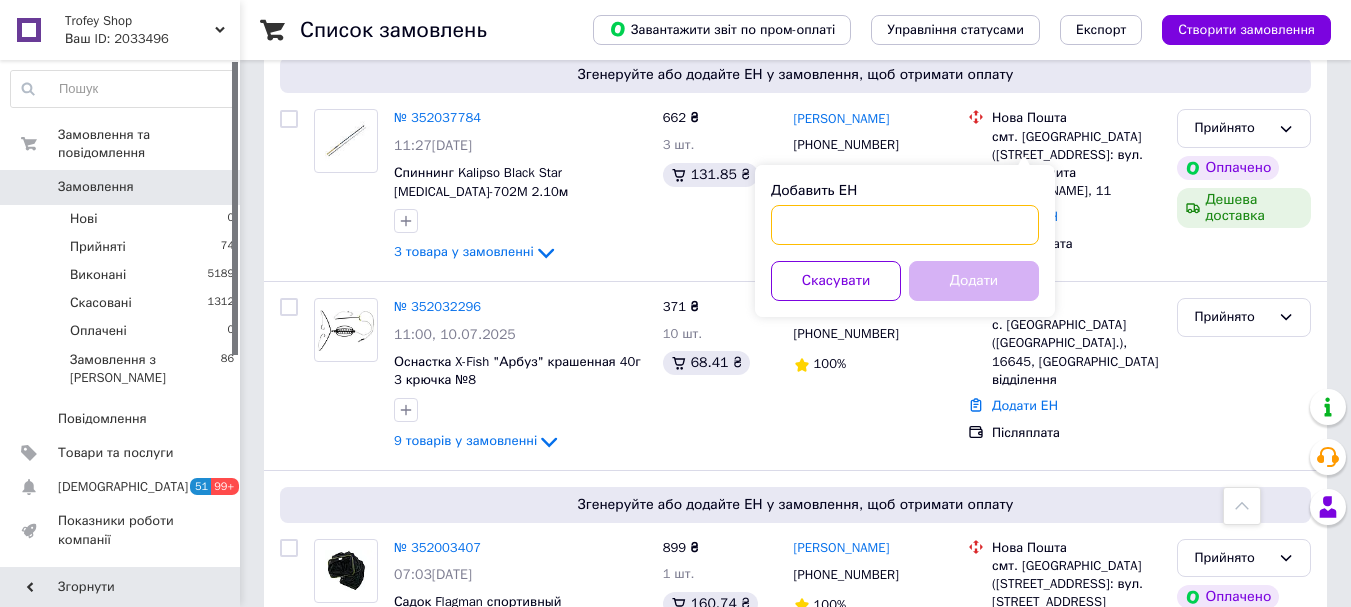 click on "Добавить ЕН" at bounding box center (905, 225) 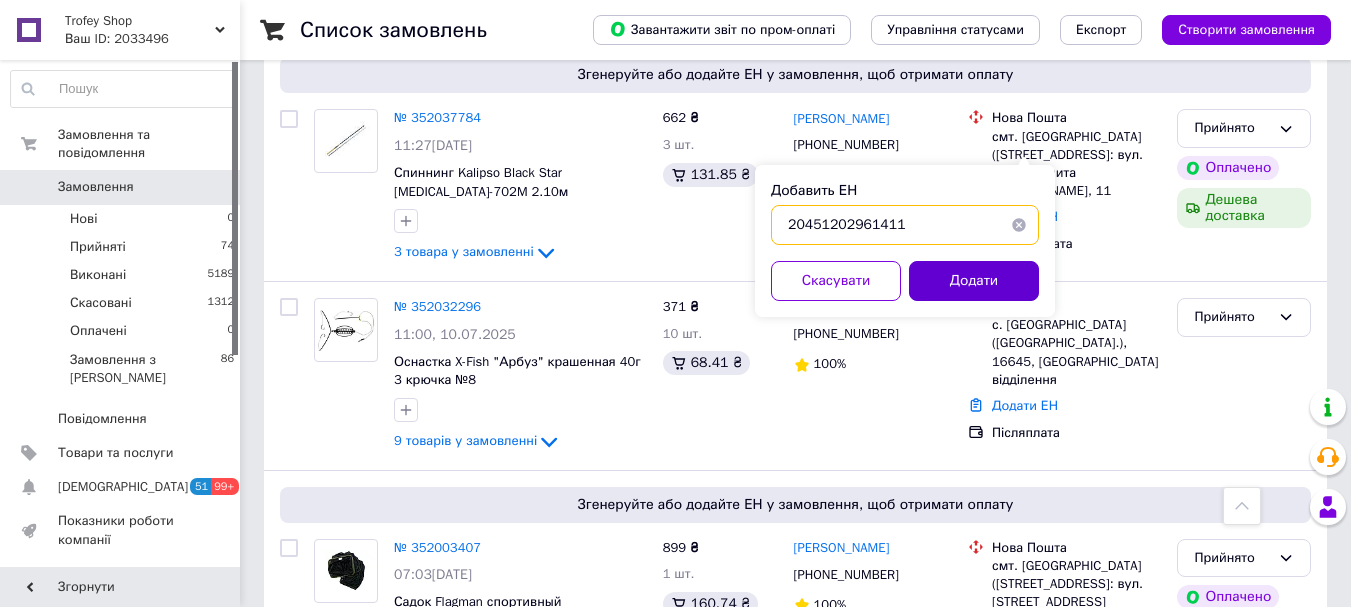 type on "20451202961411" 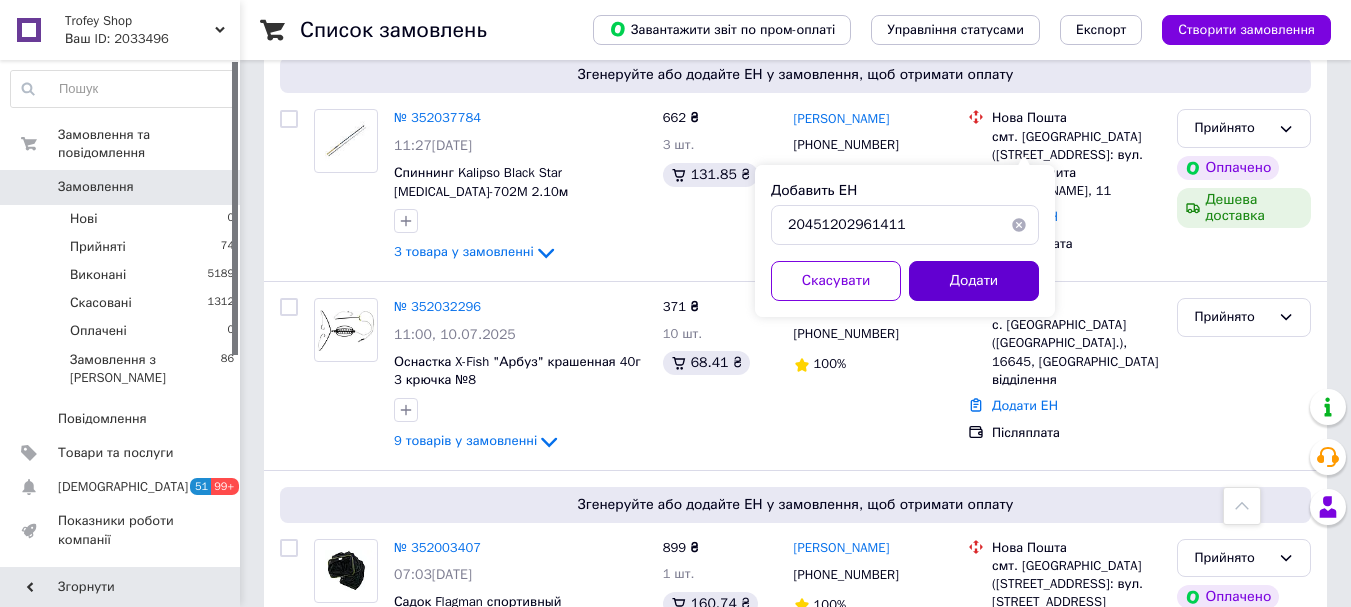 click on "Додати" at bounding box center (974, 281) 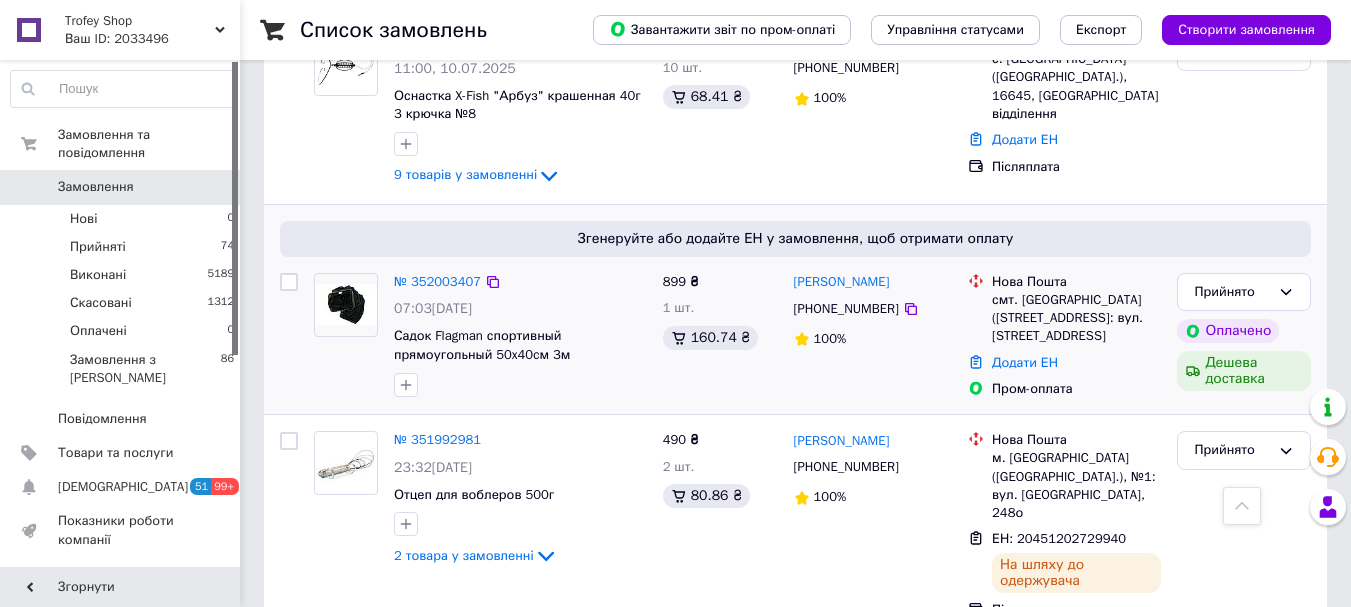 scroll, scrollTop: 1467, scrollLeft: 0, axis: vertical 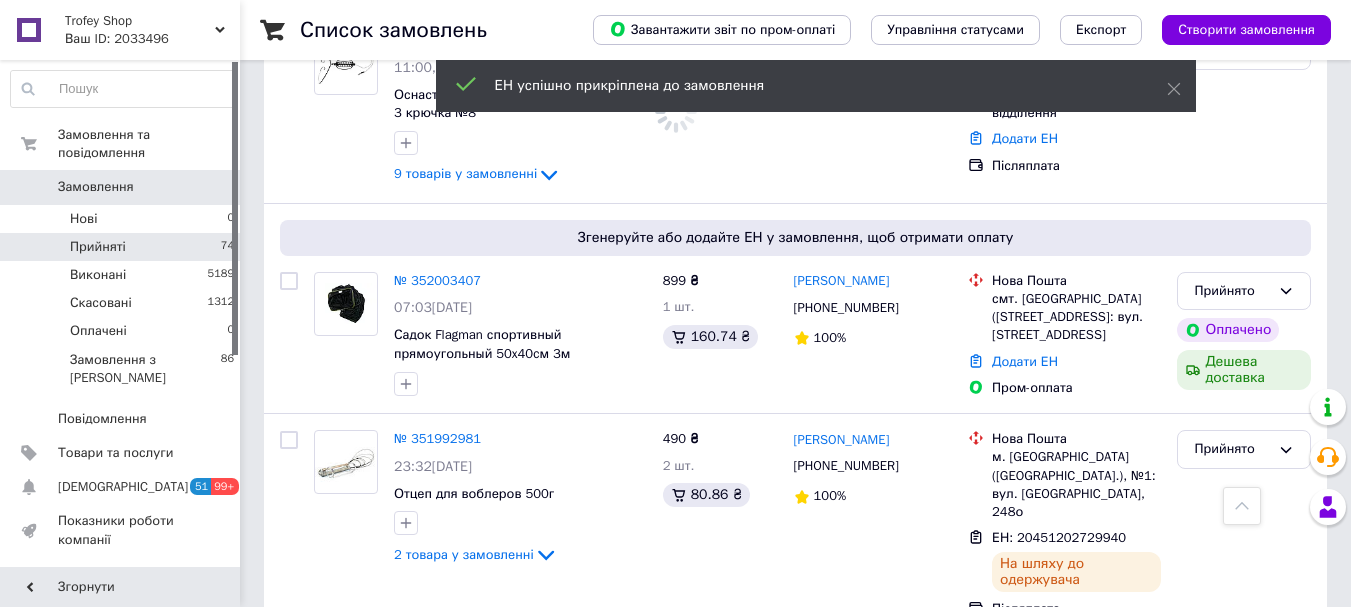 click on "Прийняті 74" at bounding box center (123, 247) 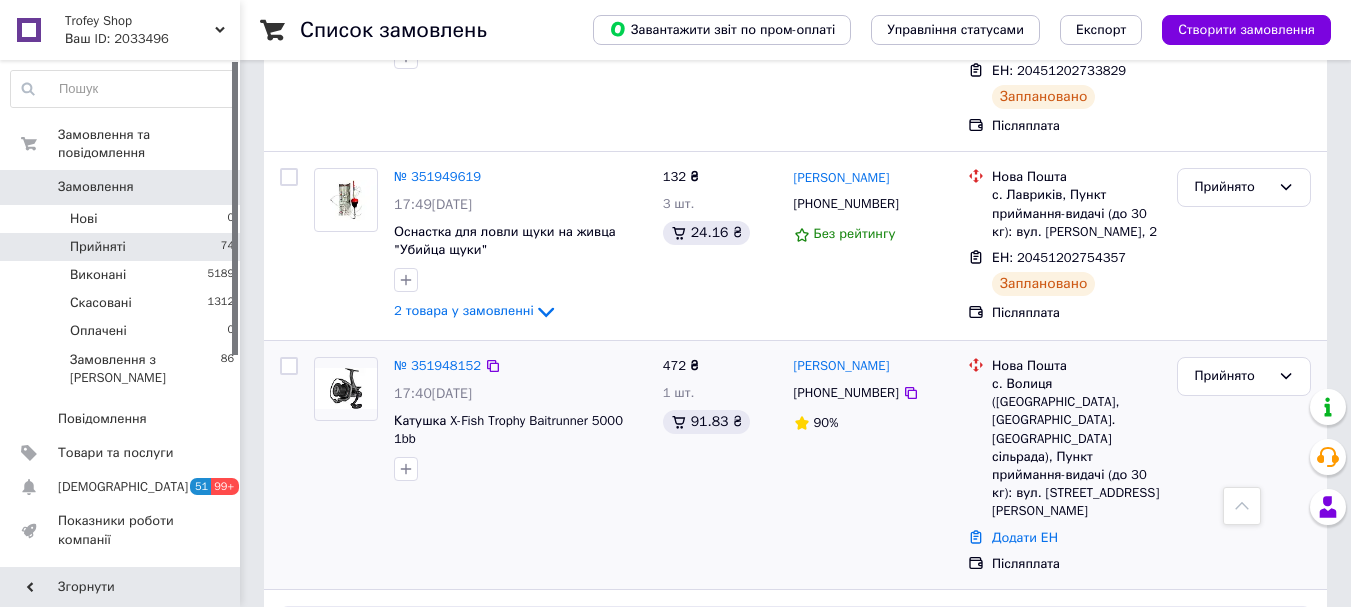 scroll, scrollTop: 4073, scrollLeft: 0, axis: vertical 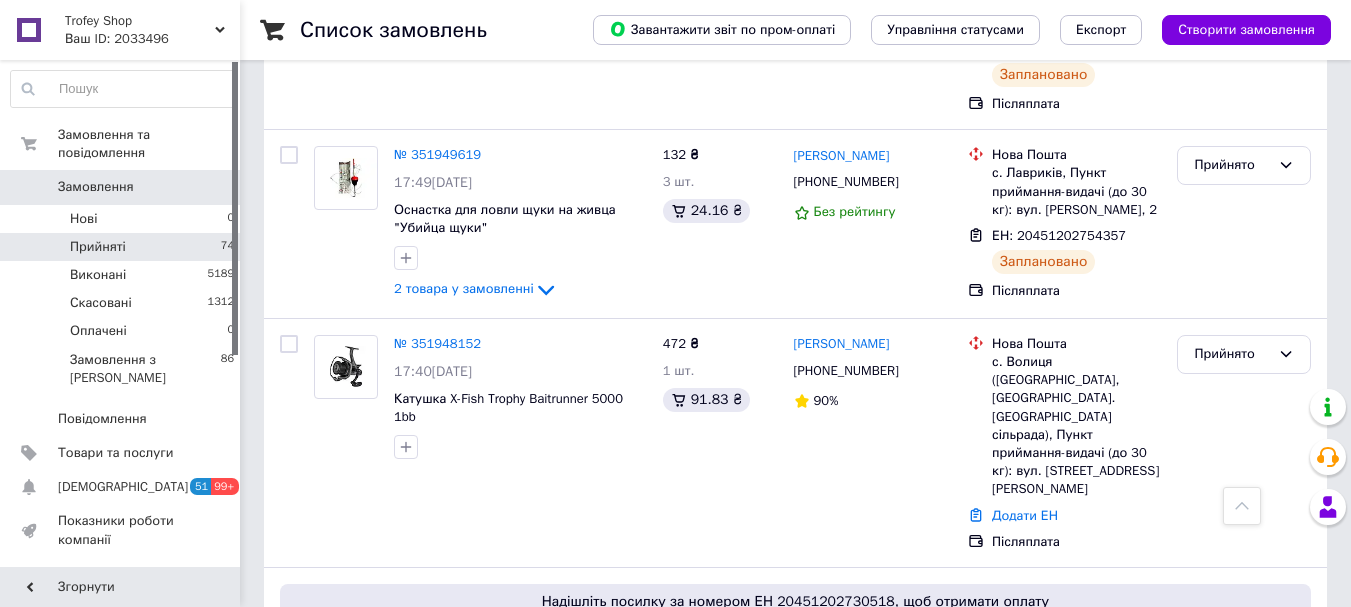 click on "2" at bounding box center [327, 887] 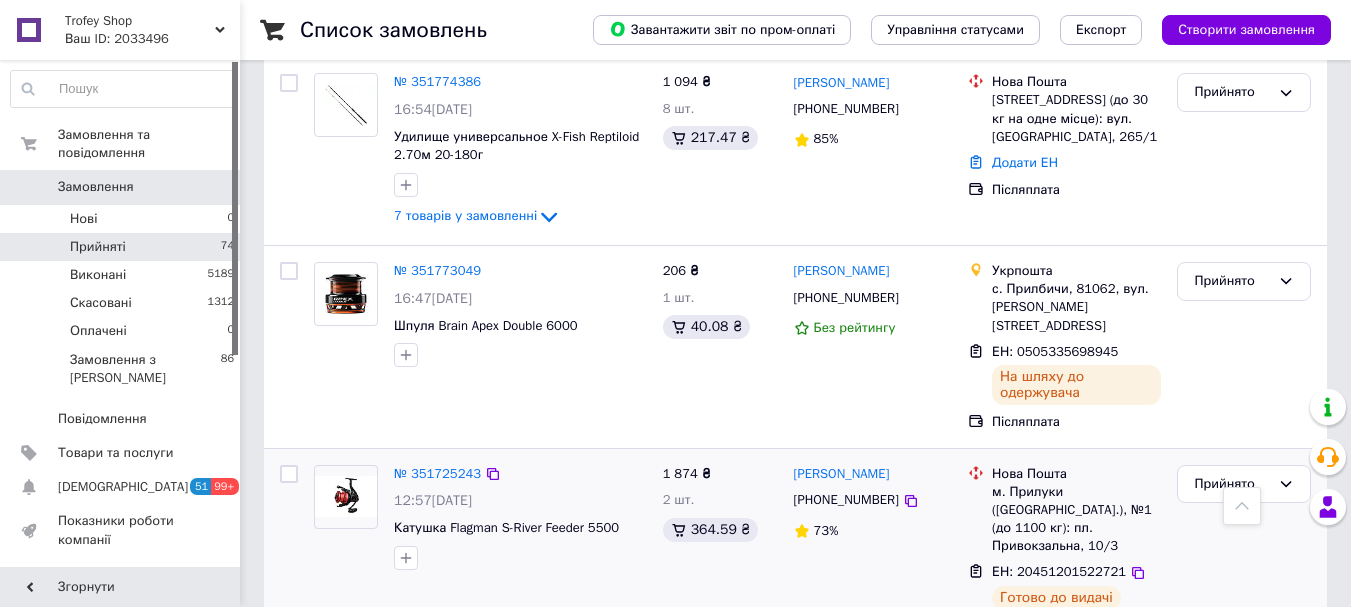 scroll, scrollTop: 3200, scrollLeft: 0, axis: vertical 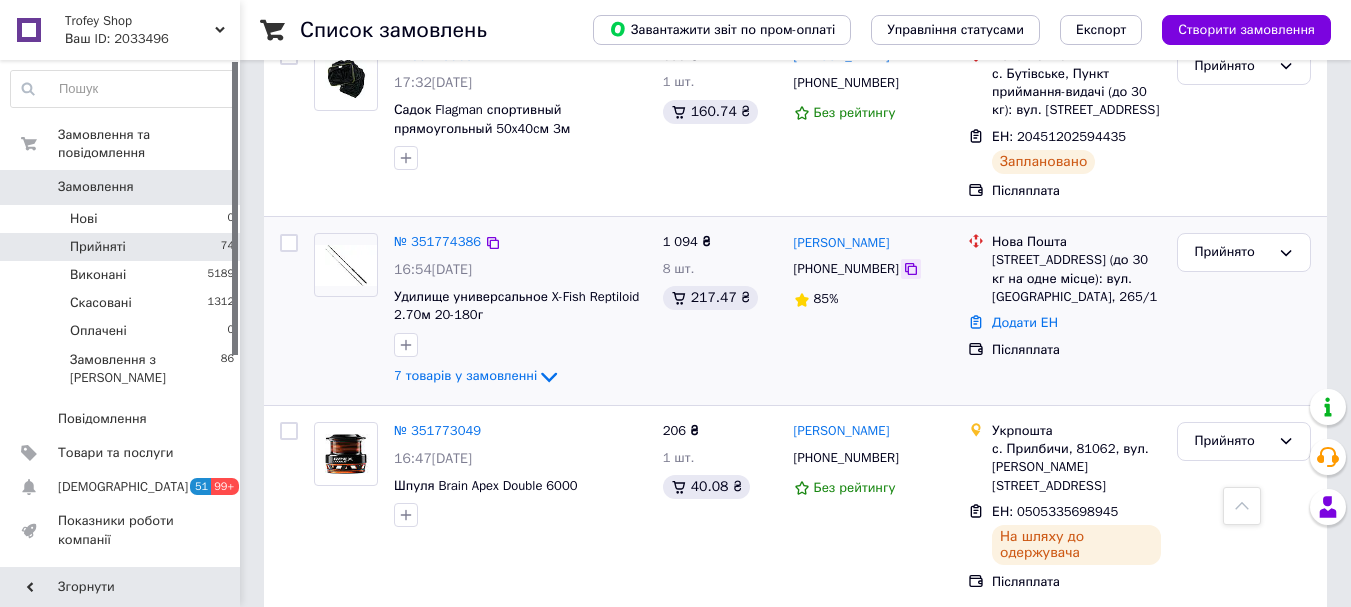 click 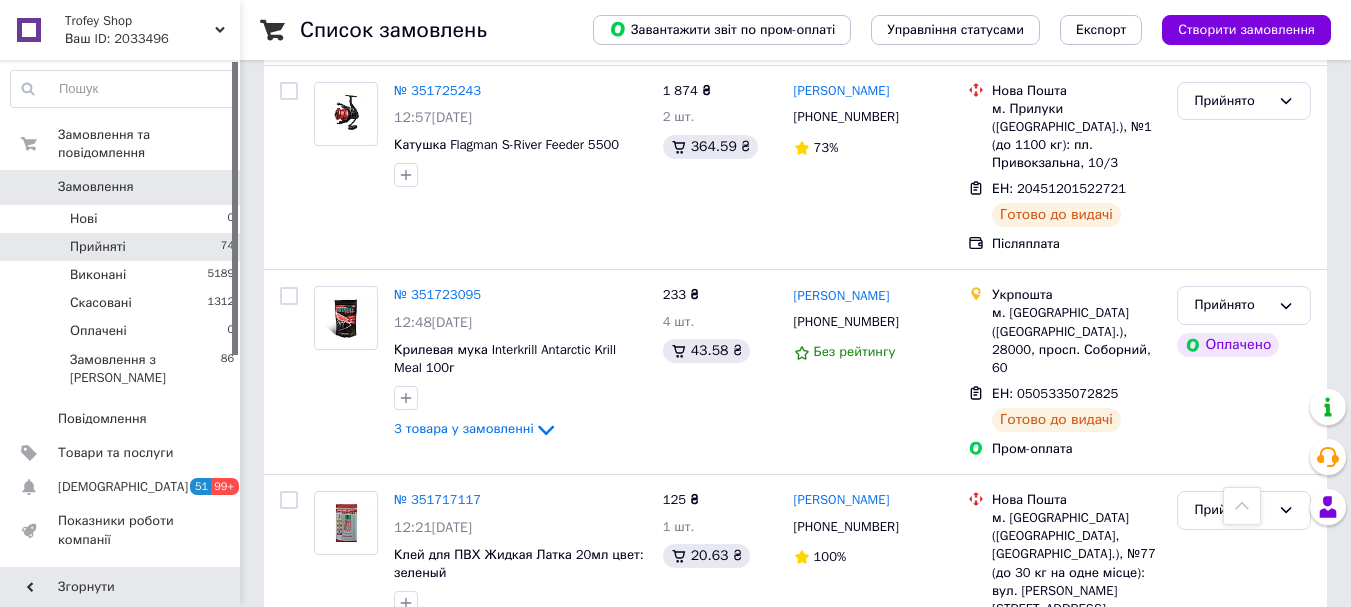 scroll, scrollTop: 3758, scrollLeft: 0, axis: vertical 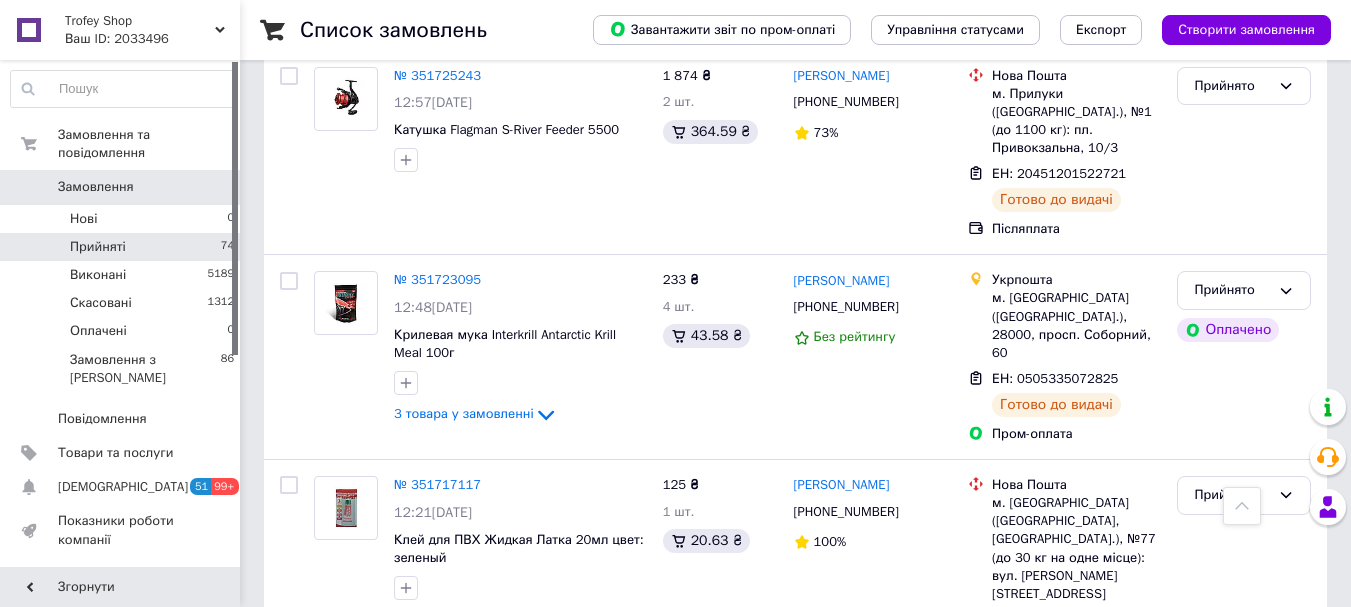 click on "3" at bounding box center [494, 745] 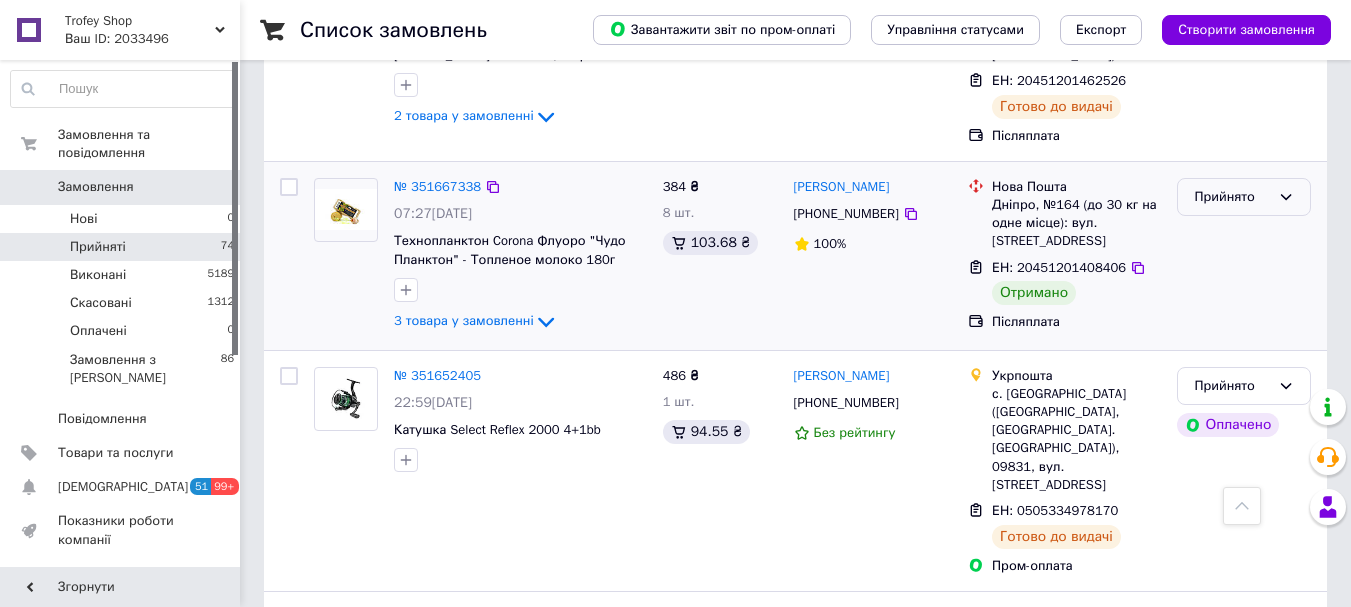 click on "Прийнято" at bounding box center (1232, 197) 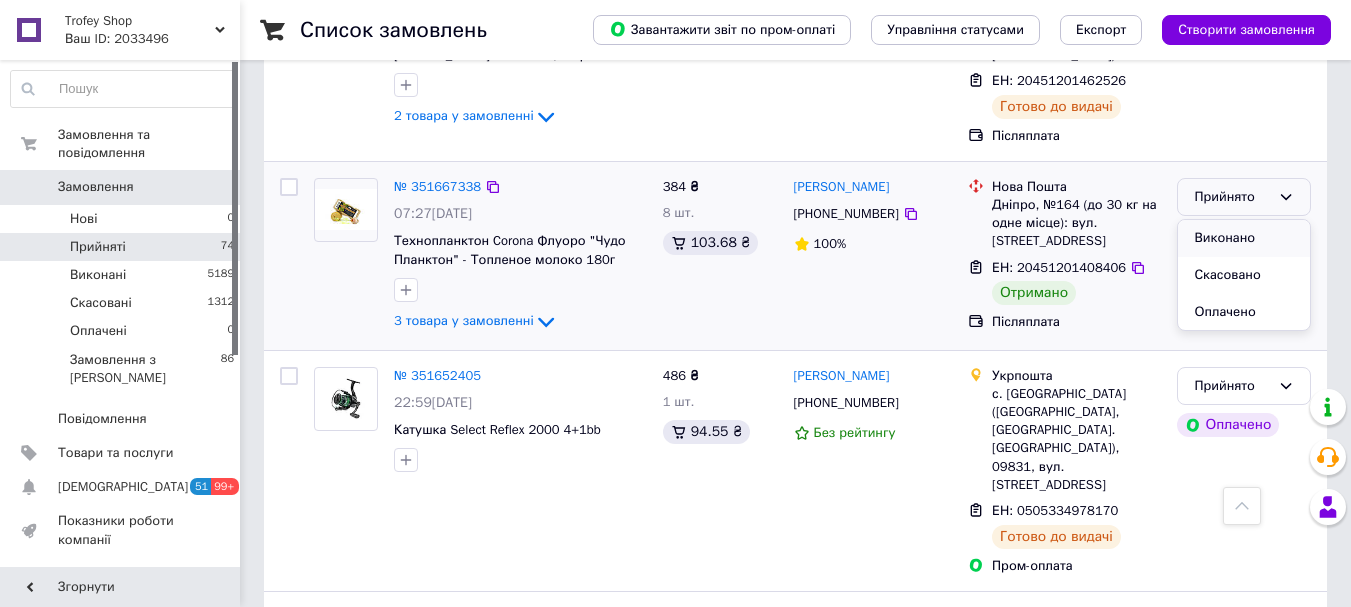click on "Виконано" at bounding box center [1244, 238] 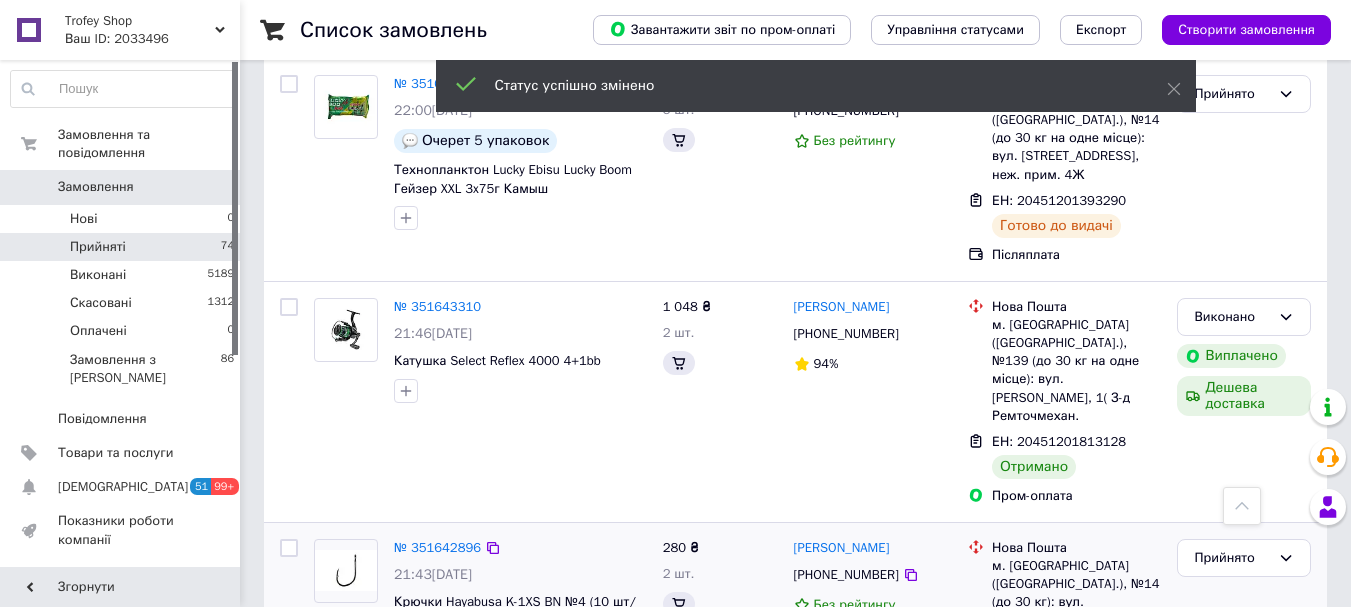 scroll, scrollTop: 1733, scrollLeft: 0, axis: vertical 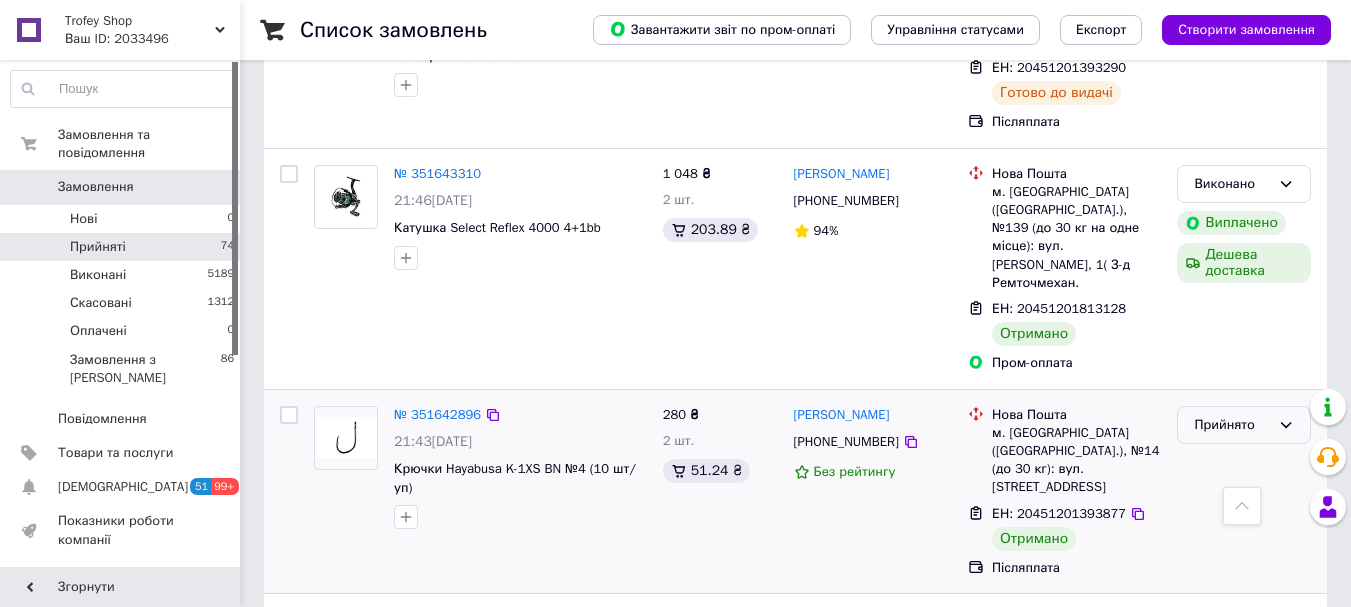 click on "Прийнято" at bounding box center [1244, 425] 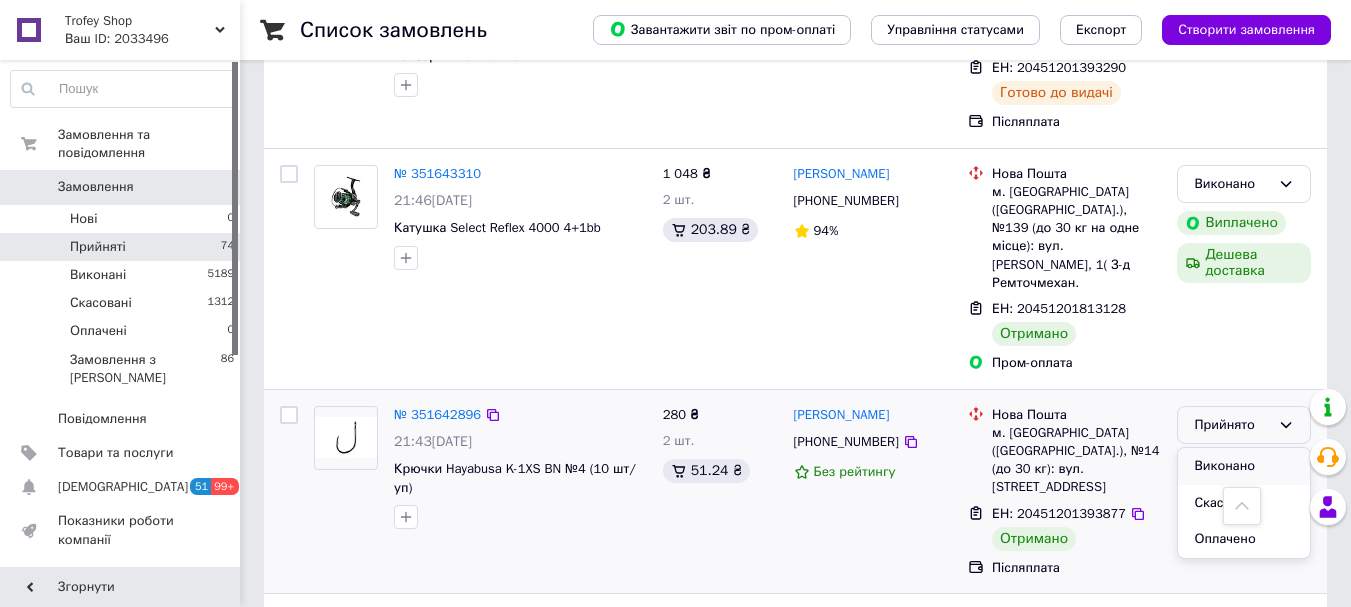 click on "Виконано" at bounding box center [1244, 466] 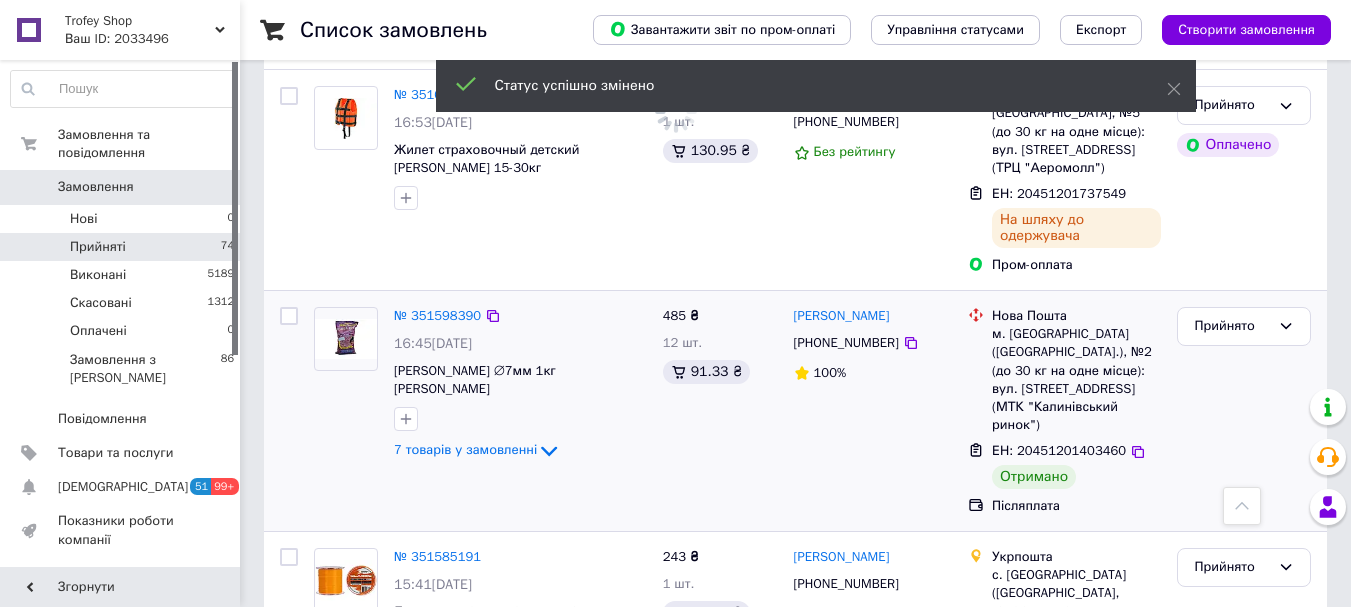 scroll, scrollTop: 2933, scrollLeft: 0, axis: vertical 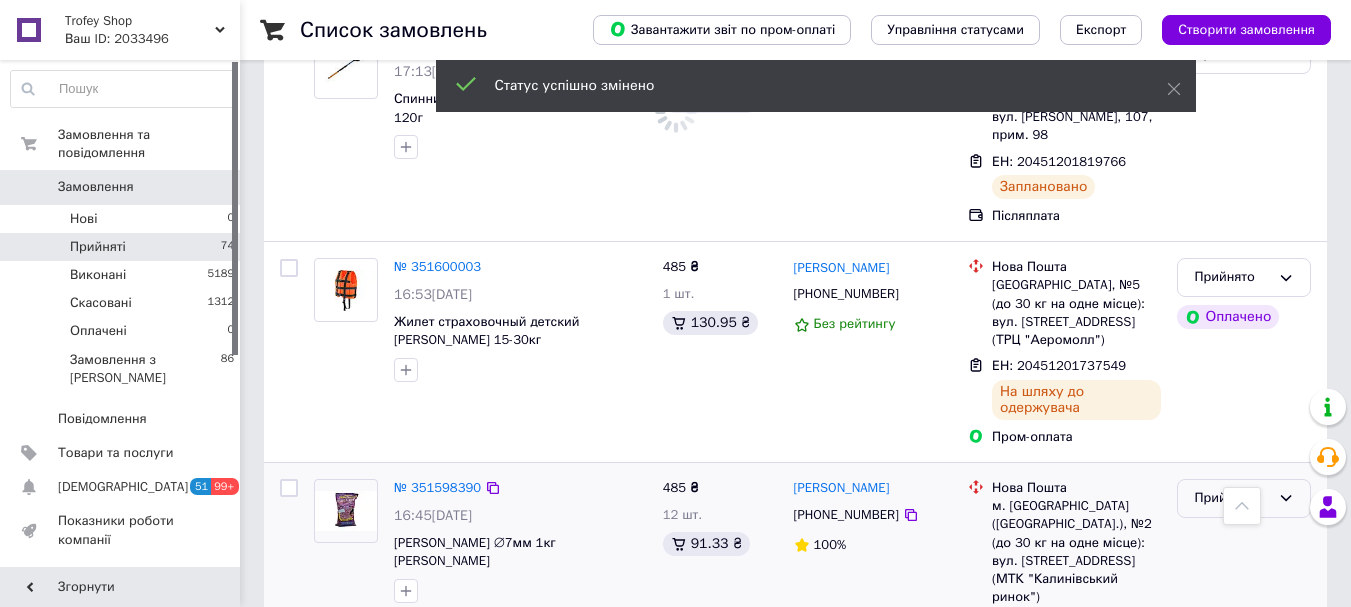 click on "Прийнято" at bounding box center [1244, 498] 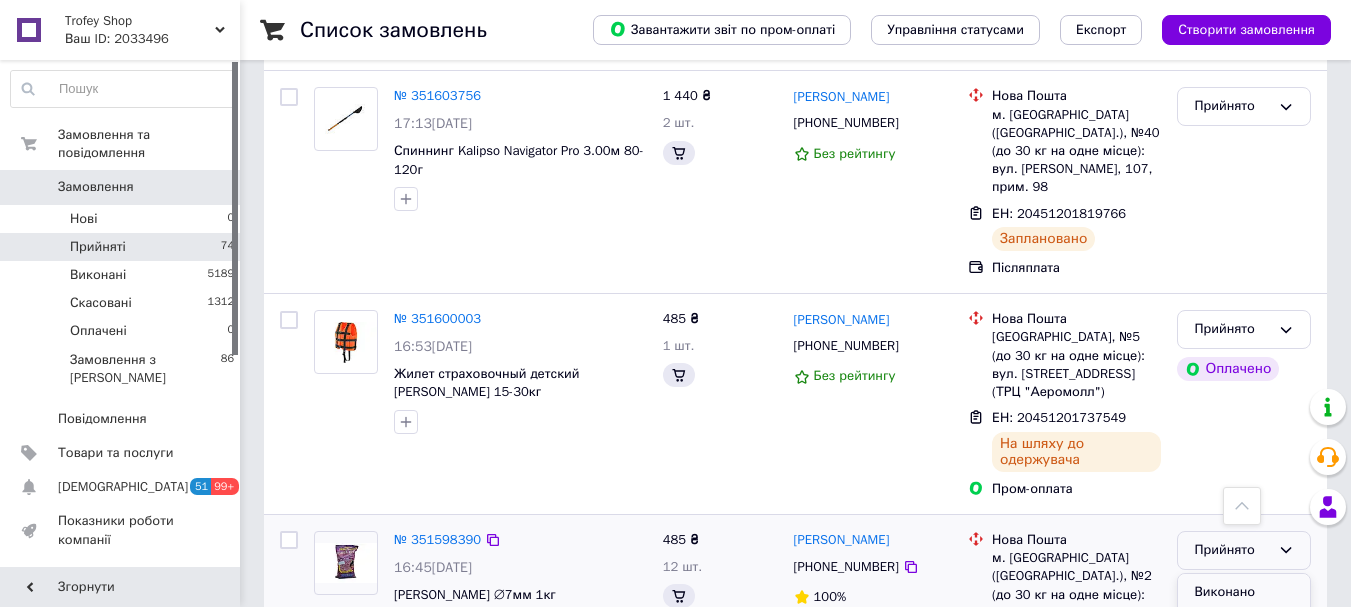 click on "Виконано" at bounding box center [1244, 592] 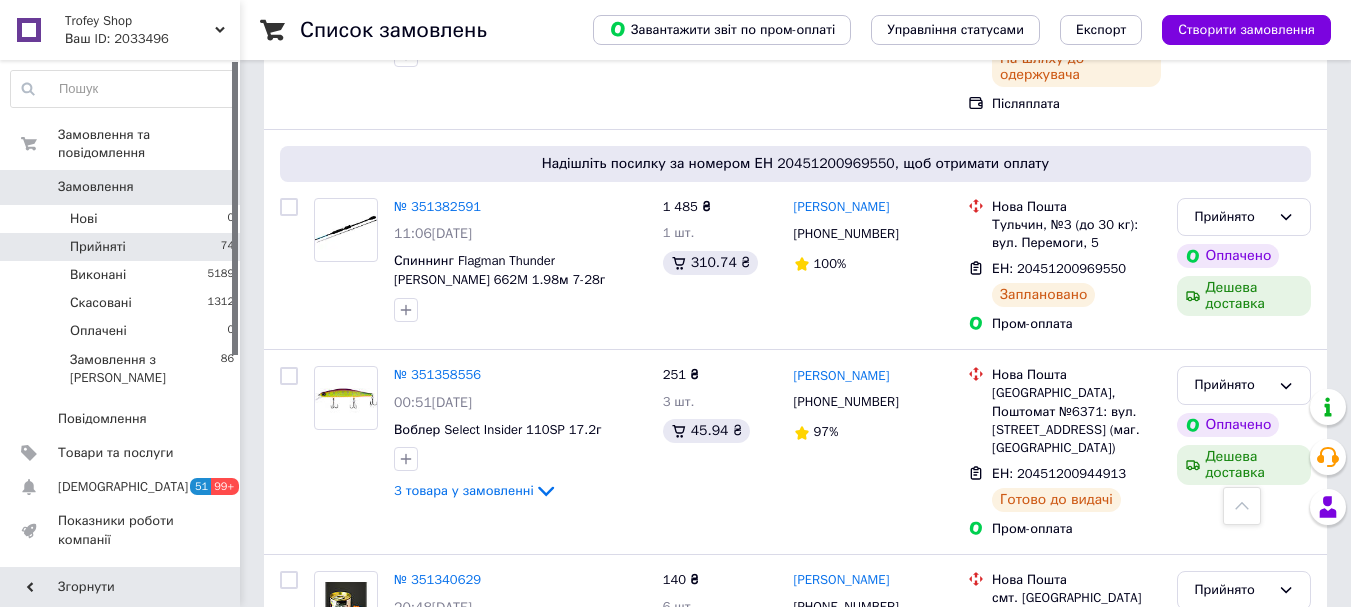 scroll, scrollTop: 3934, scrollLeft: 0, axis: vertical 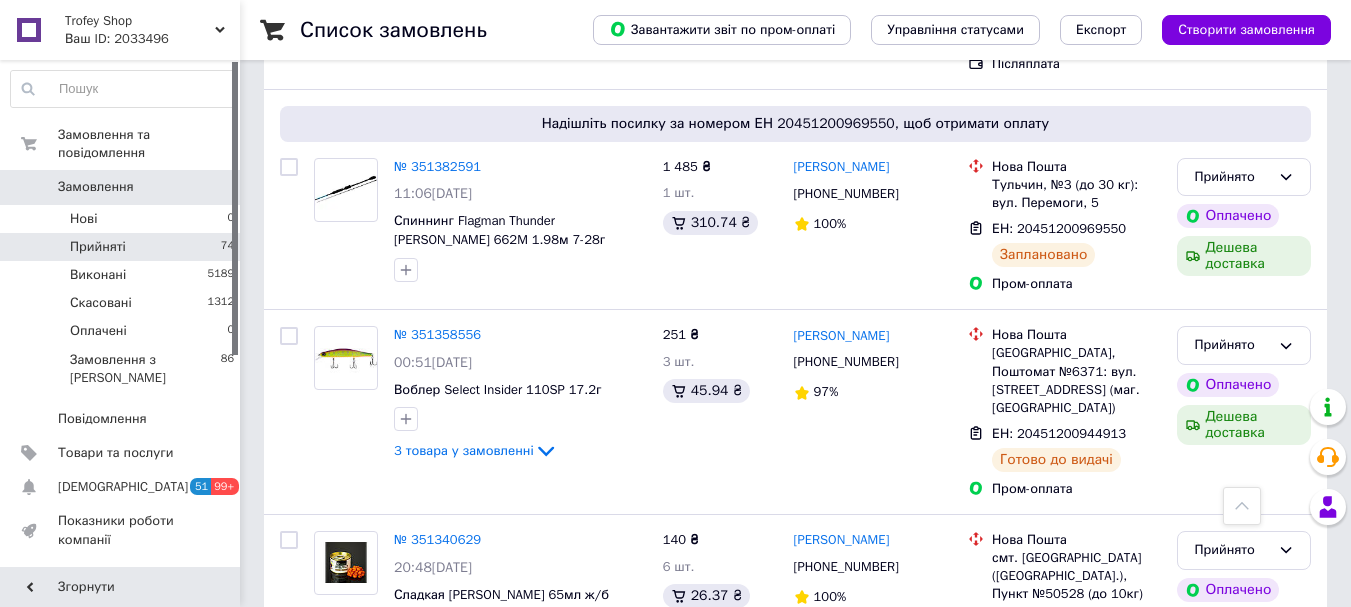 click on "4" at bounding box center [539, 798] 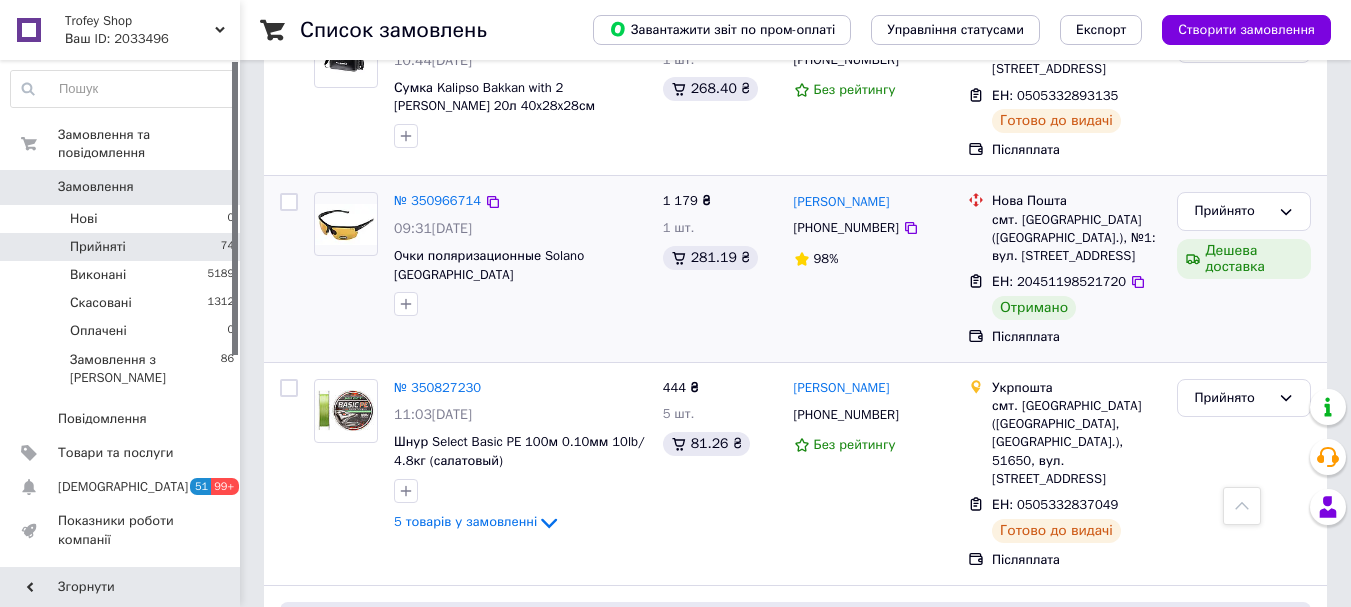 scroll, scrollTop: 1467, scrollLeft: 0, axis: vertical 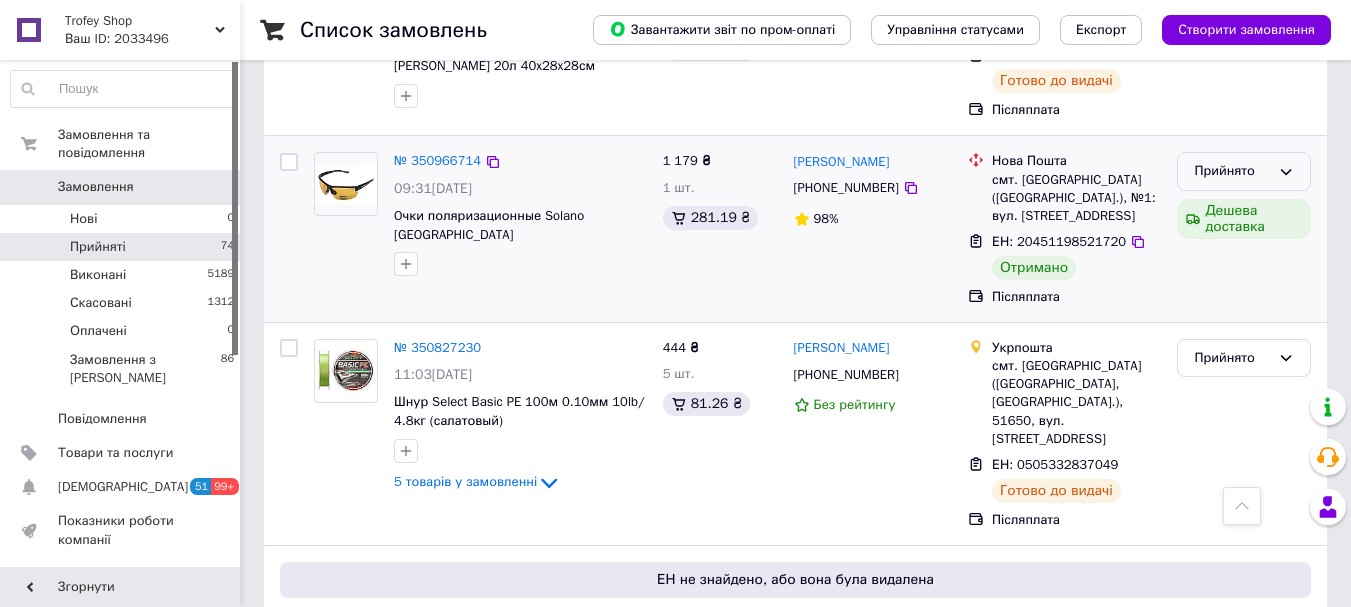 click on "Прийнято" at bounding box center [1244, 171] 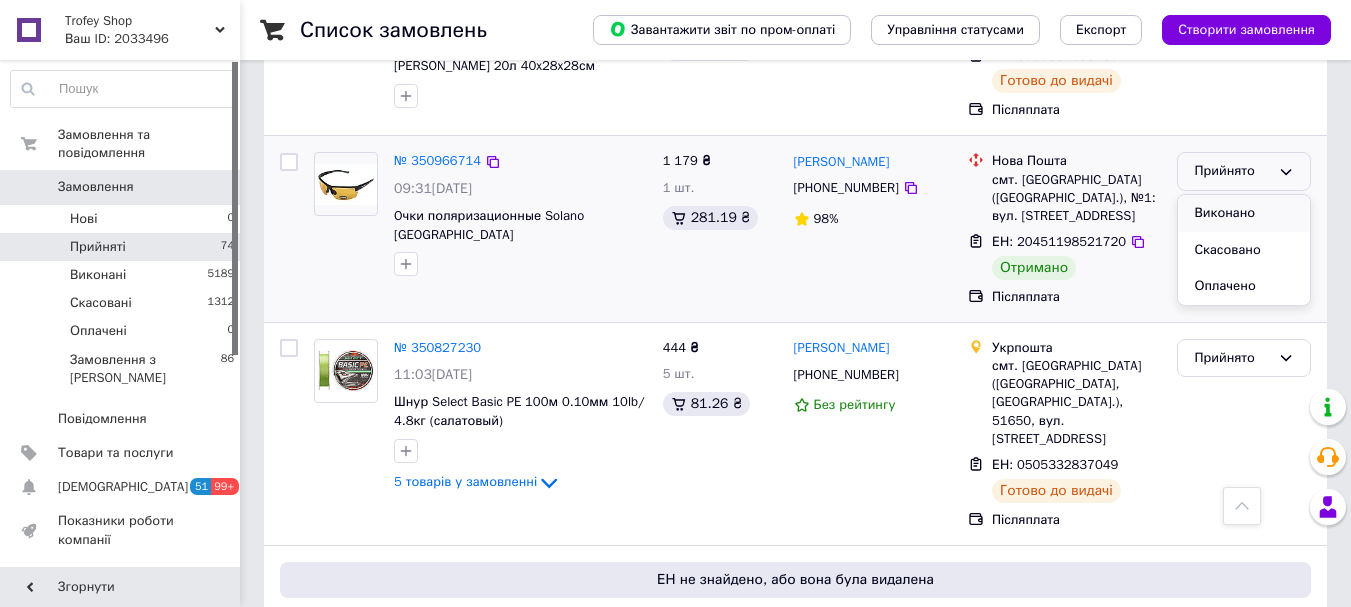 click on "Виконано" at bounding box center [1244, 213] 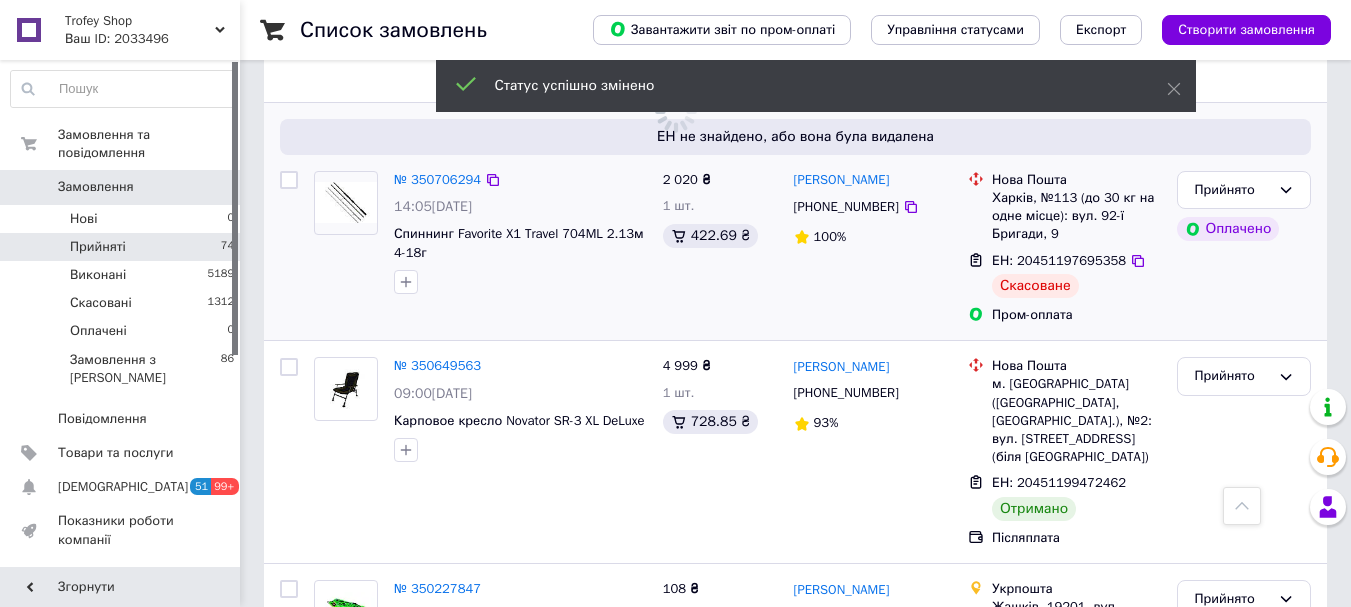 scroll, scrollTop: 1867, scrollLeft: 0, axis: vertical 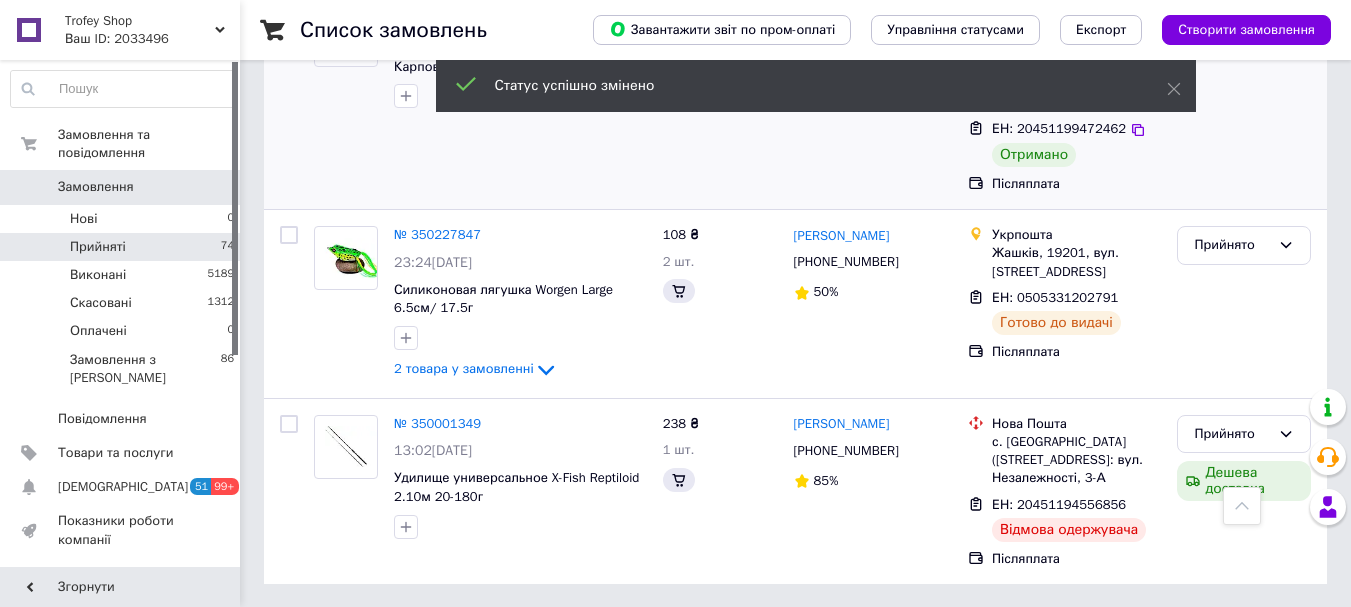 click on "Прийнято" at bounding box center (1244, 98) 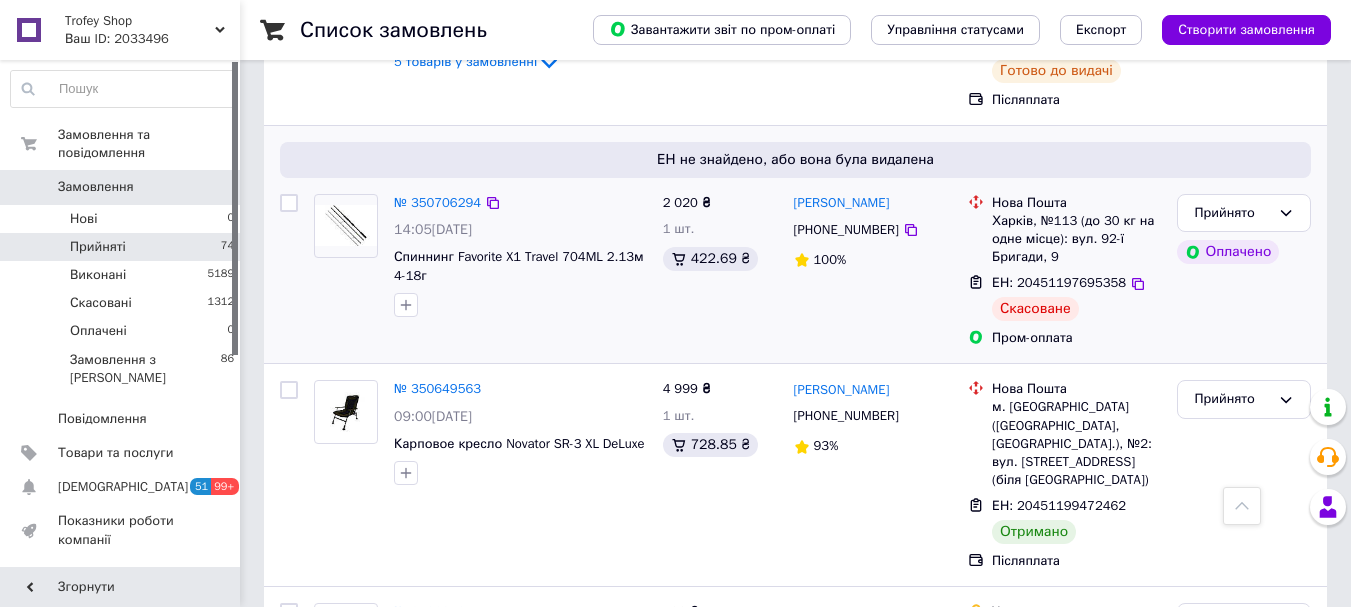 click on "Прийнято Оплачено" at bounding box center [1244, 271] 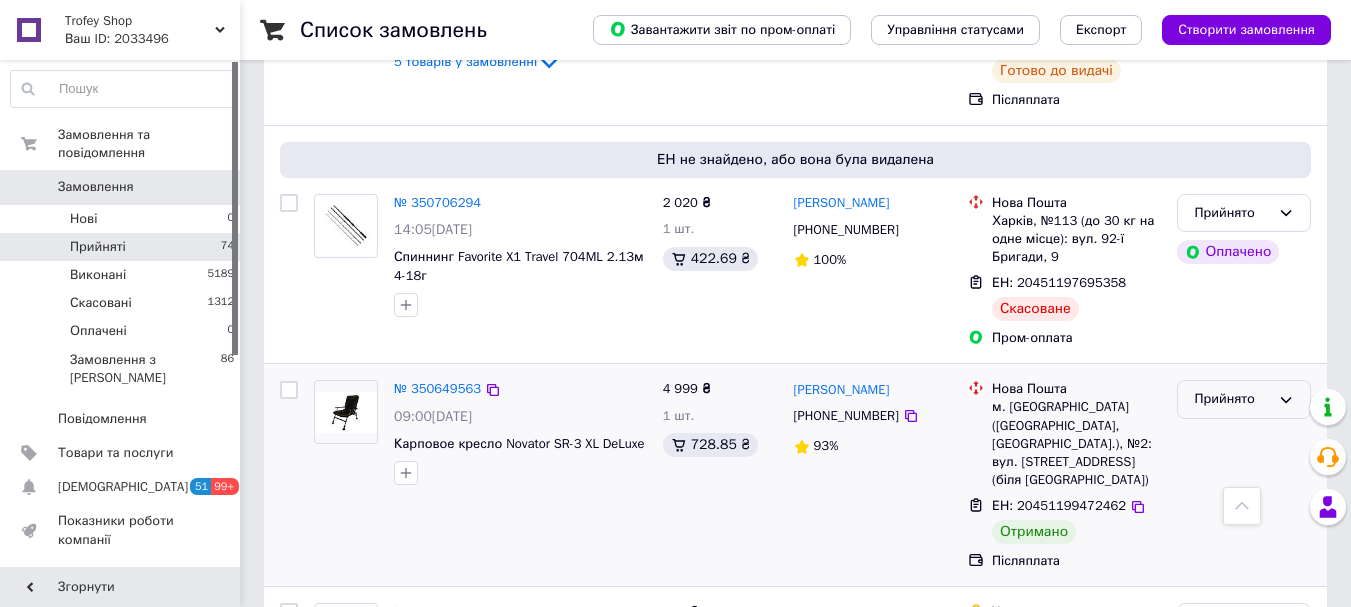click on "Прийнято" at bounding box center [1232, 399] 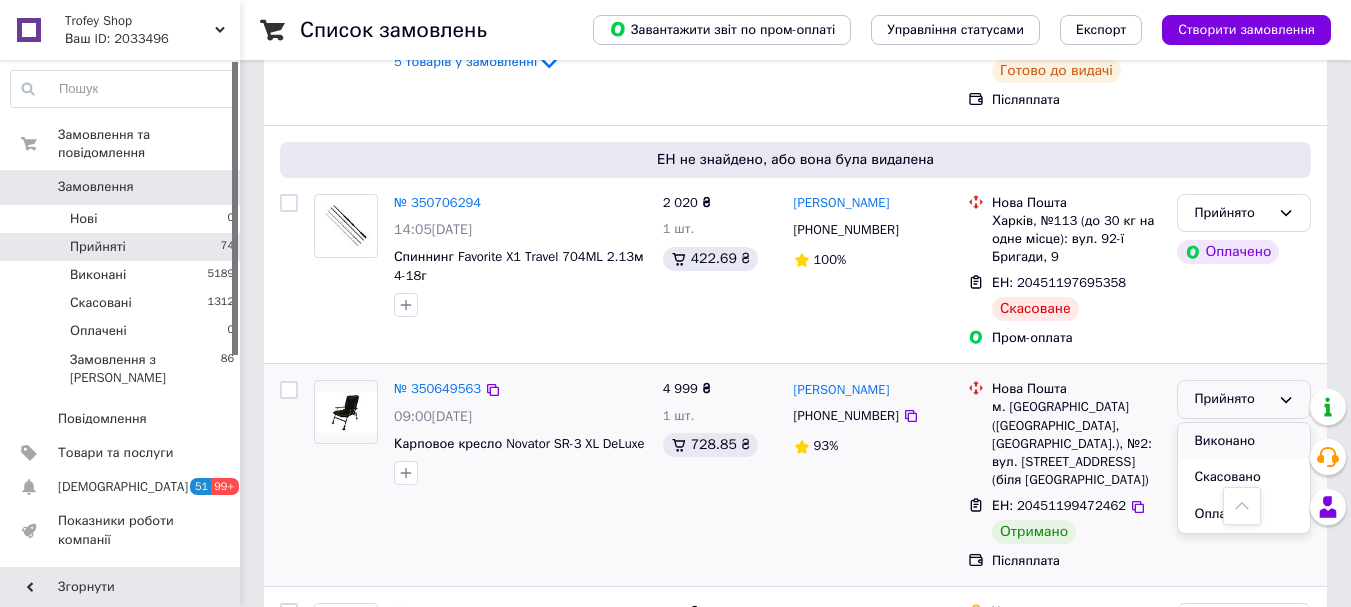 click on "Виконано" at bounding box center (1244, 441) 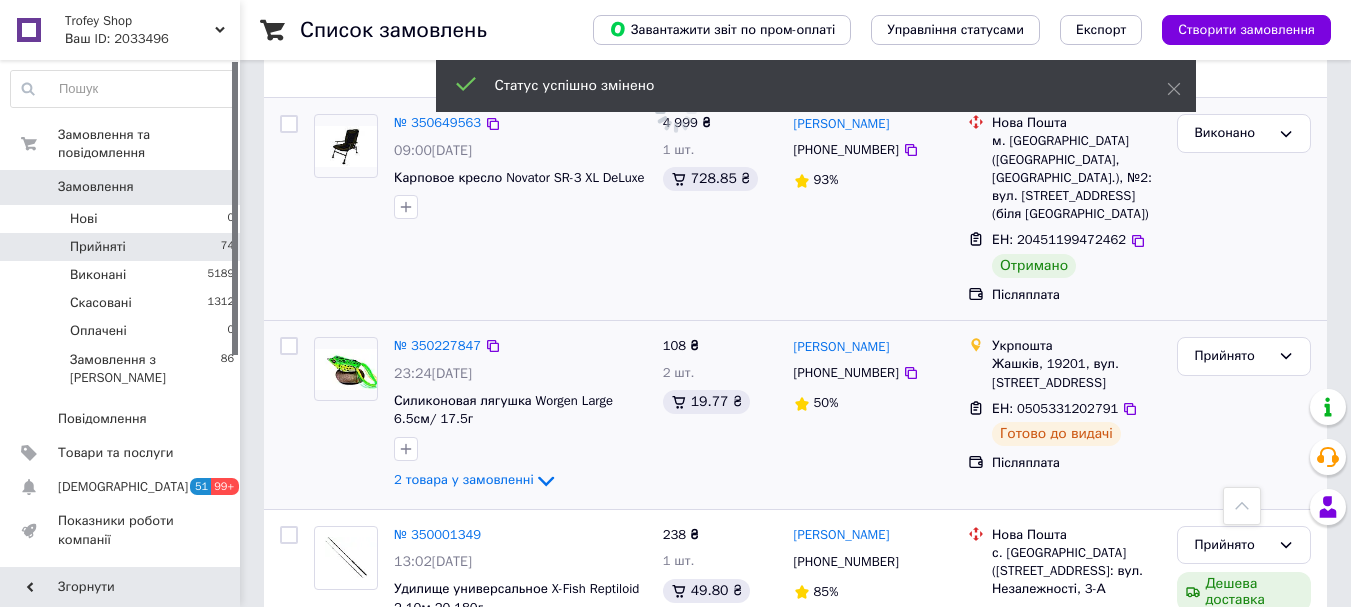 scroll, scrollTop: 1926, scrollLeft: 0, axis: vertical 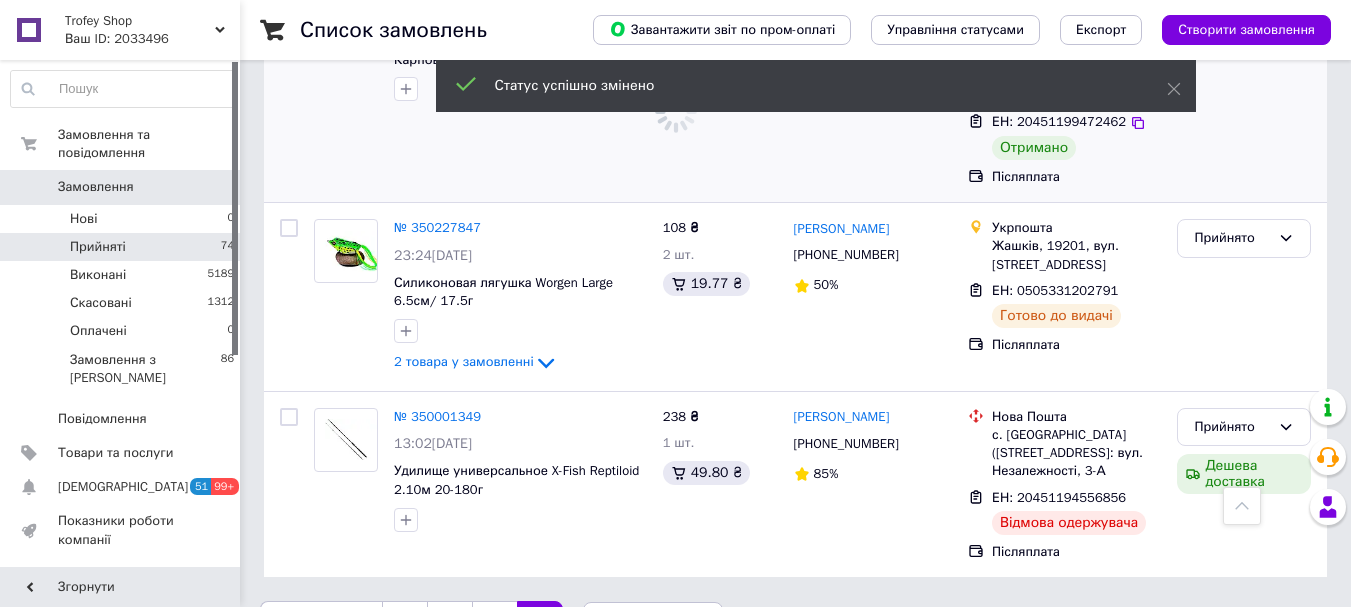 click on "Замовлення" at bounding box center (96, 187) 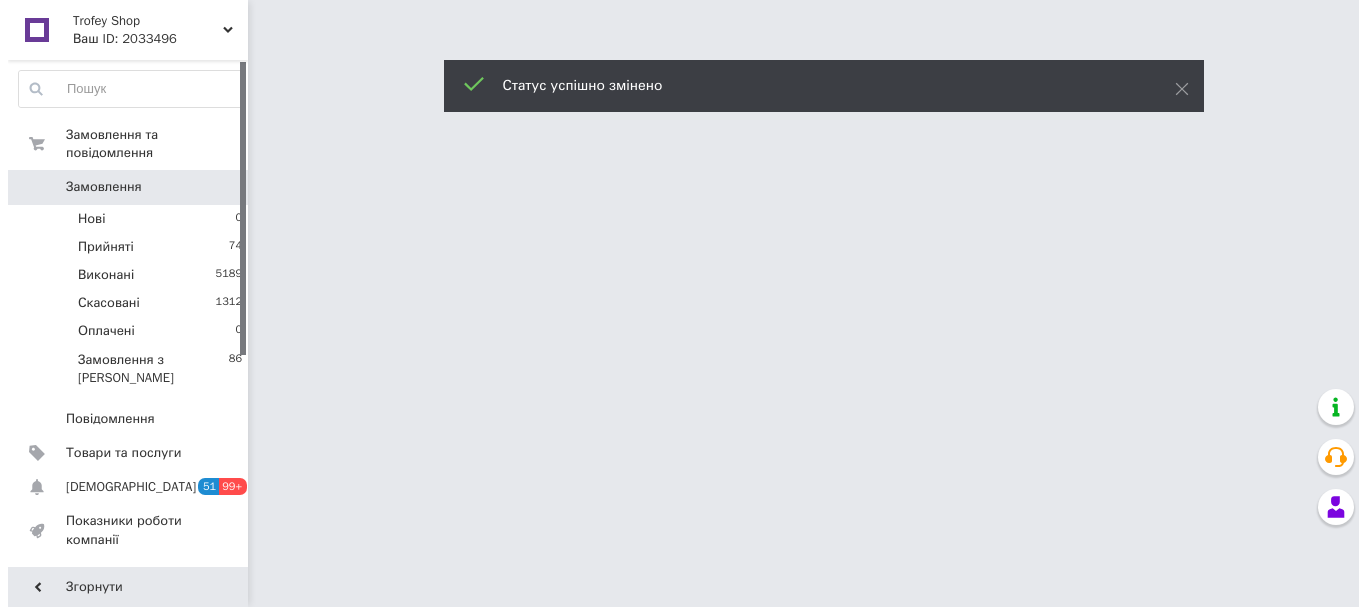 scroll, scrollTop: 0, scrollLeft: 0, axis: both 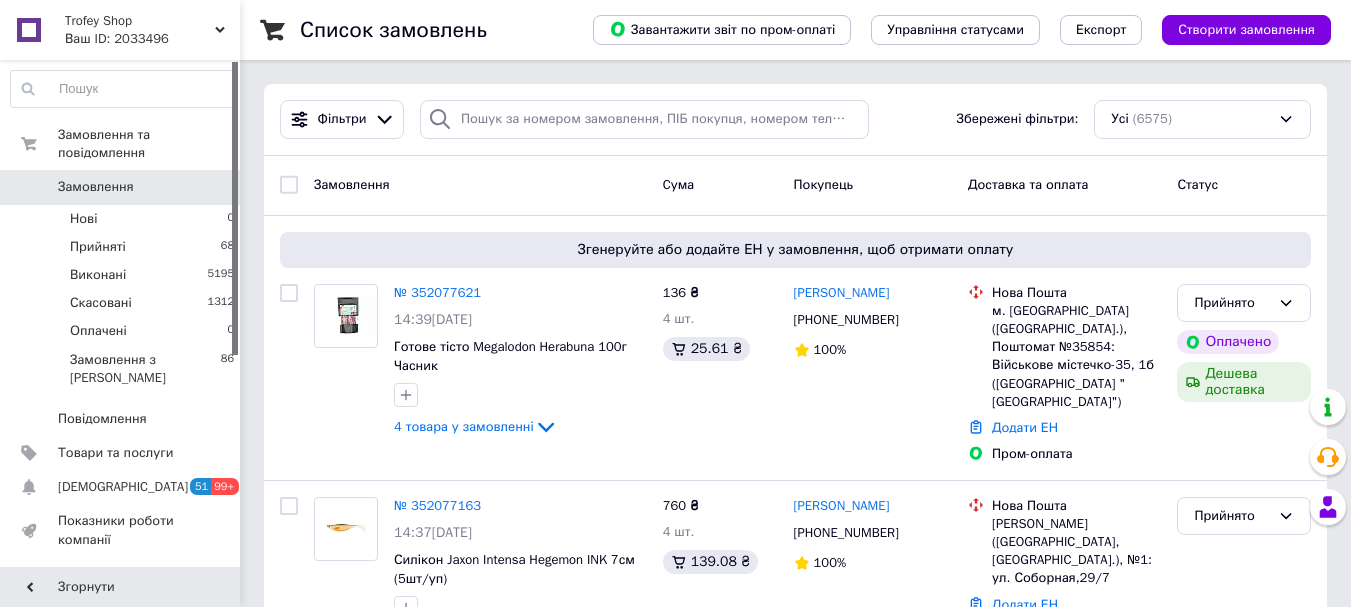 click on "Замовлення" at bounding box center [121, 187] 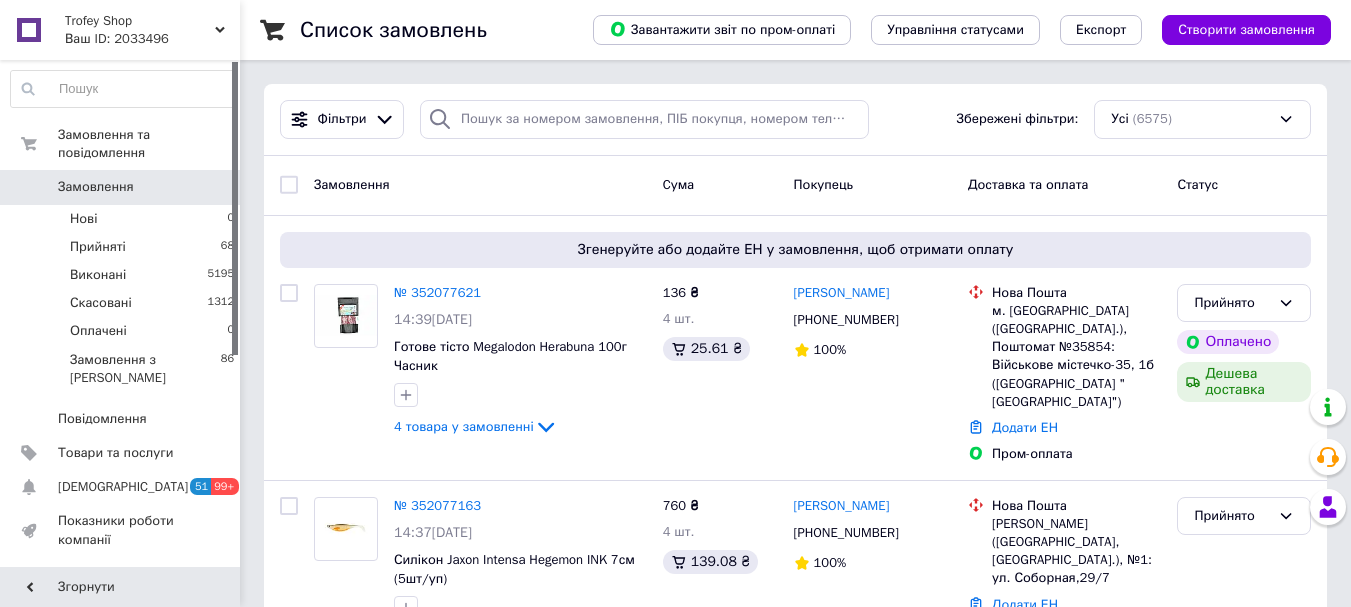 click on "Замовлення" at bounding box center [96, 187] 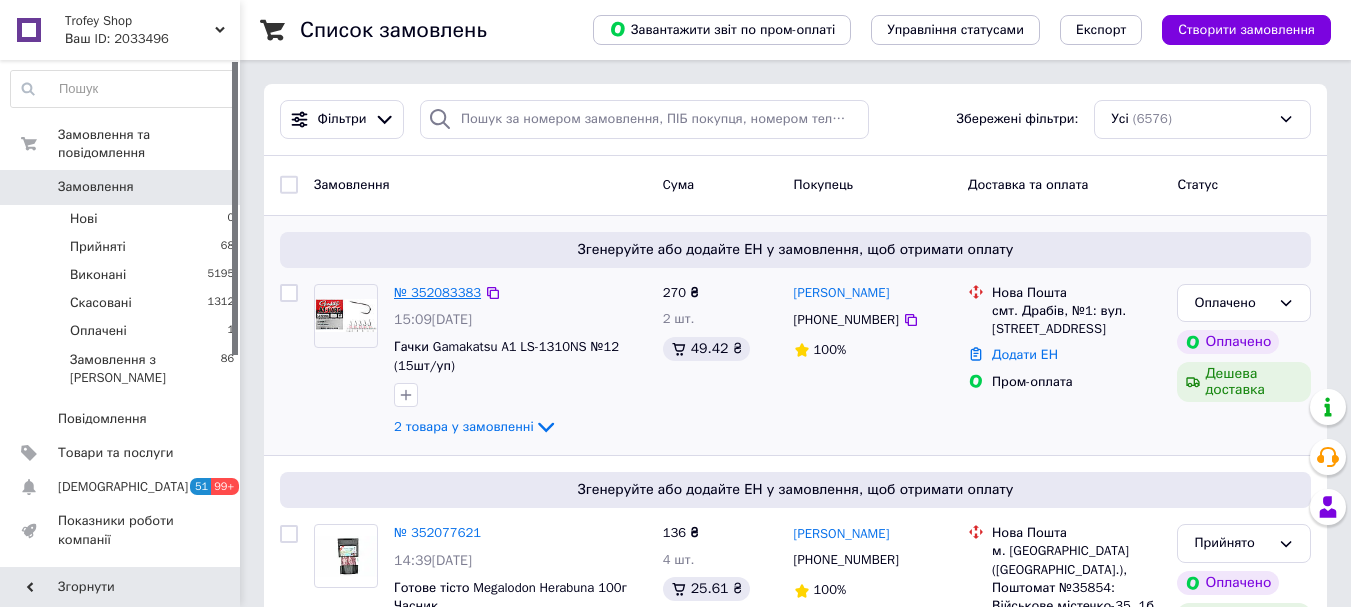 click on "№ 352083383" at bounding box center [437, 292] 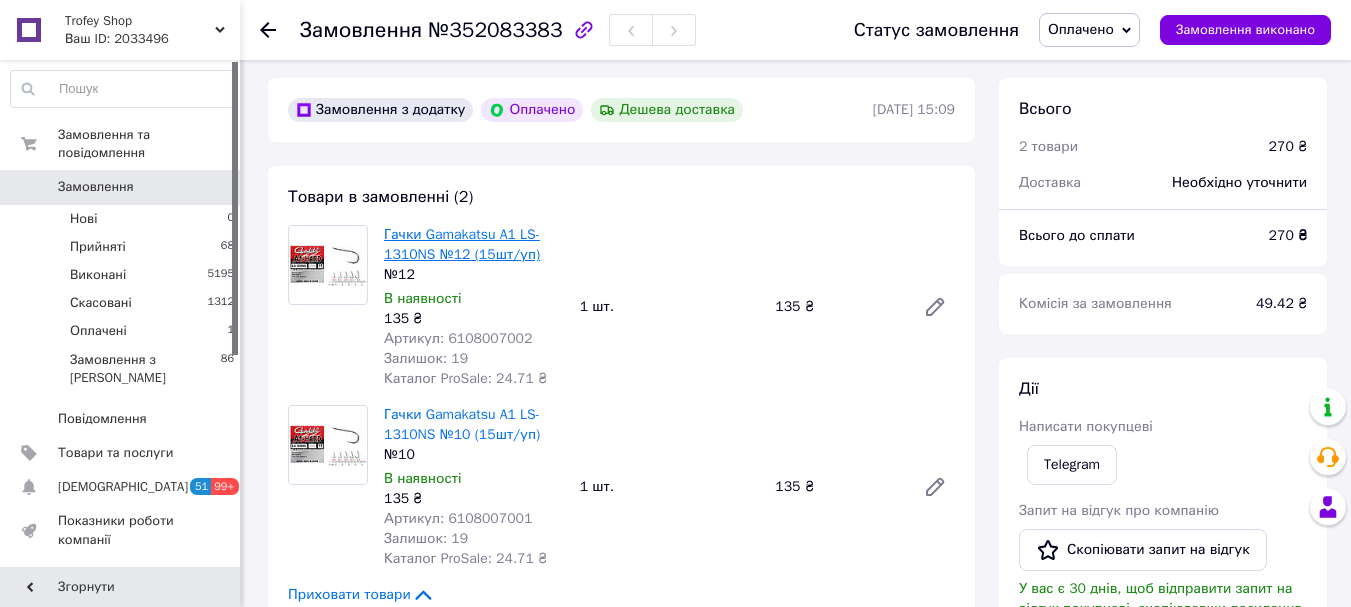 scroll, scrollTop: 667, scrollLeft: 0, axis: vertical 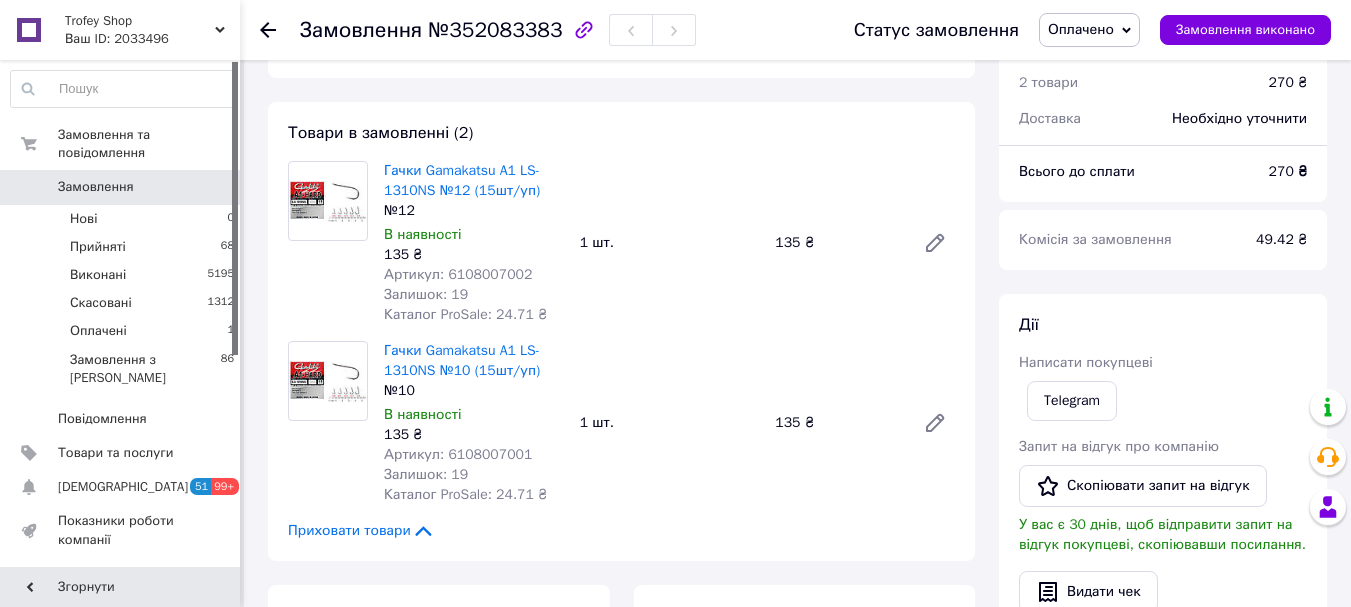 click on "Артикул: 6108007002" at bounding box center (458, 274) 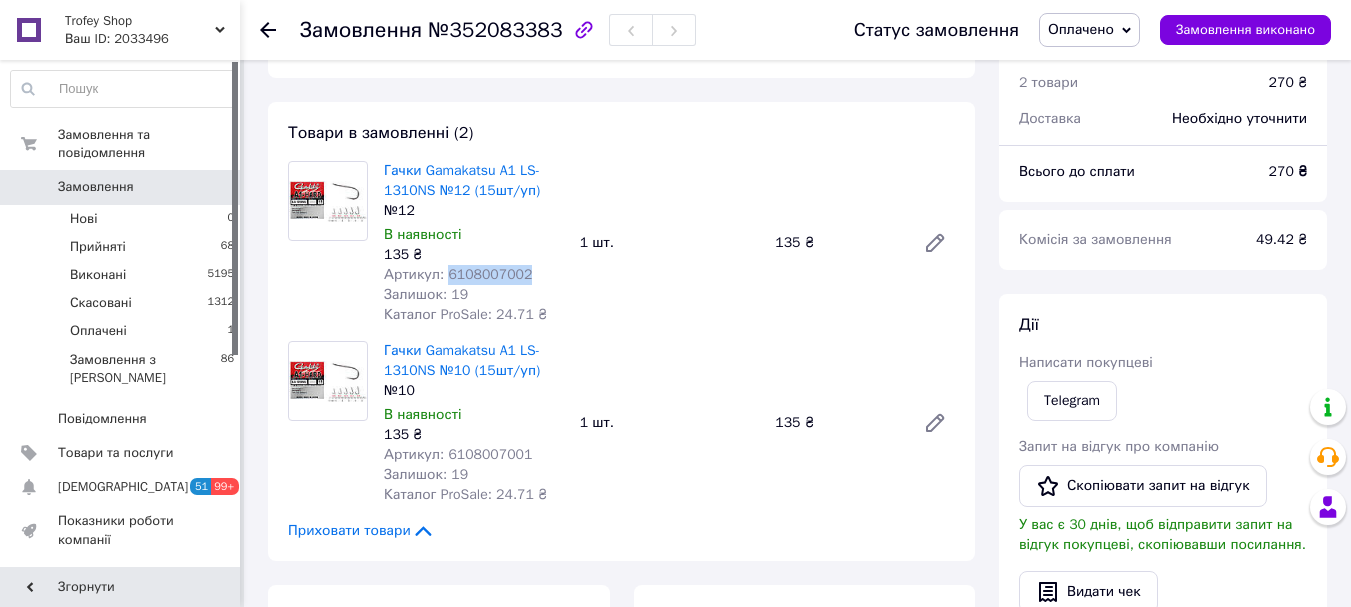 click on "Артикул: 6108007002" at bounding box center (458, 274) 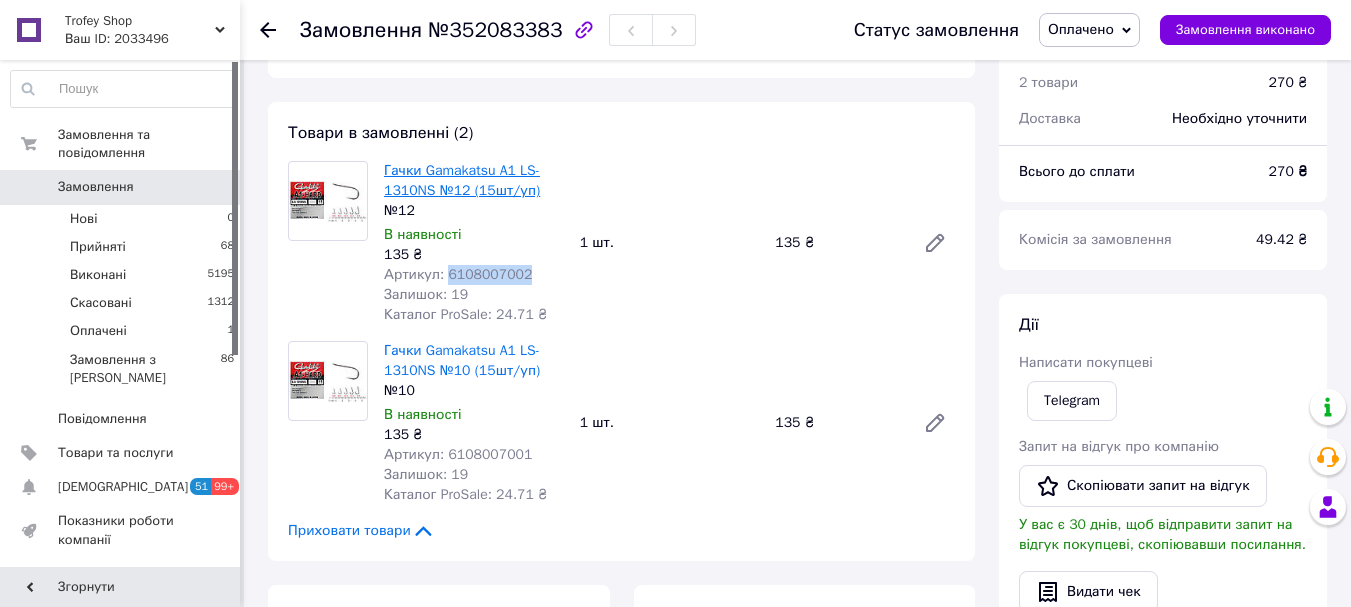 copy on "6108007002" 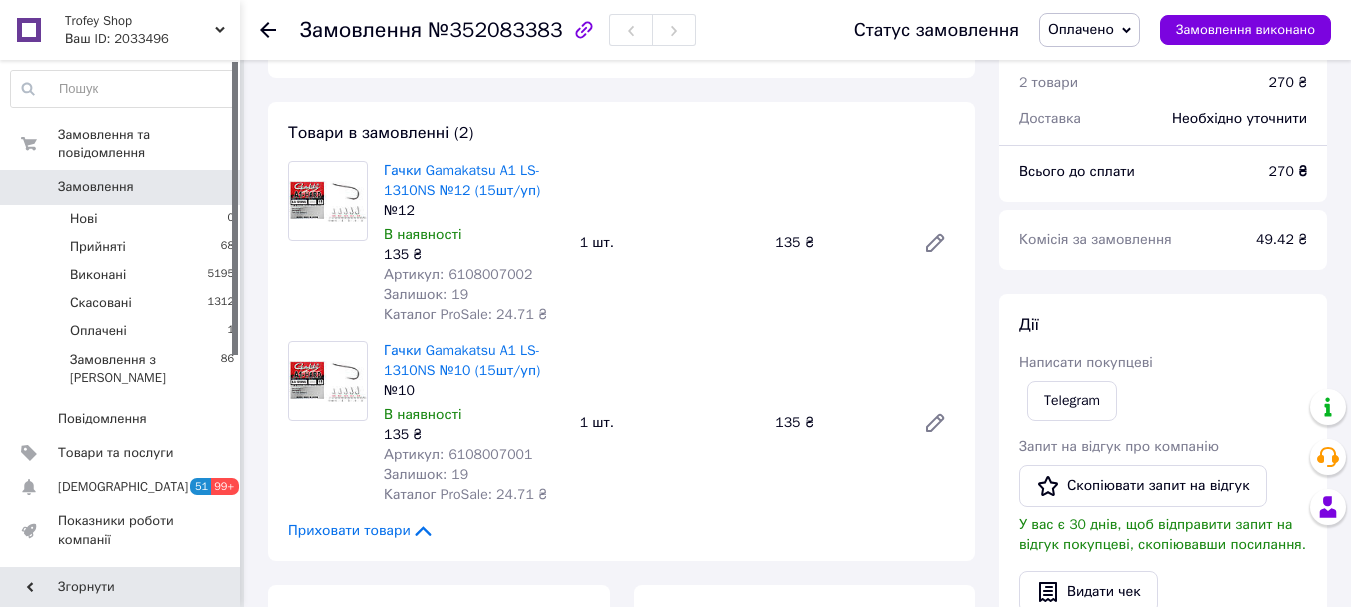 click on "Артикул: 6108007001" at bounding box center [458, 454] 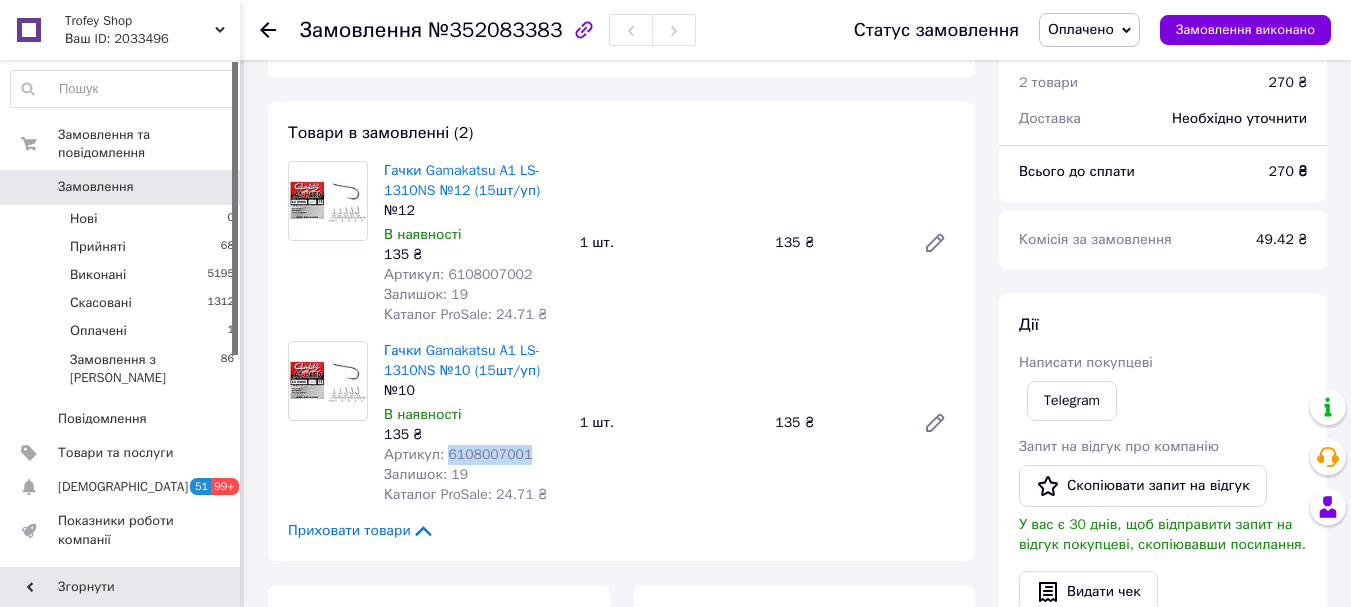 click on "Артикул: 6108007001" at bounding box center (458, 454) 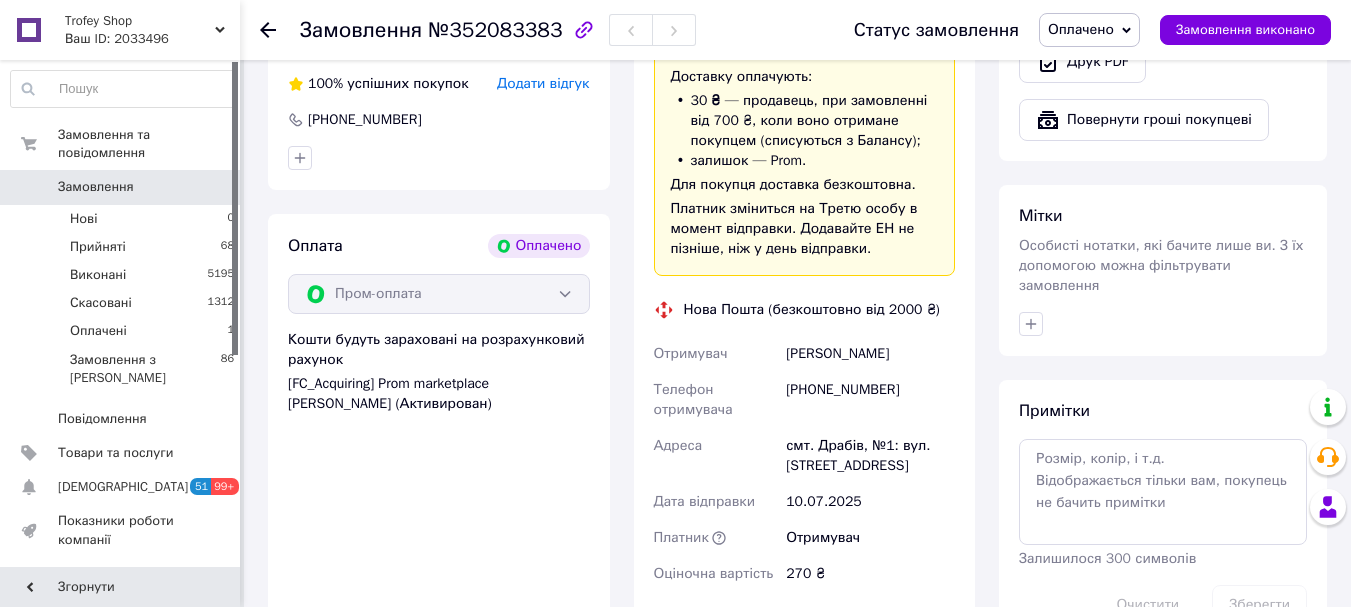 scroll, scrollTop: 1467, scrollLeft: 0, axis: vertical 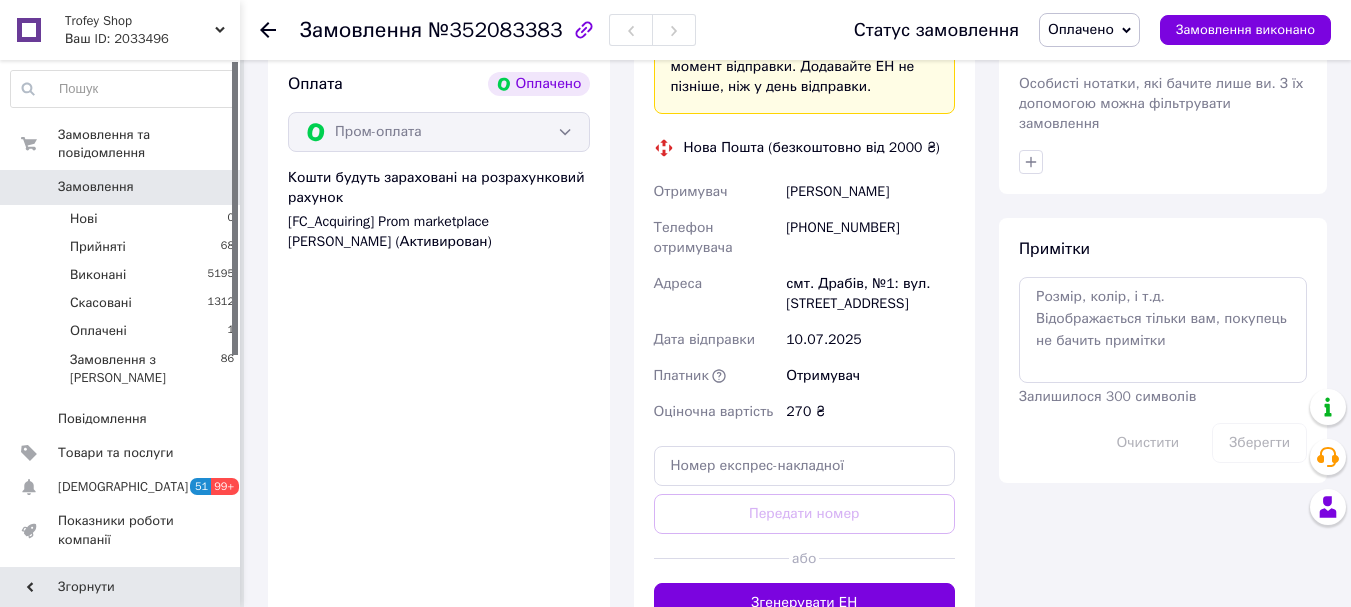 click on "[PERSON_NAME]" at bounding box center (870, 192) 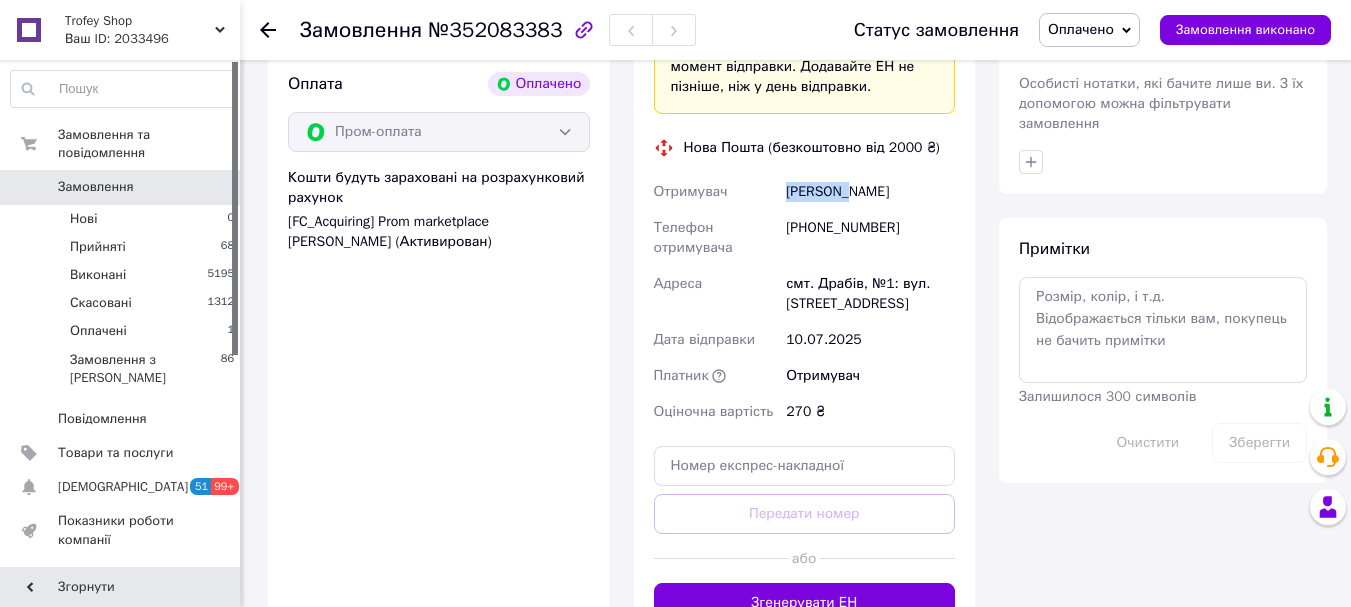 click on "[PERSON_NAME]" at bounding box center [870, 192] 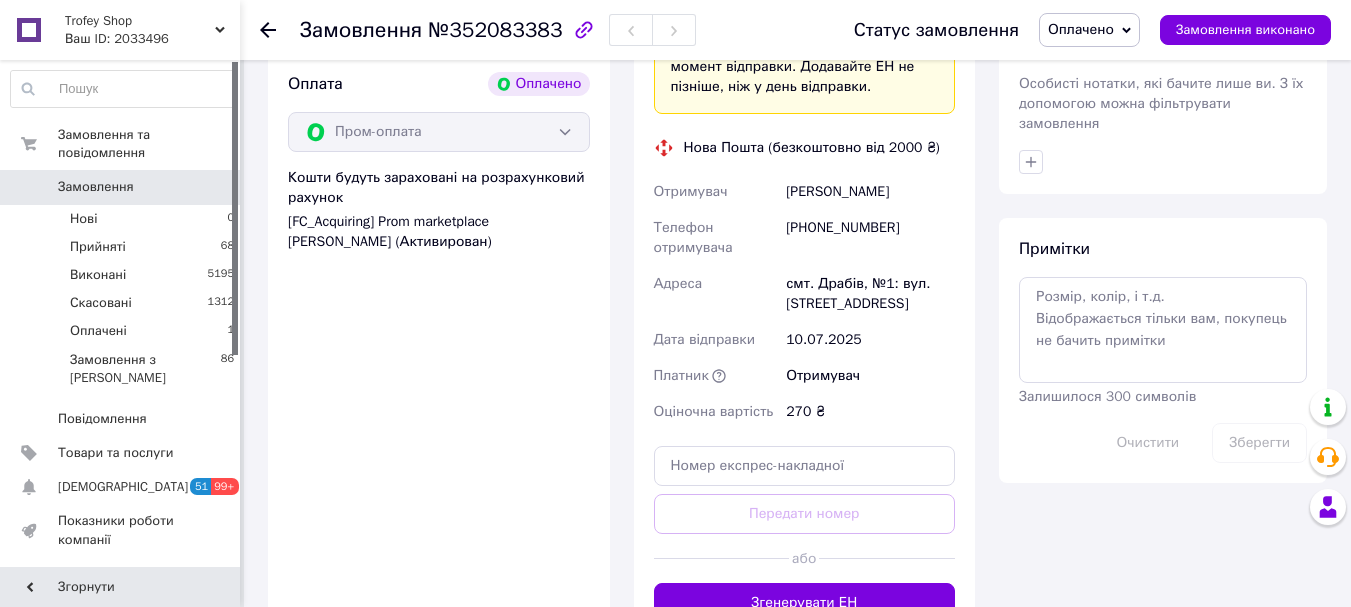 click on "[PERSON_NAME]" at bounding box center [870, 192] 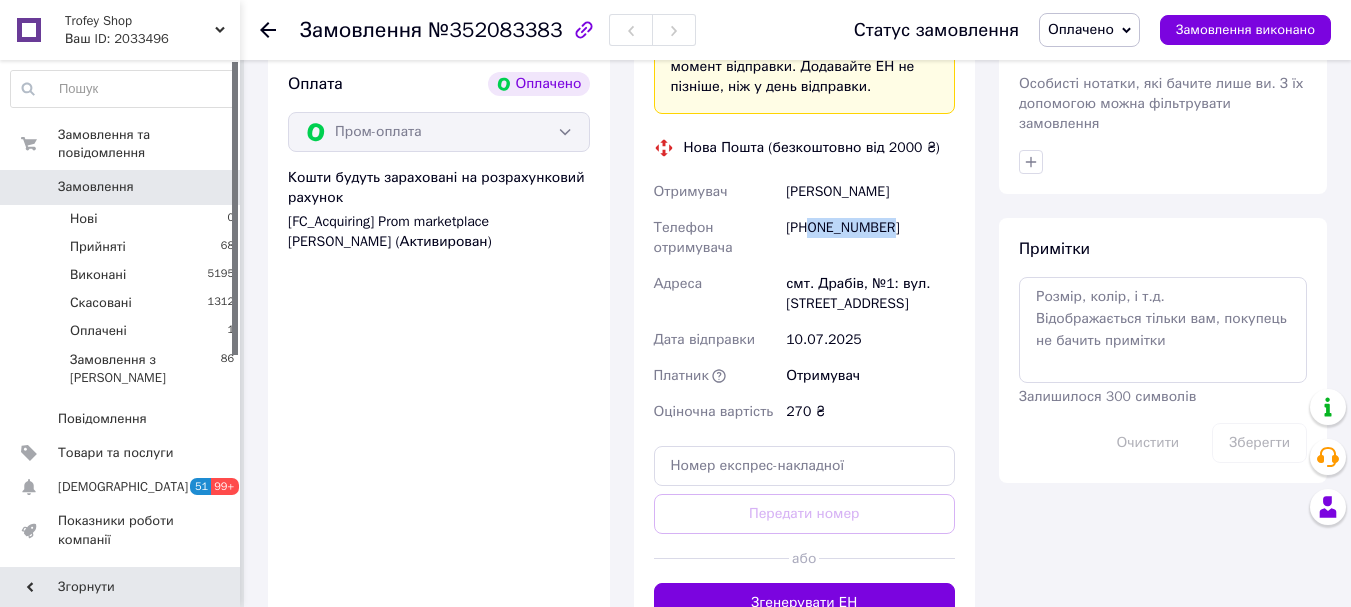 drag, startPoint x: 907, startPoint y: 212, endPoint x: 813, endPoint y: 206, distance: 94.19129 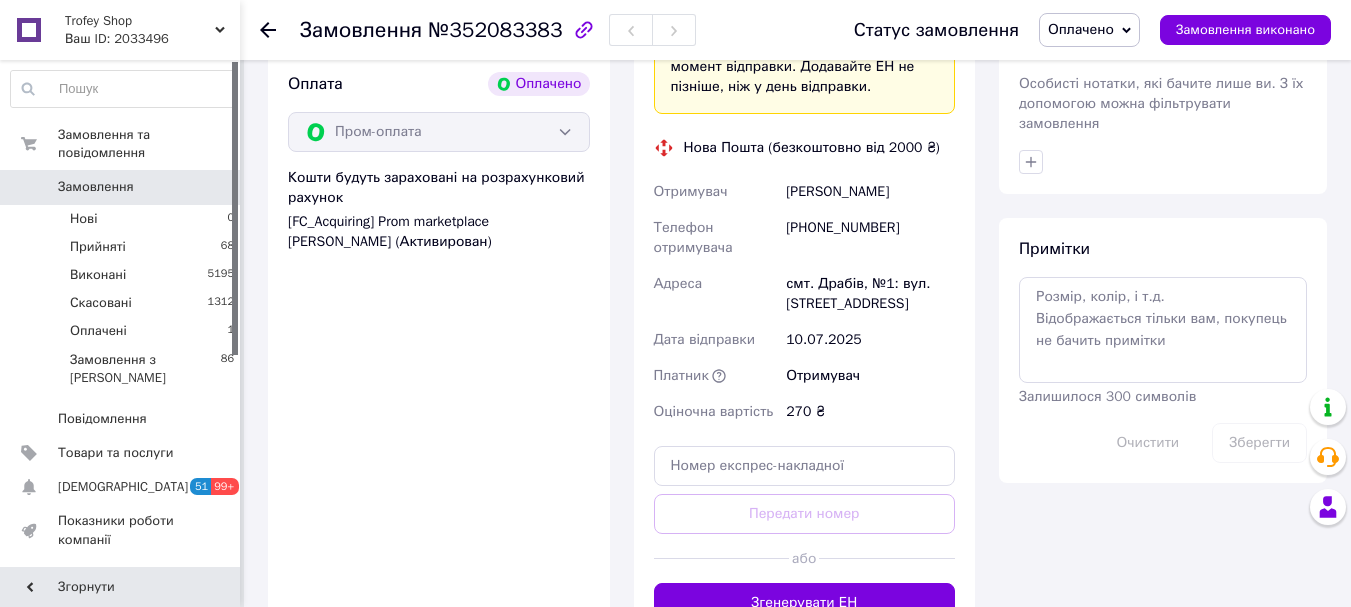 click on "смт. Драбів, №1: вул. [STREET_ADDRESS]" at bounding box center (870, 294) 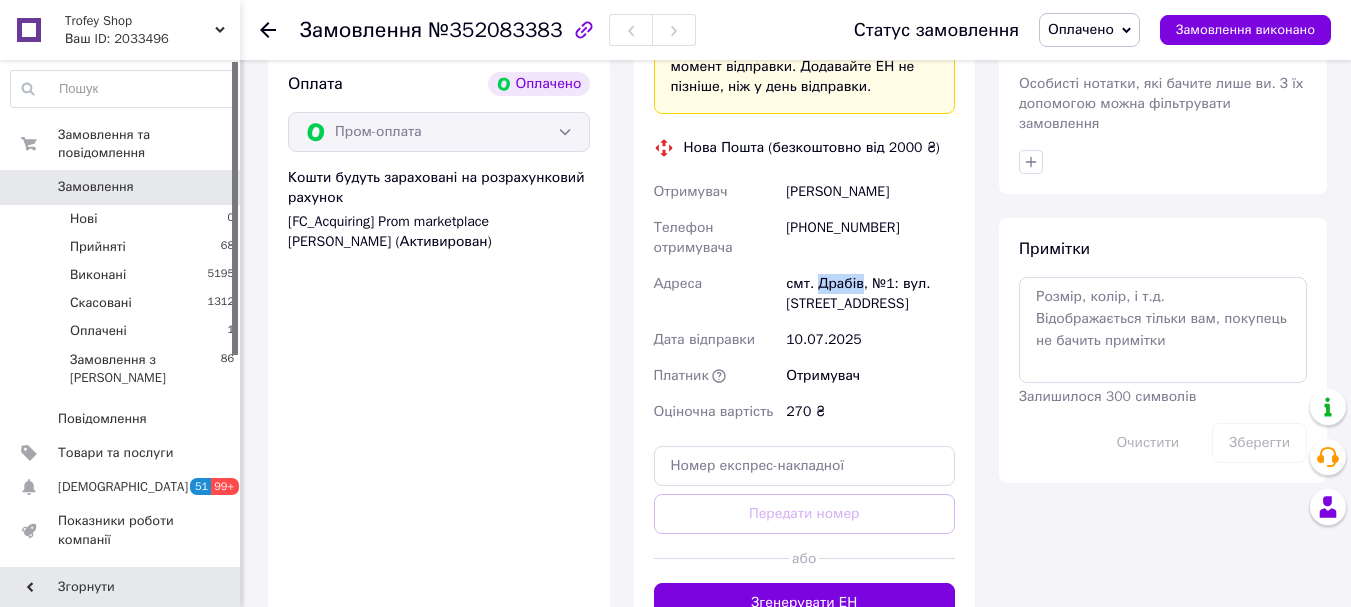 click on "смт. Драбів, №1: вул. [STREET_ADDRESS]" at bounding box center [870, 294] 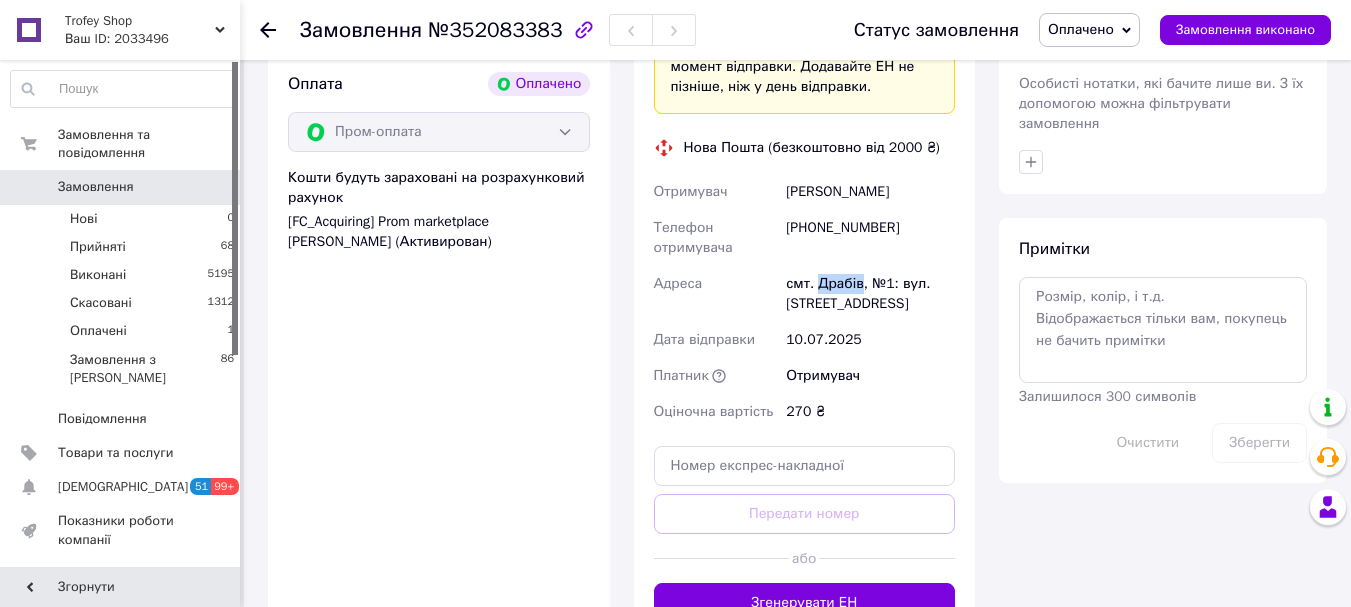 click on "Оплачено" at bounding box center [1081, 29] 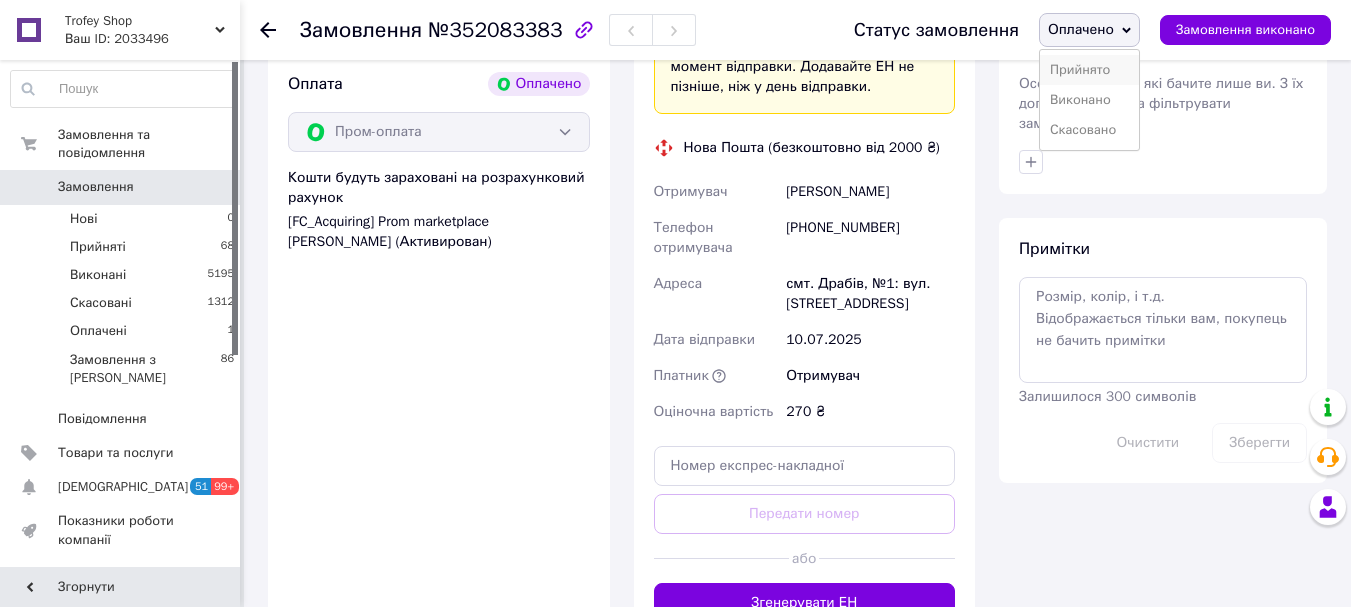 click on "Прийнято" at bounding box center (1089, 70) 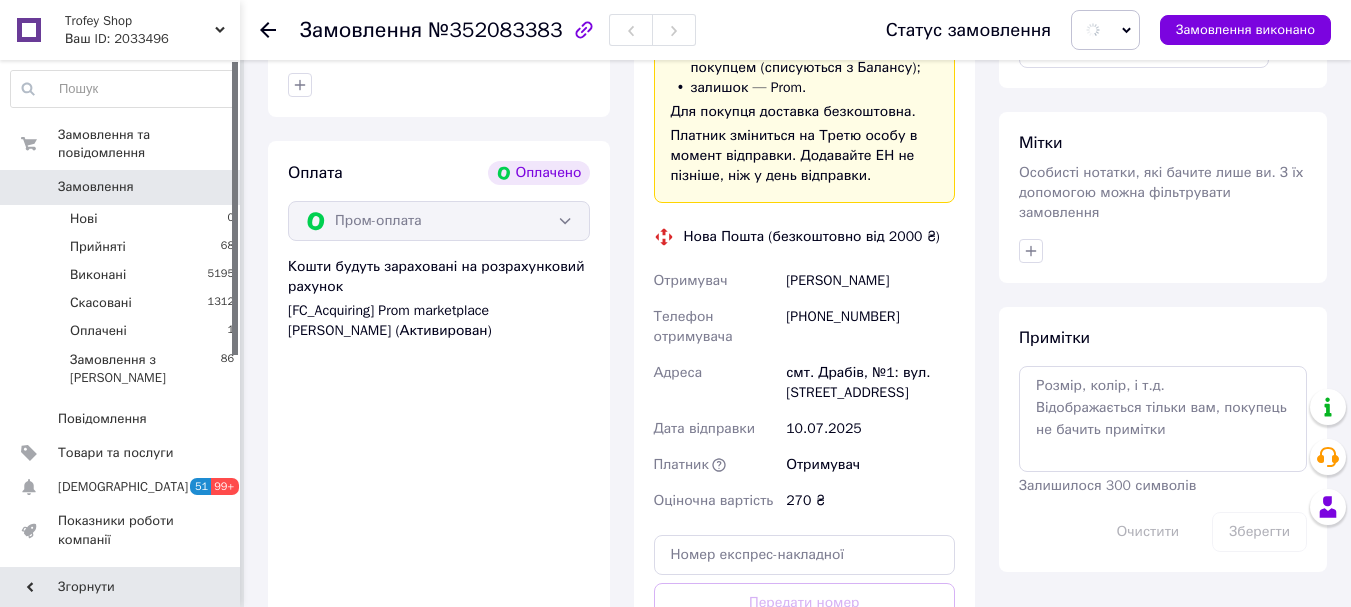 scroll, scrollTop: 1200, scrollLeft: 0, axis: vertical 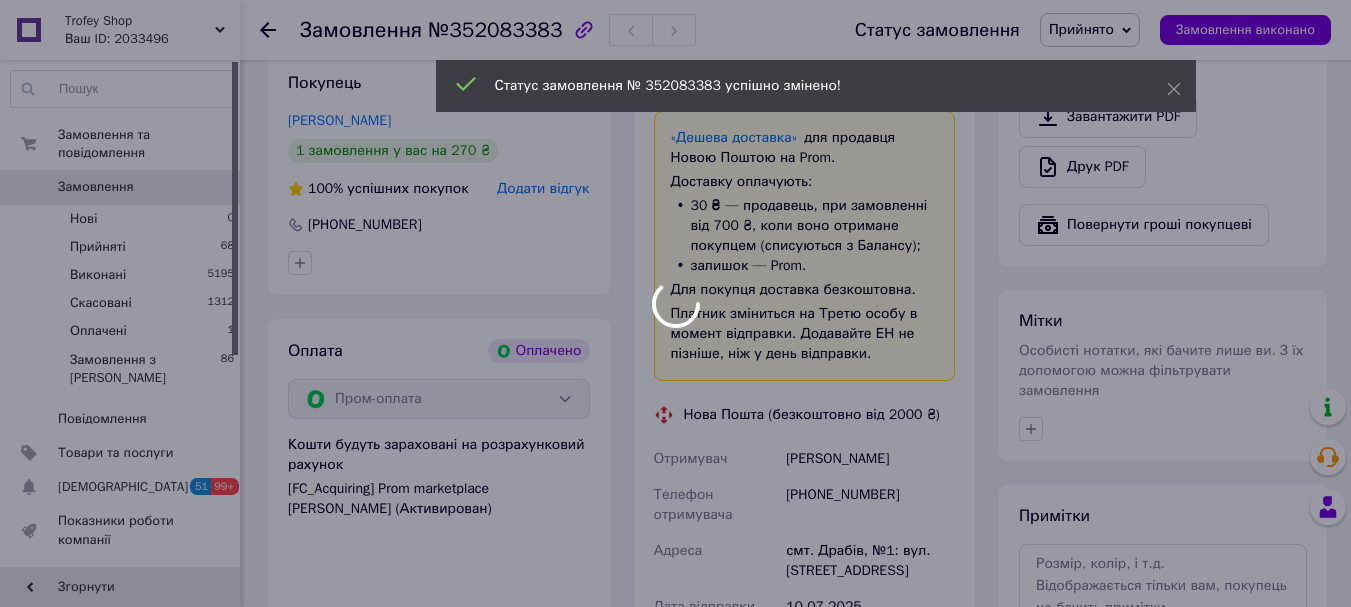 click on "Замовлення" at bounding box center (361, 30) 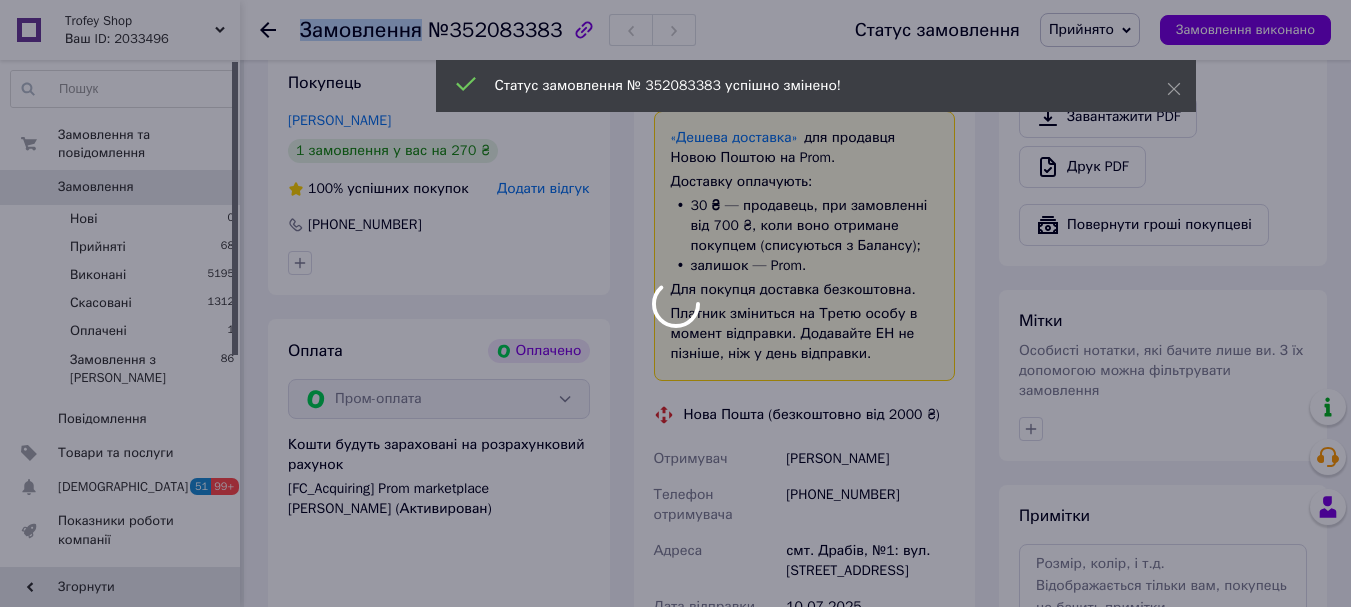 click on "Trofey Shop Ваш ID: 2033496 Сайт Trofey Shop Кабінет покупця Перевірити стан системи Сторінка на порталі Довідка Вийти Замовлення та повідомлення Замовлення 0 Нові 0 Прийняті 68 Виконані 5195 Скасовані 1312 Оплачені 1 Замовлення з Розетки 86 Повідомлення 0 Товари та послуги Сповіщення 51 99+ Показники роботи компанії Панель управління Відгуки Клієнти Каталог ProSale Аналітика Інструменти веб-майстра та SEO Управління сайтом Гаманець компанії [PERSON_NAME] Тарифи та рахунки Prom топ Згорнути
Замовлення №352083383   1 2 3 №12" at bounding box center [675, 10] 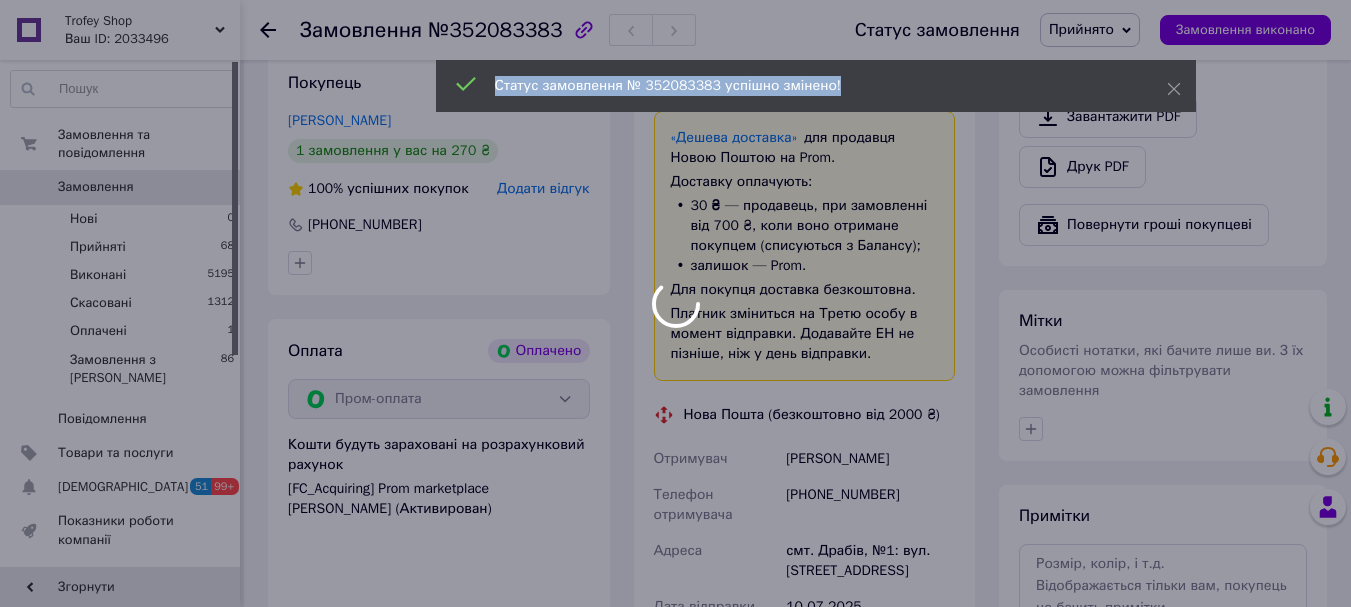 click at bounding box center (675, 303) 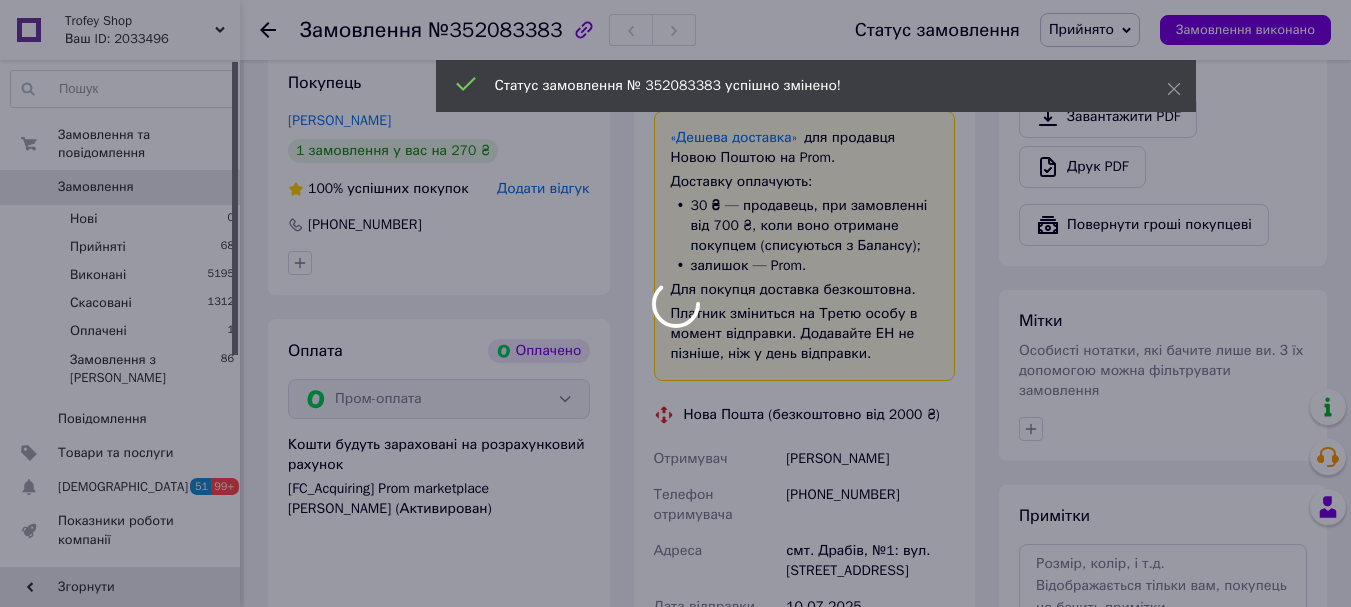 click at bounding box center [675, 303] 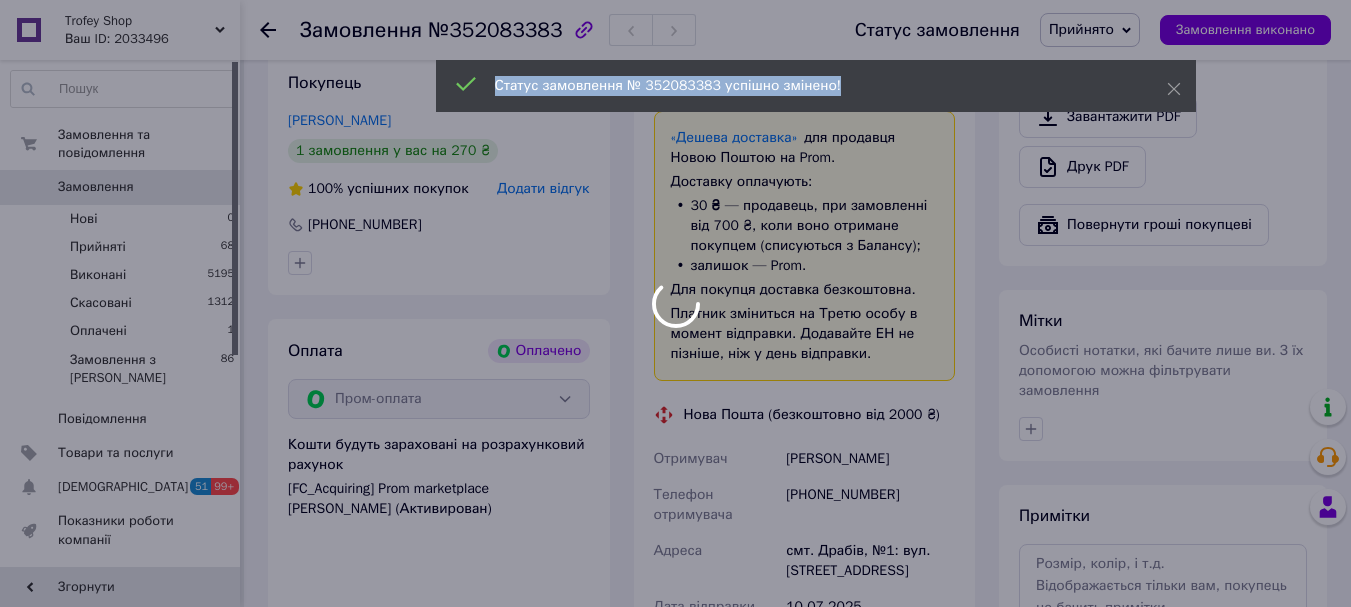 click at bounding box center [675, 303] 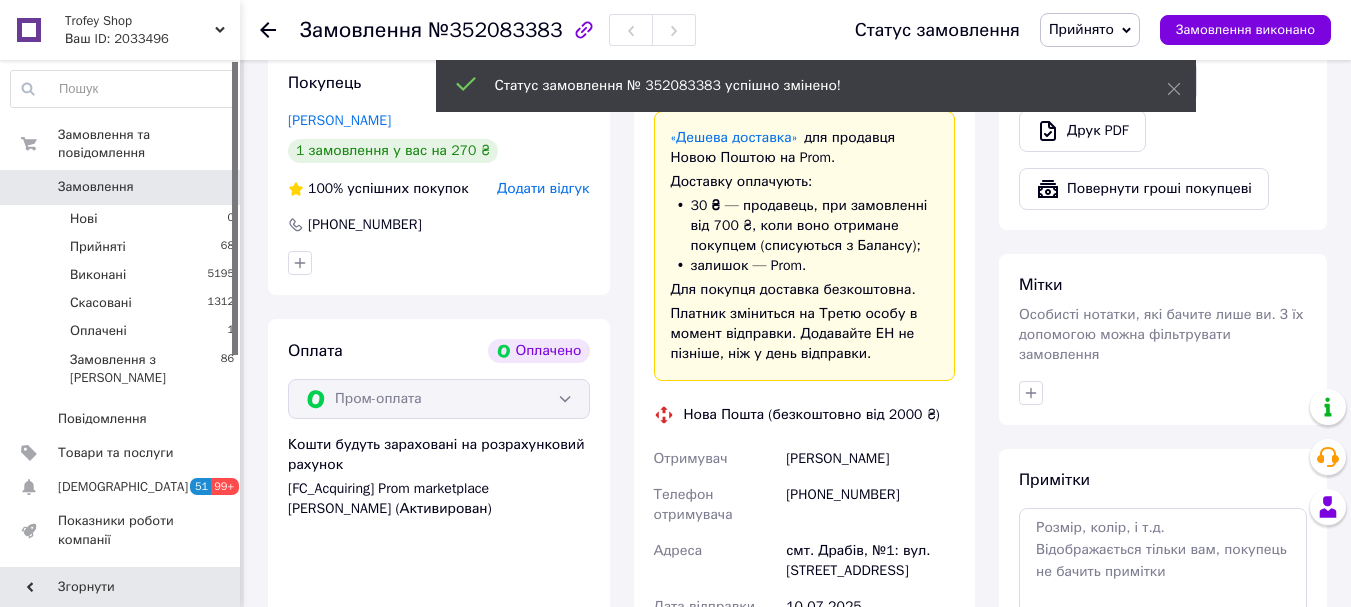 click on "Замовлення" at bounding box center [361, 30] 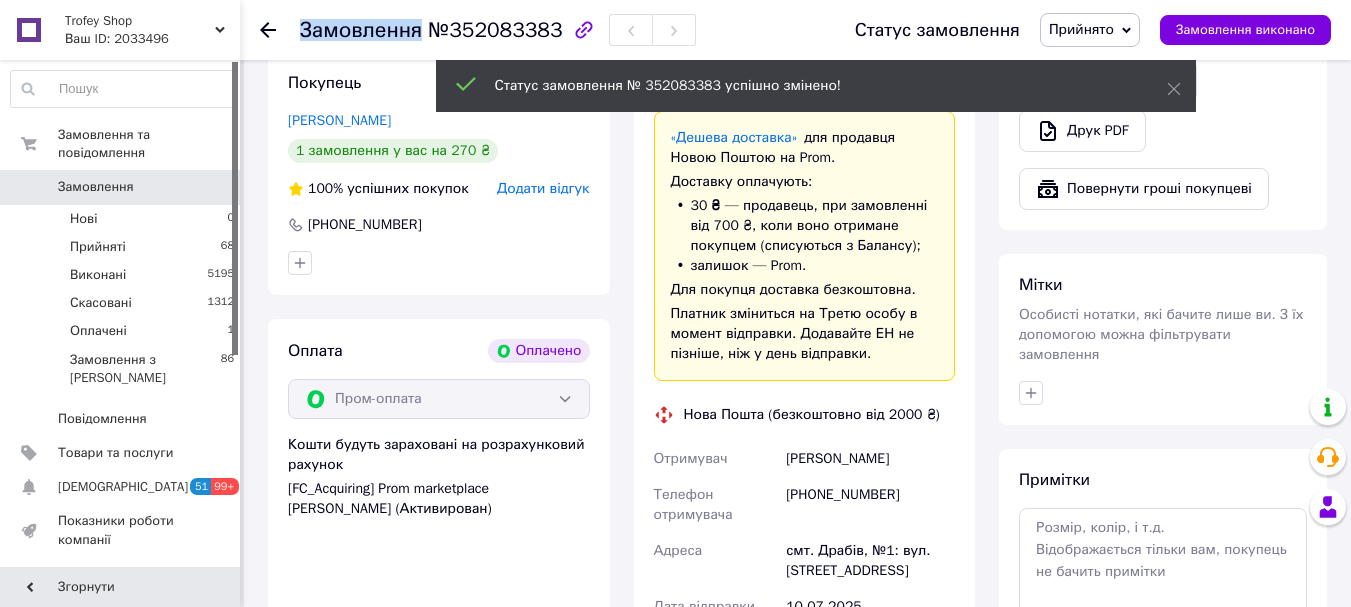 click on "Замовлення" at bounding box center (361, 30) 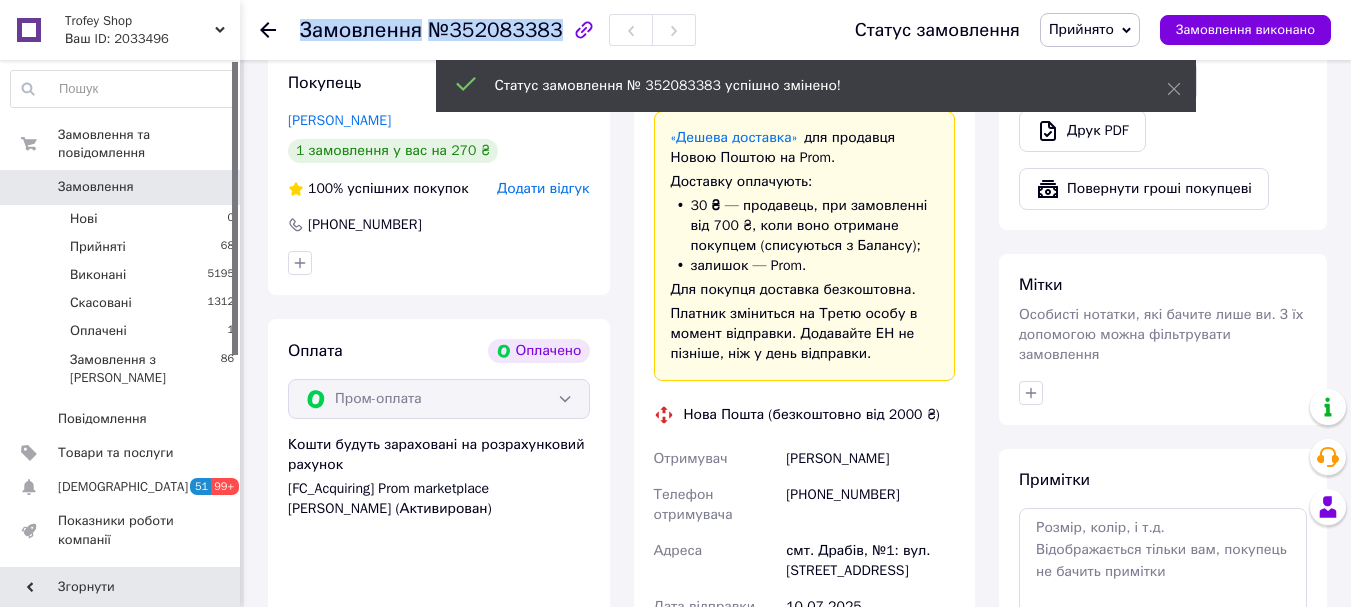 click on "Замовлення" at bounding box center [361, 30] 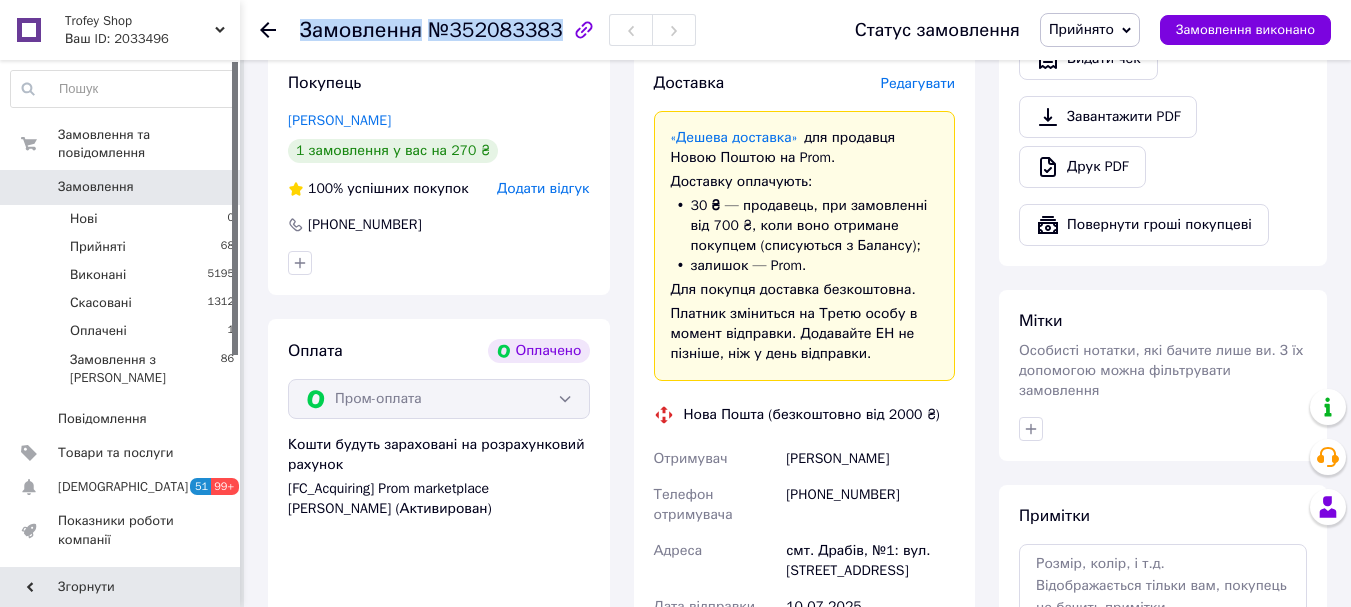 click on "Замовлення" at bounding box center [121, 187] 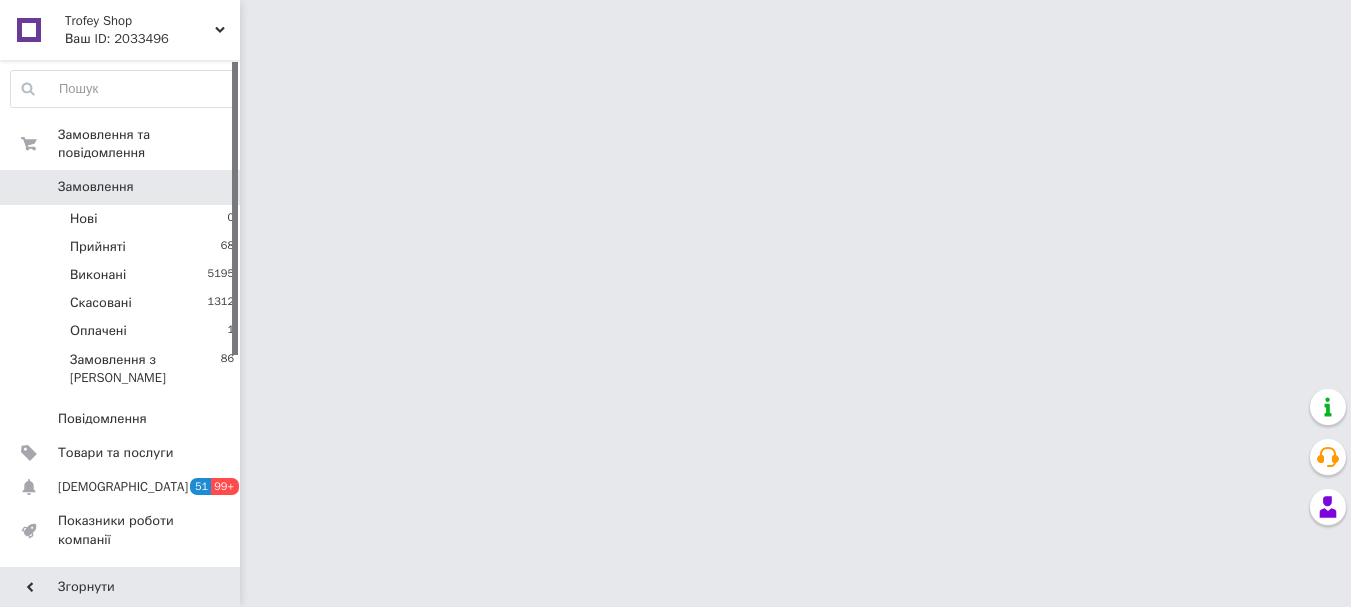 scroll, scrollTop: 0, scrollLeft: 0, axis: both 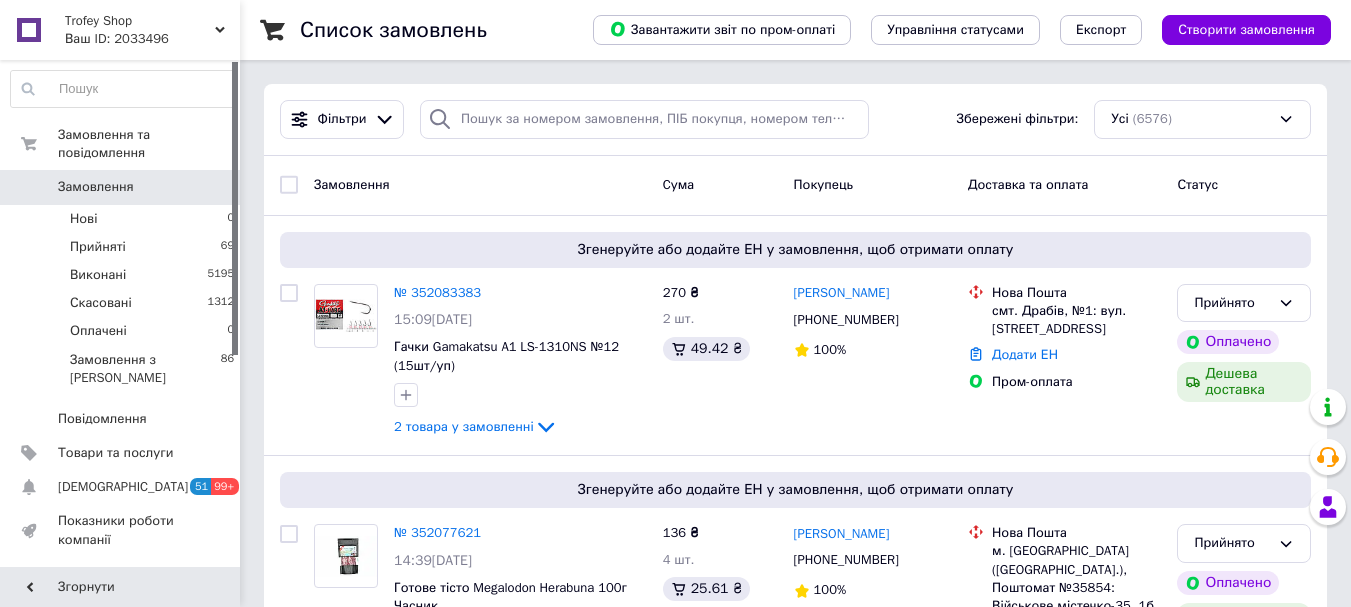 click on "Замовлення" at bounding box center (96, 187) 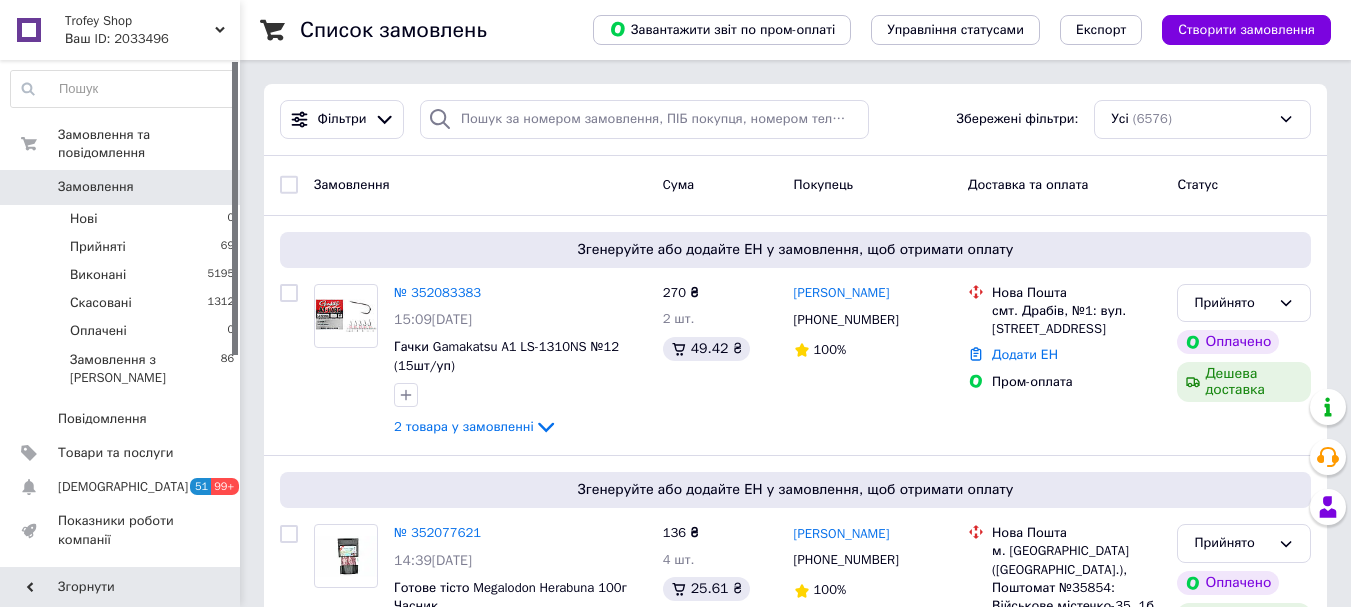 click on "Замовлення 0" at bounding box center [123, 187] 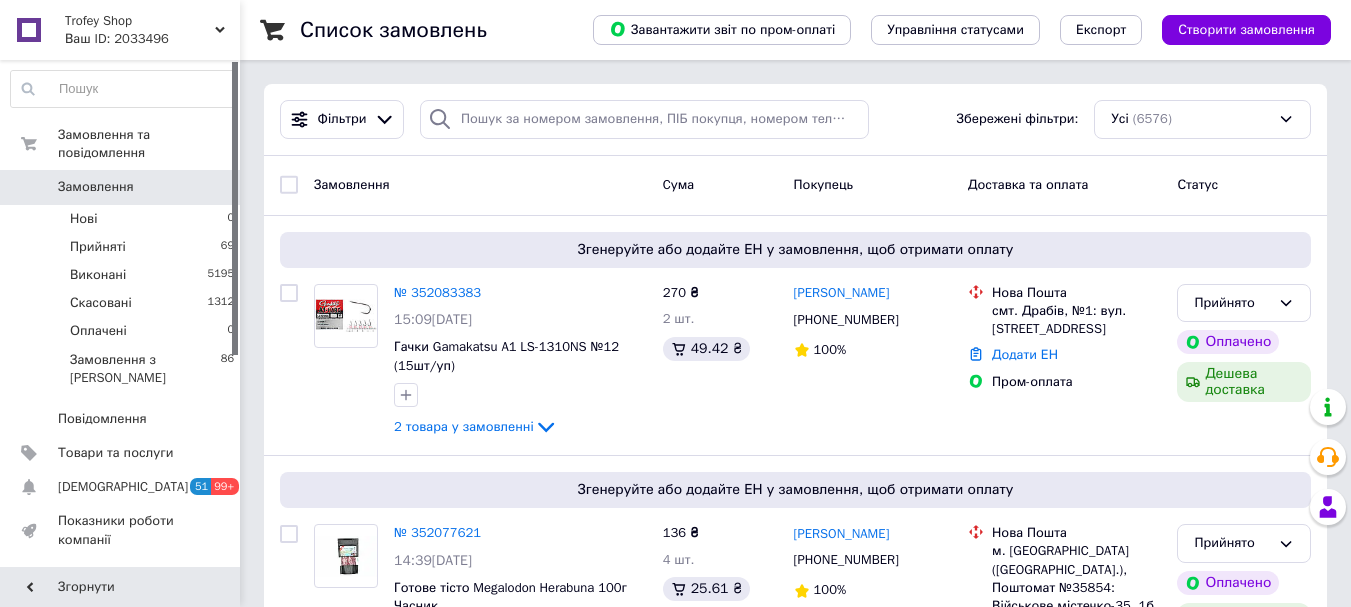 click on "Замовлення" at bounding box center (121, 187) 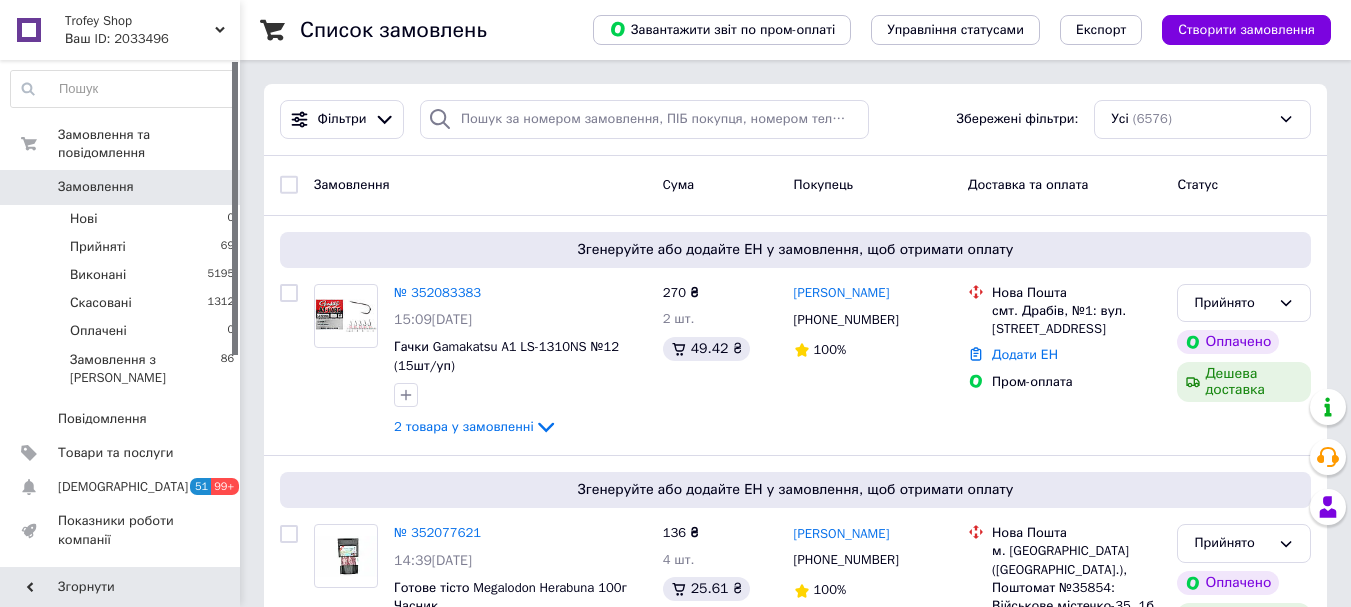click on "Замовлення" at bounding box center [96, 187] 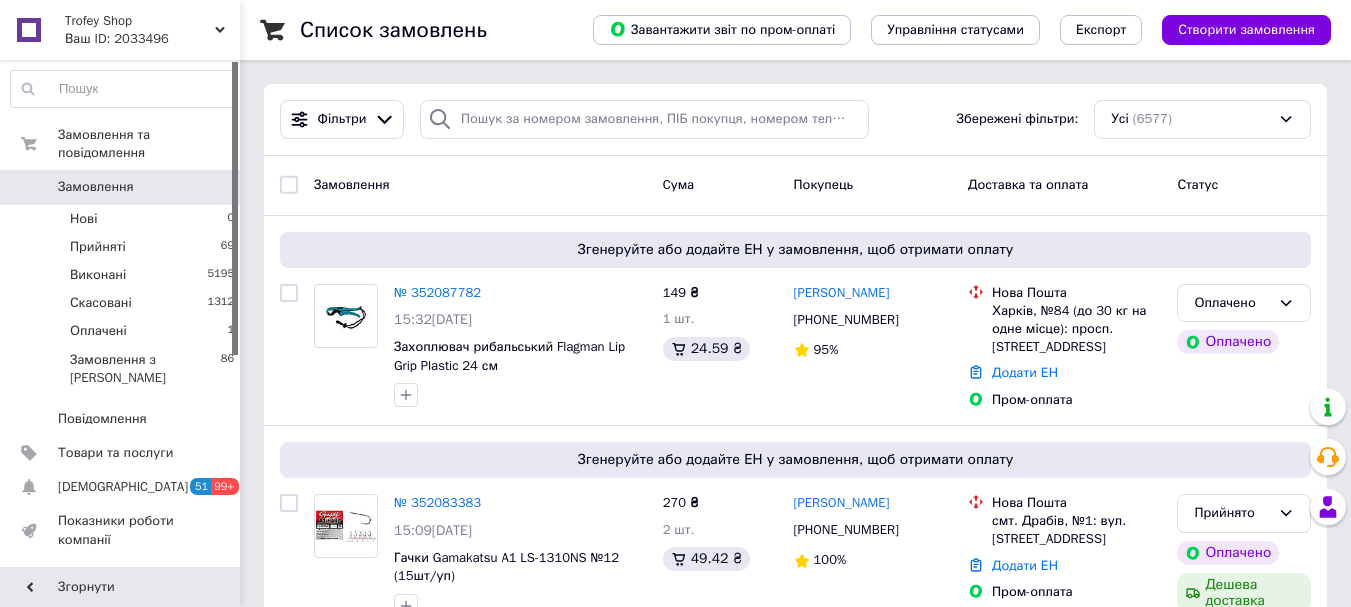 click on "Замовлення" at bounding box center (96, 187) 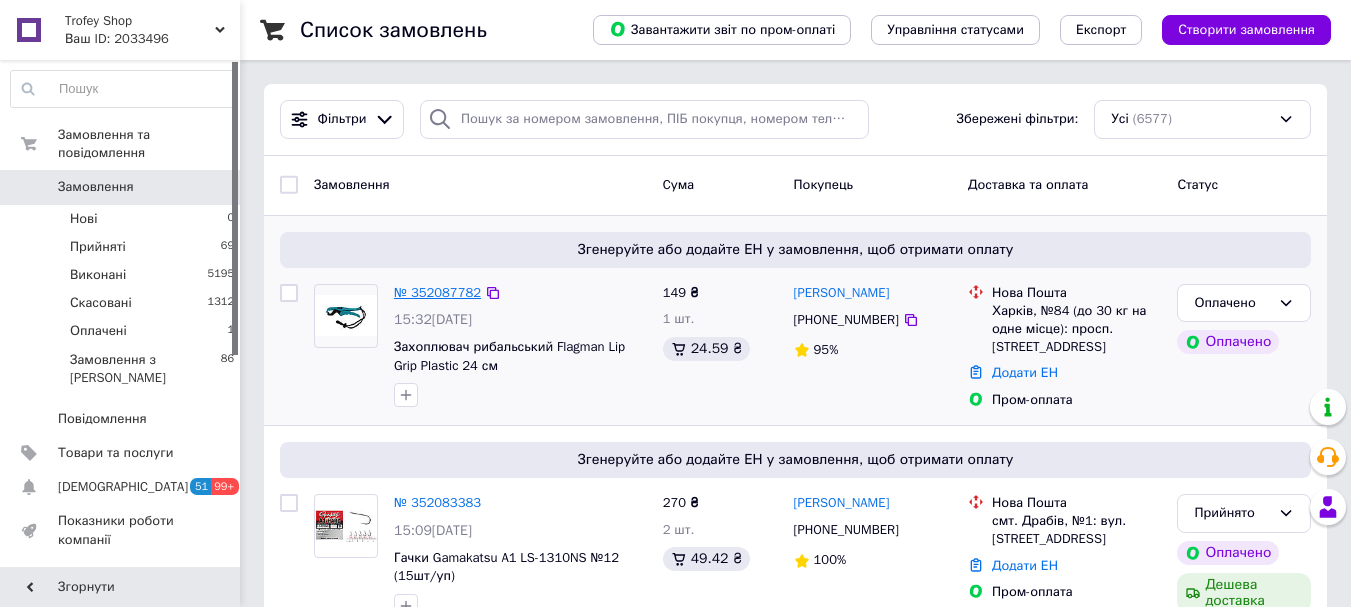 click on "№ 352087782" at bounding box center (437, 292) 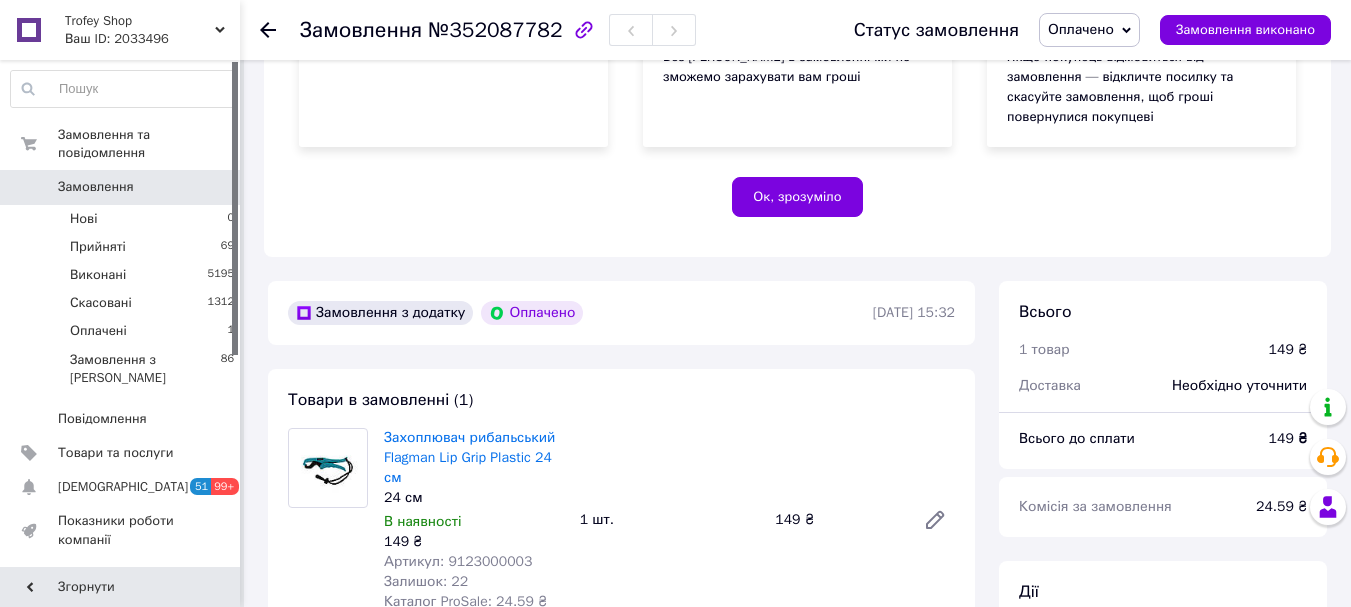 scroll, scrollTop: 667, scrollLeft: 0, axis: vertical 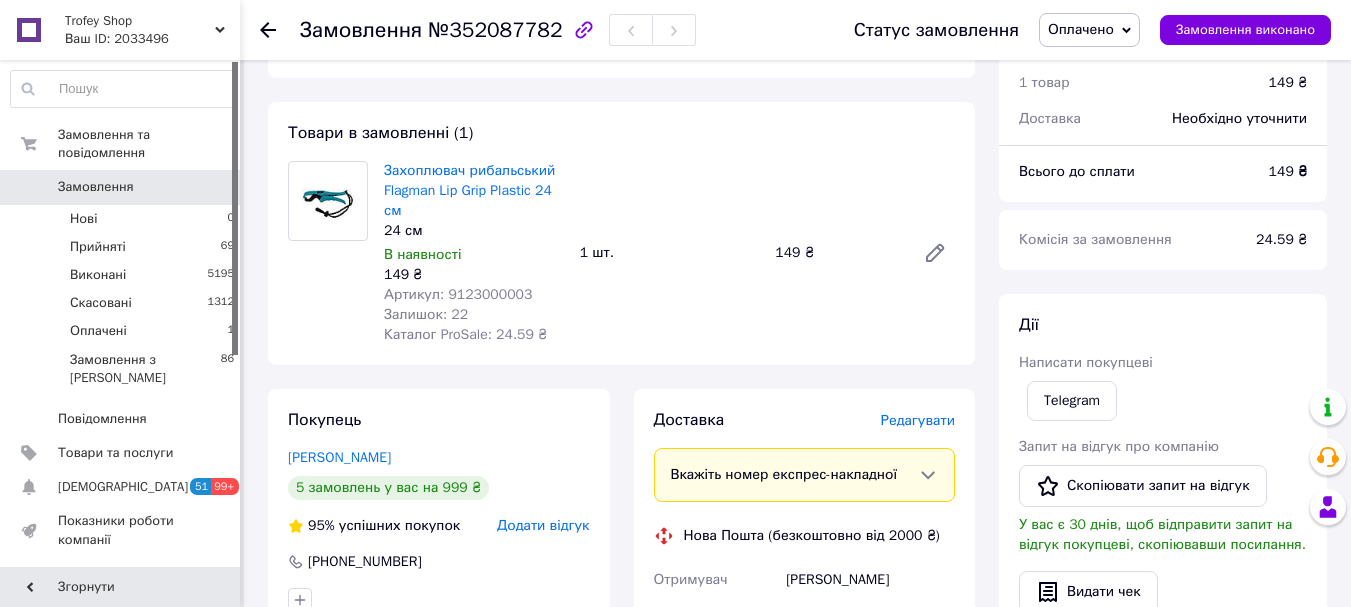 click on "Артикул: 9123000003" at bounding box center (458, 294) 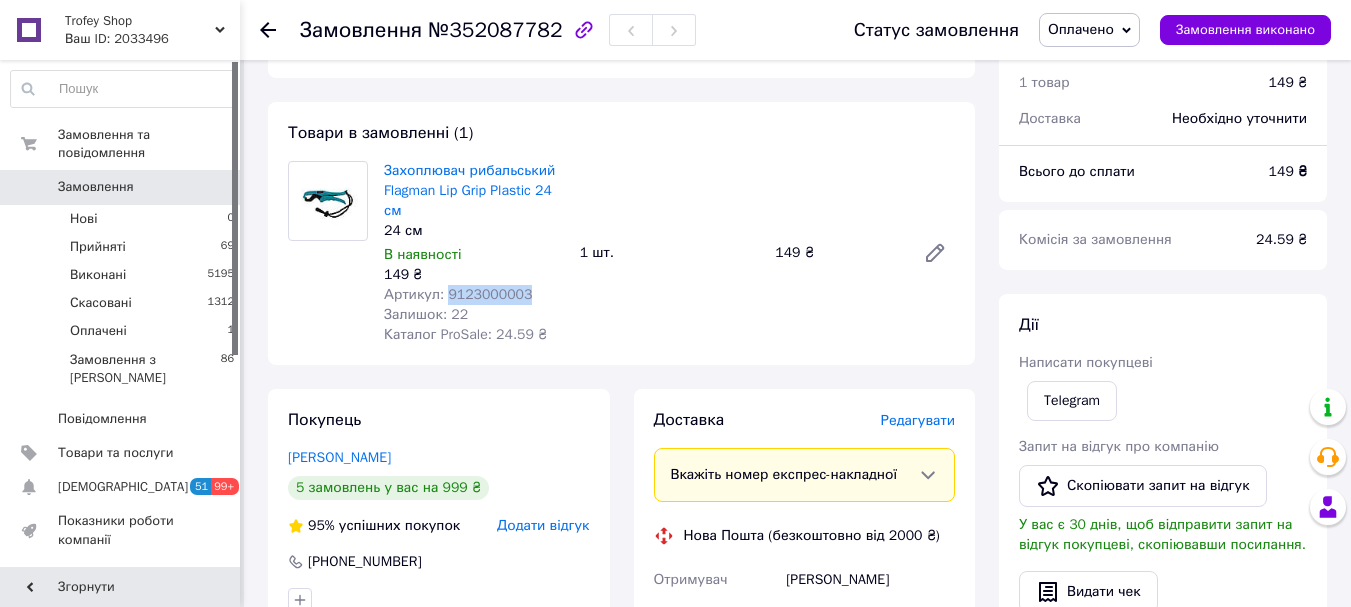 click on "Артикул: 9123000003" at bounding box center [458, 294] 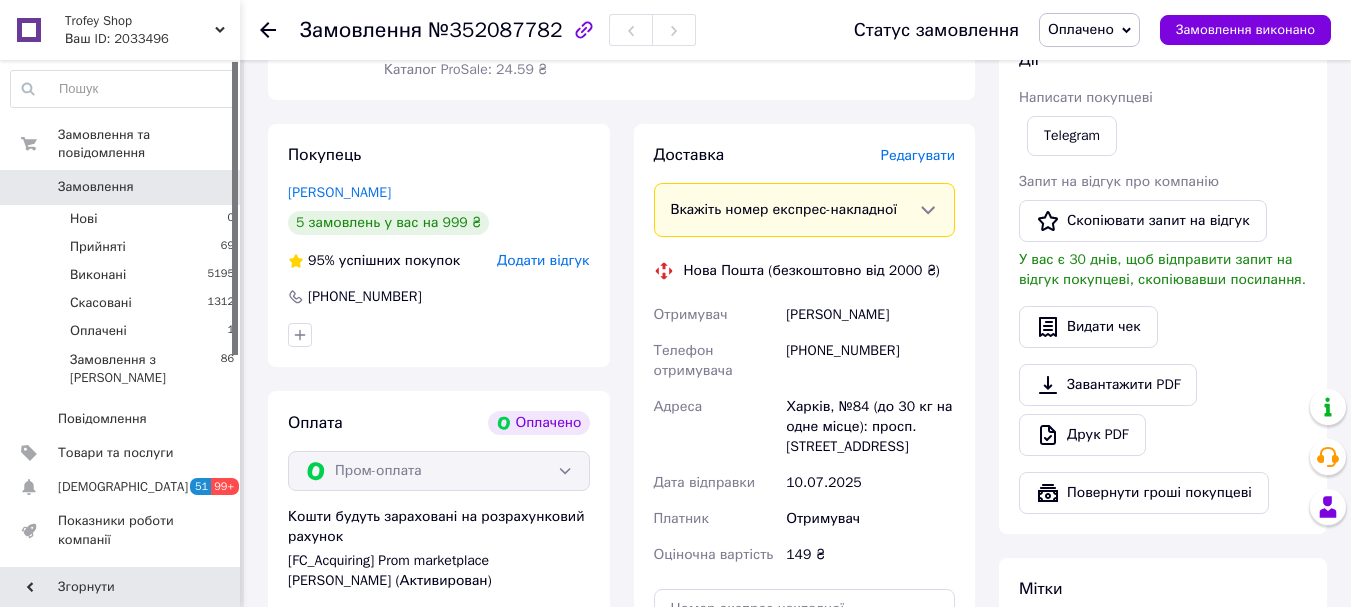 scroll, scrollTop: 1067, scrollLeft: 0, axis: vertical 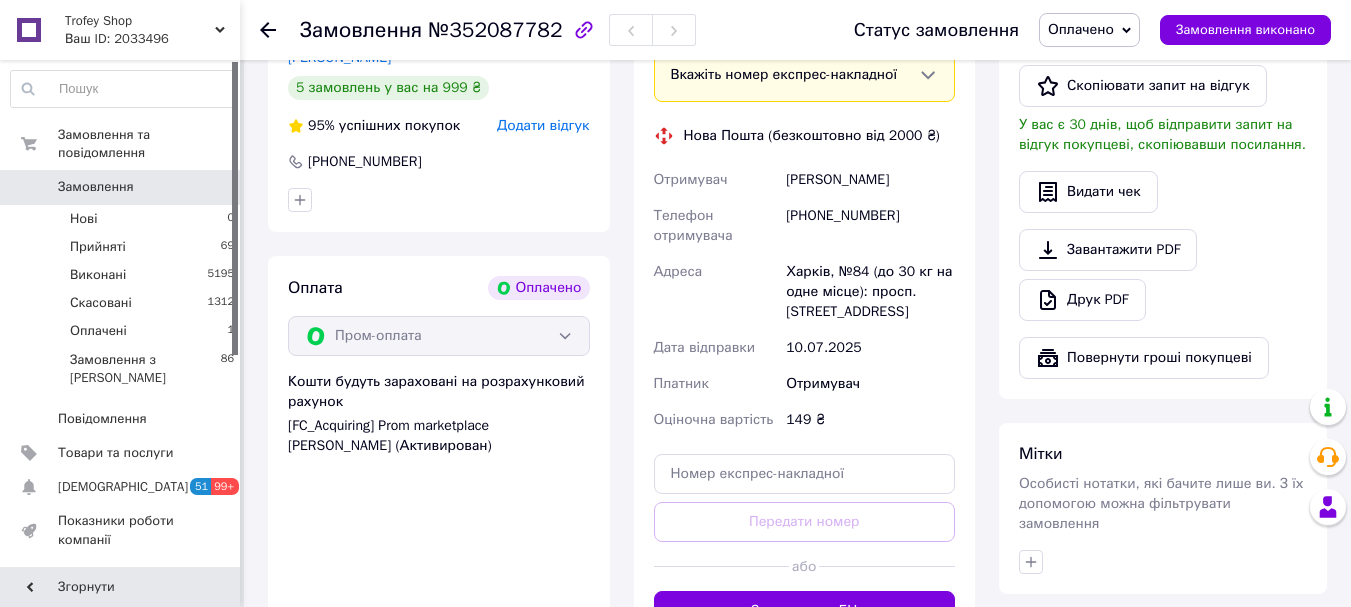 click on "Ярошенко Артём" at bounding box center (870, 180) 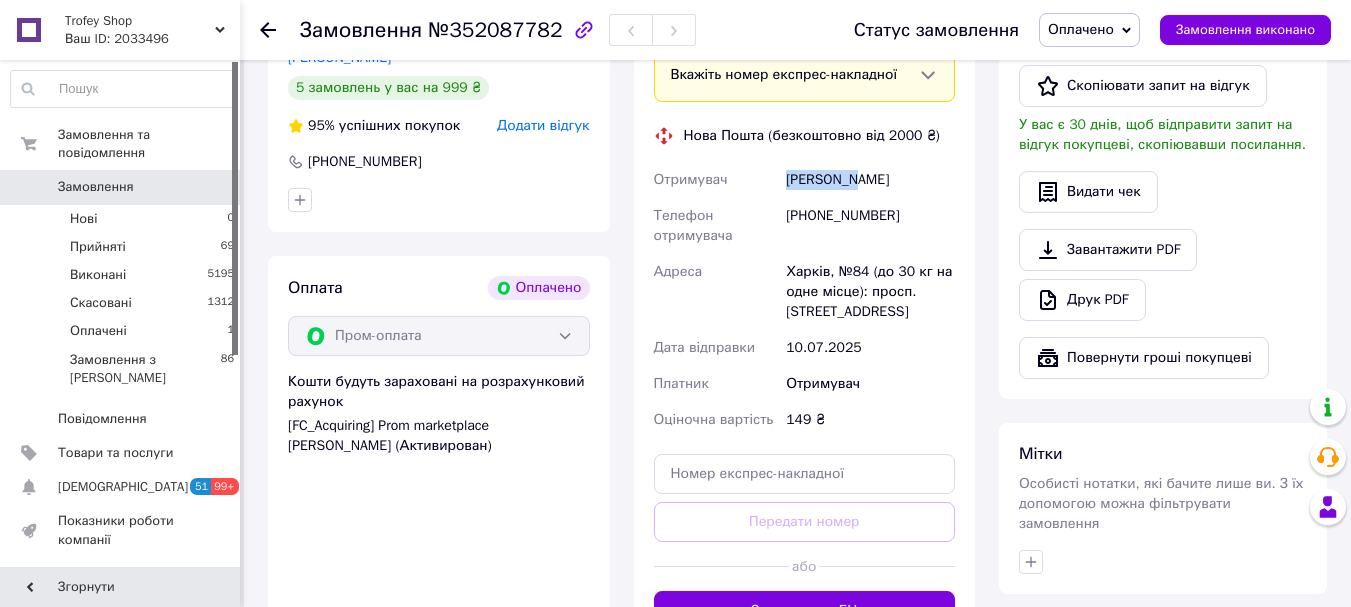 click on "Ярошенко Артём" at bounding box center [870, 180] 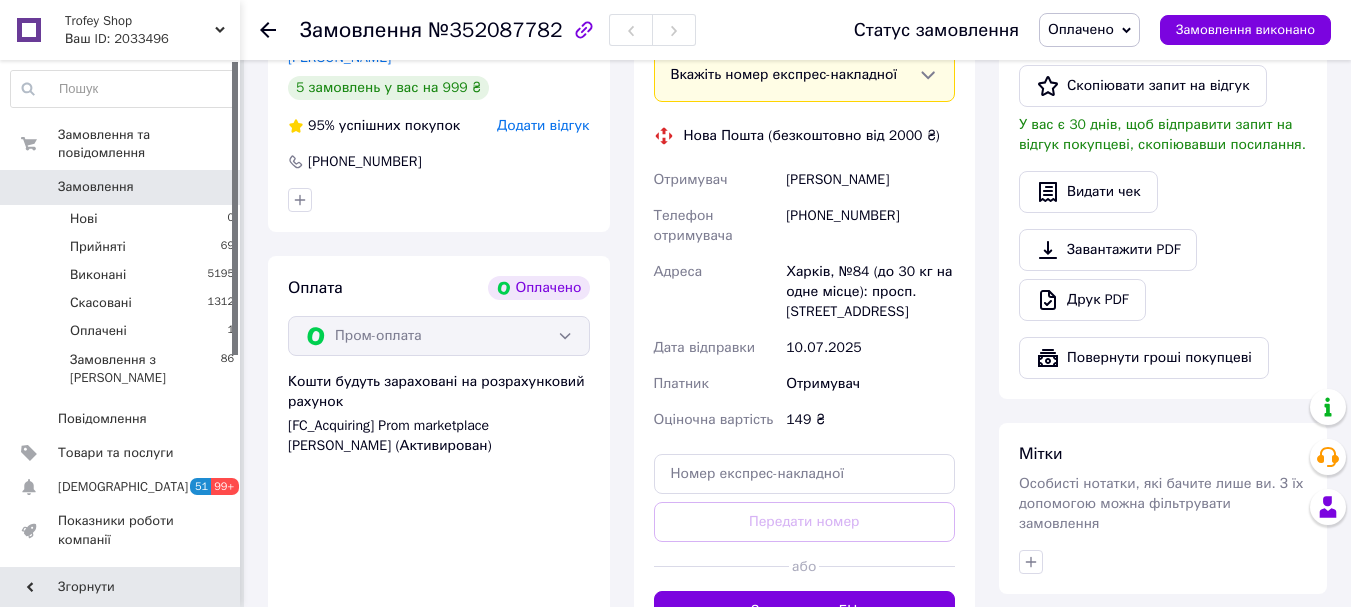 click on "Ярошенко Артём" at bounding box center (870, 180) 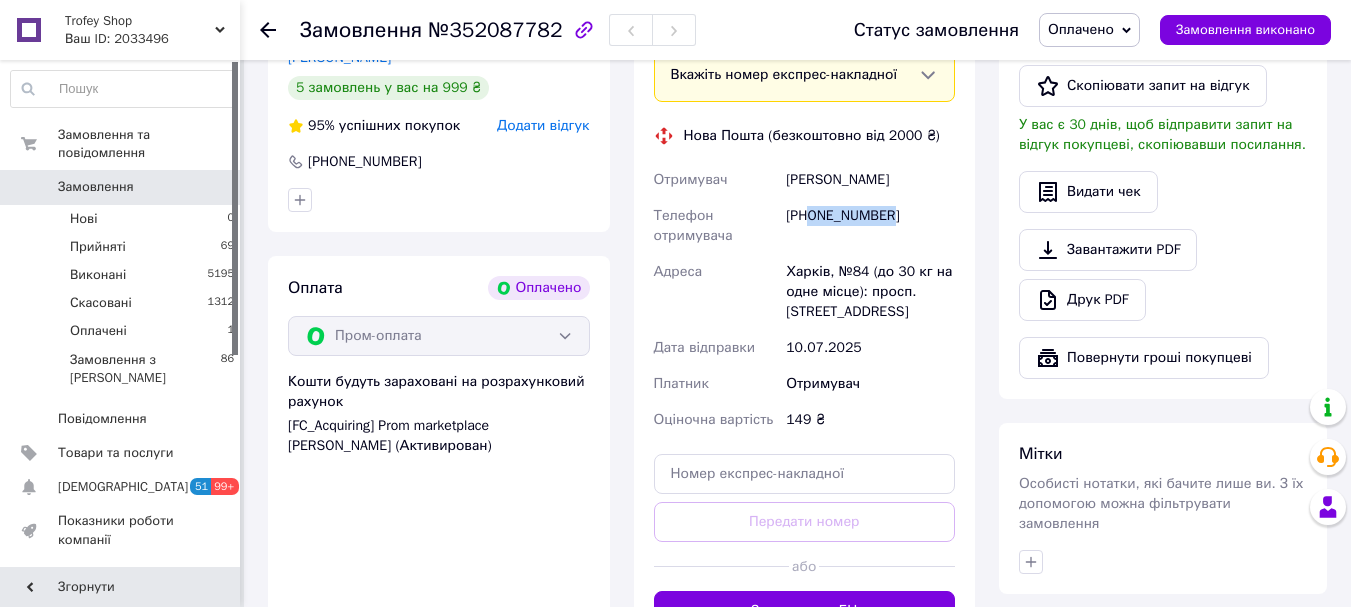 drag, startPoint x: 903, startPoint y: 200, endPoint x: 812, endPoint y: 198, distance: 91.02197 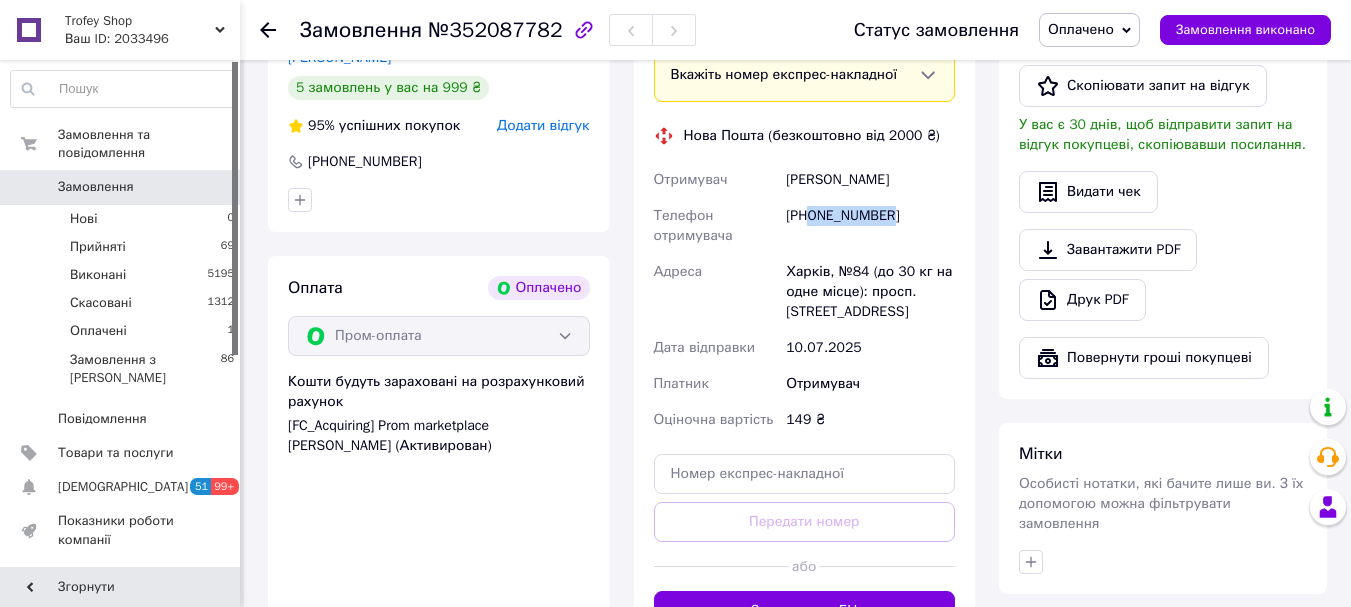 click on "Оплачено" at bounding box center [1081, 29] 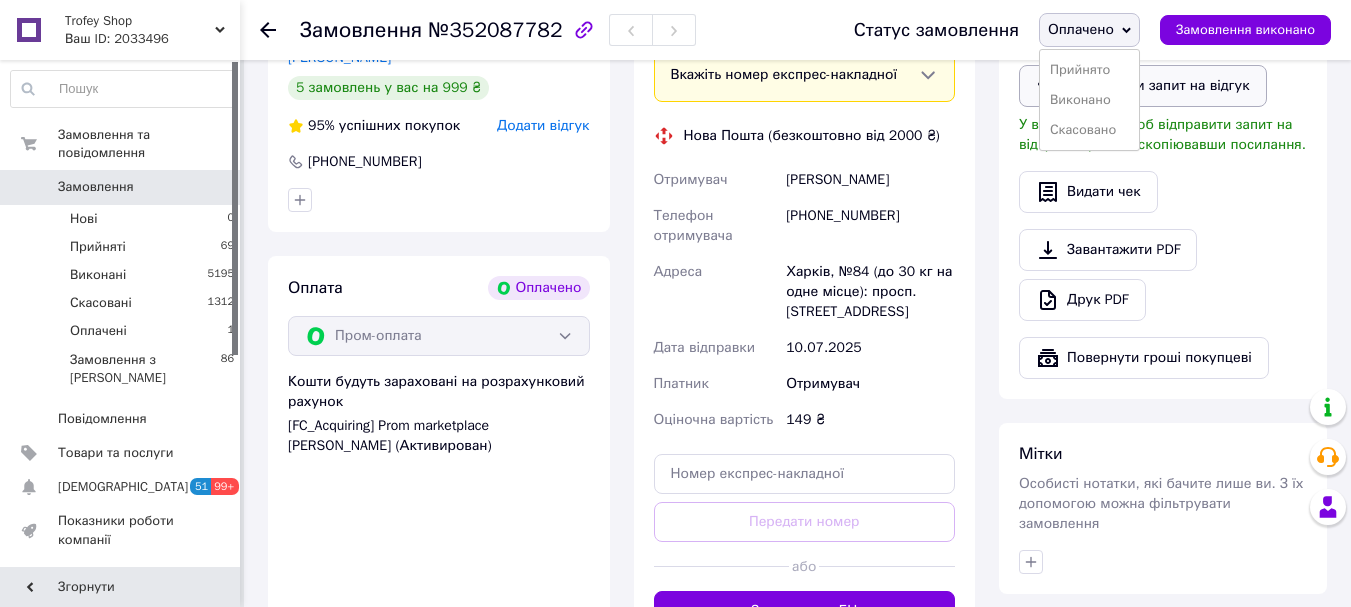 click on "Прийнято" at bounding box center [1089, 70] 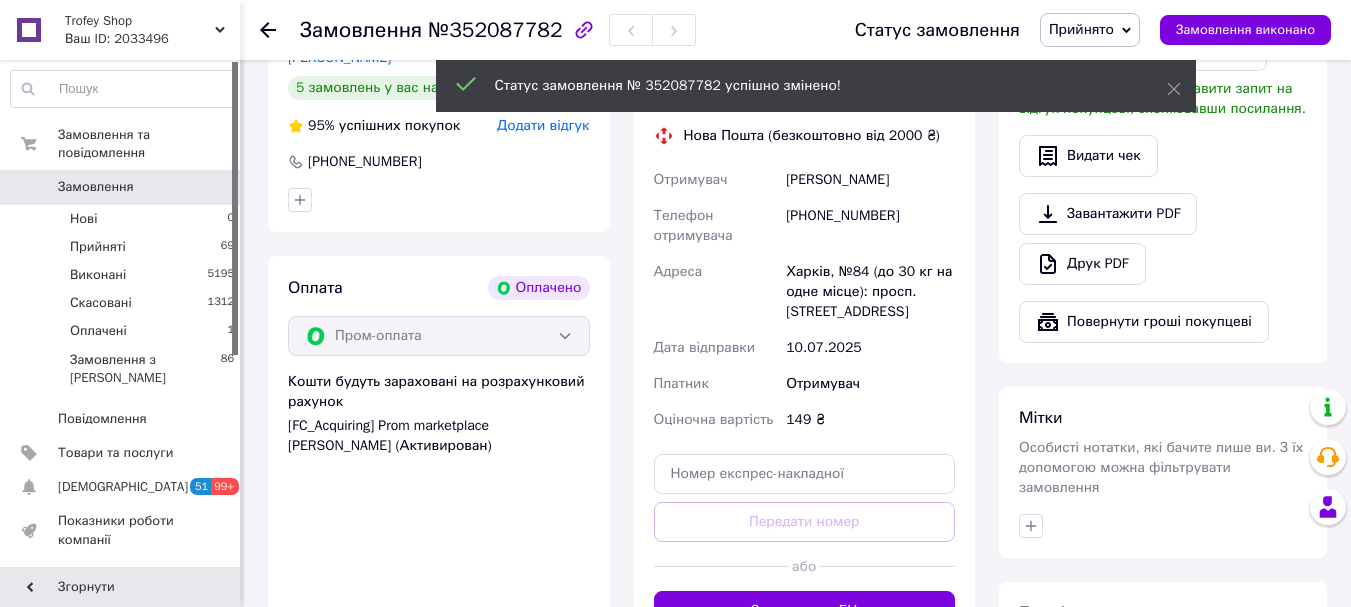 click at bounding box center [439, 200] 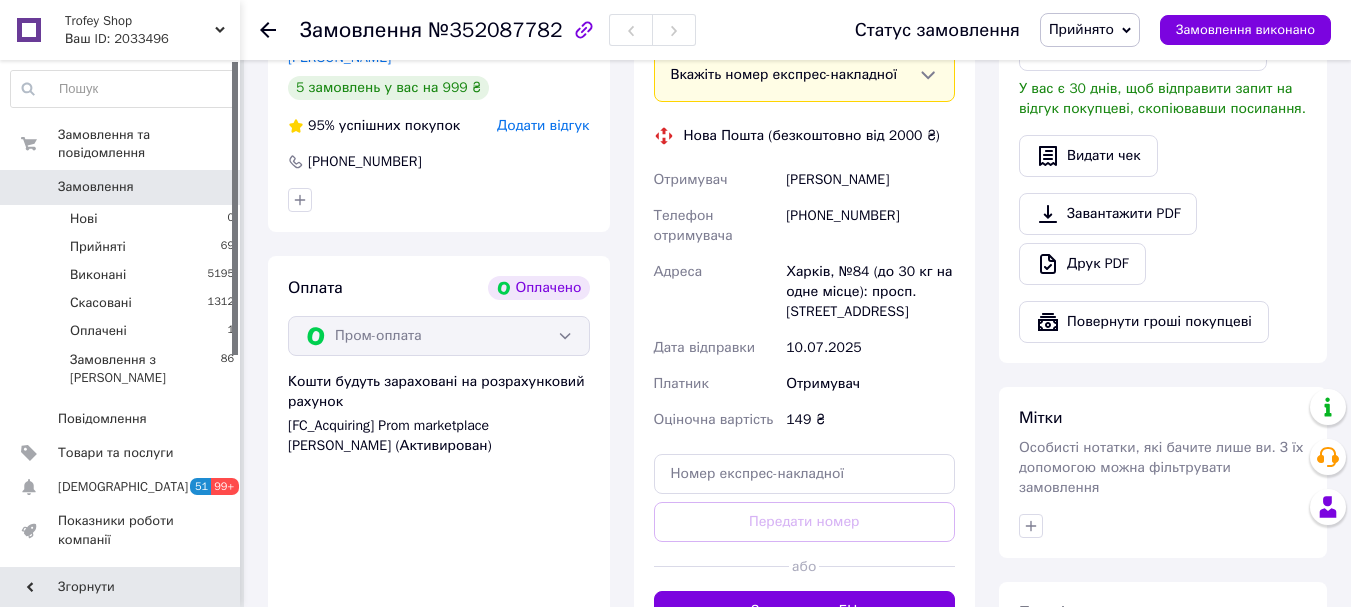 click on "Замовлення" at bounding box center (361, 30) 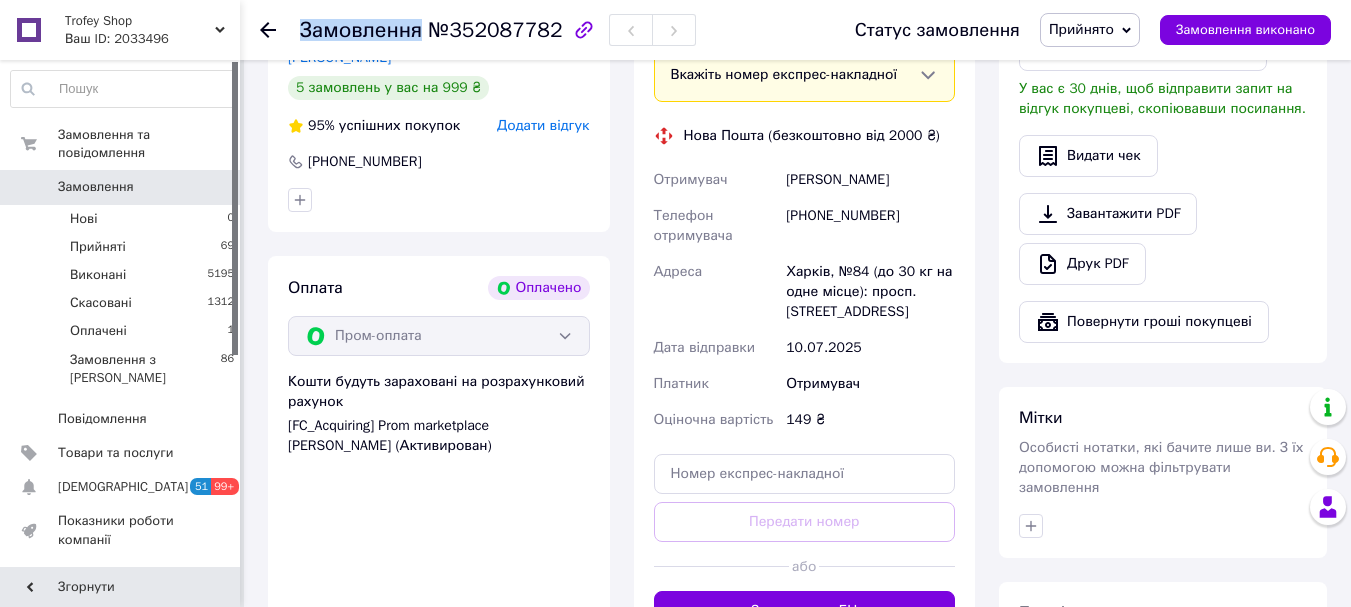 click on "Замовлення" at bounding box center (361, 30) 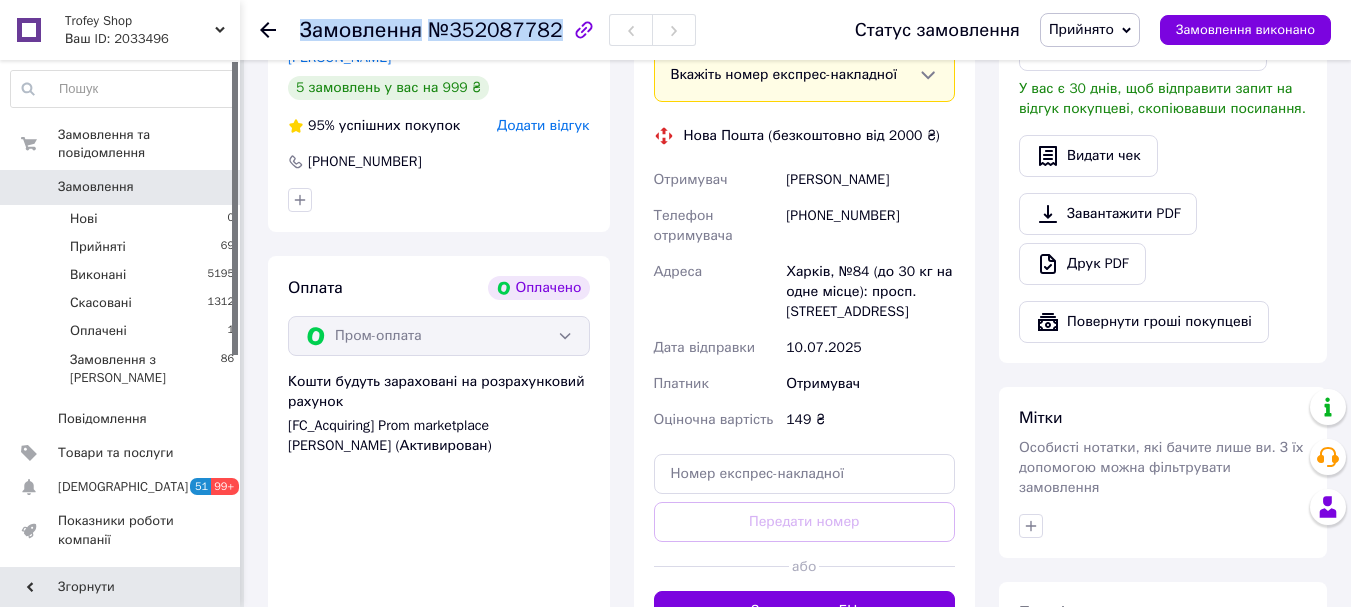 click on "Замовлення" at bounding box center [361, 30] 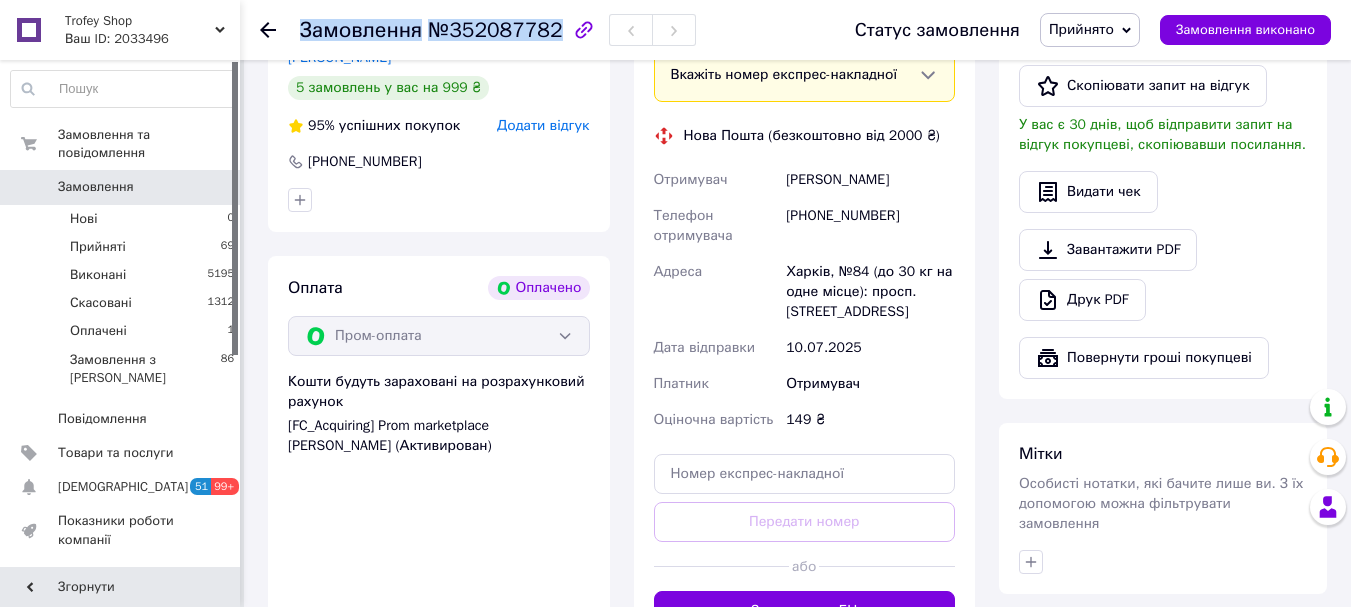 scroll, scrollTop: 933, scrollLeft: 0, axis: vertical 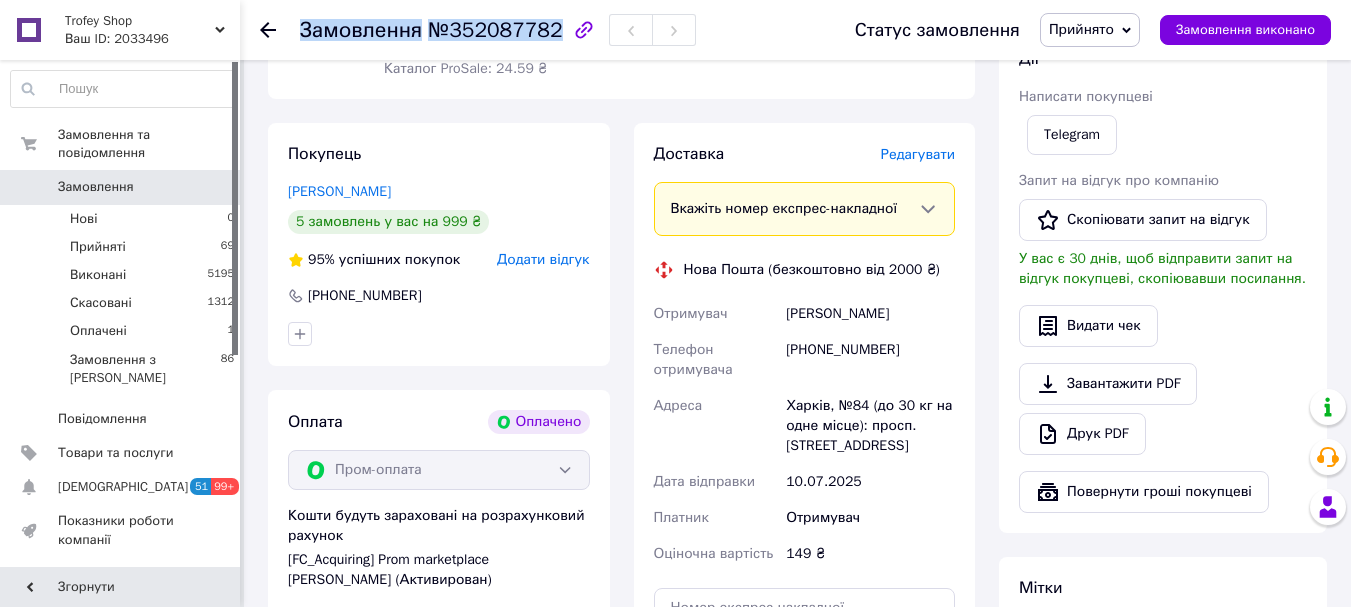 click on "Замовлення" at bounding box center (121, 187) 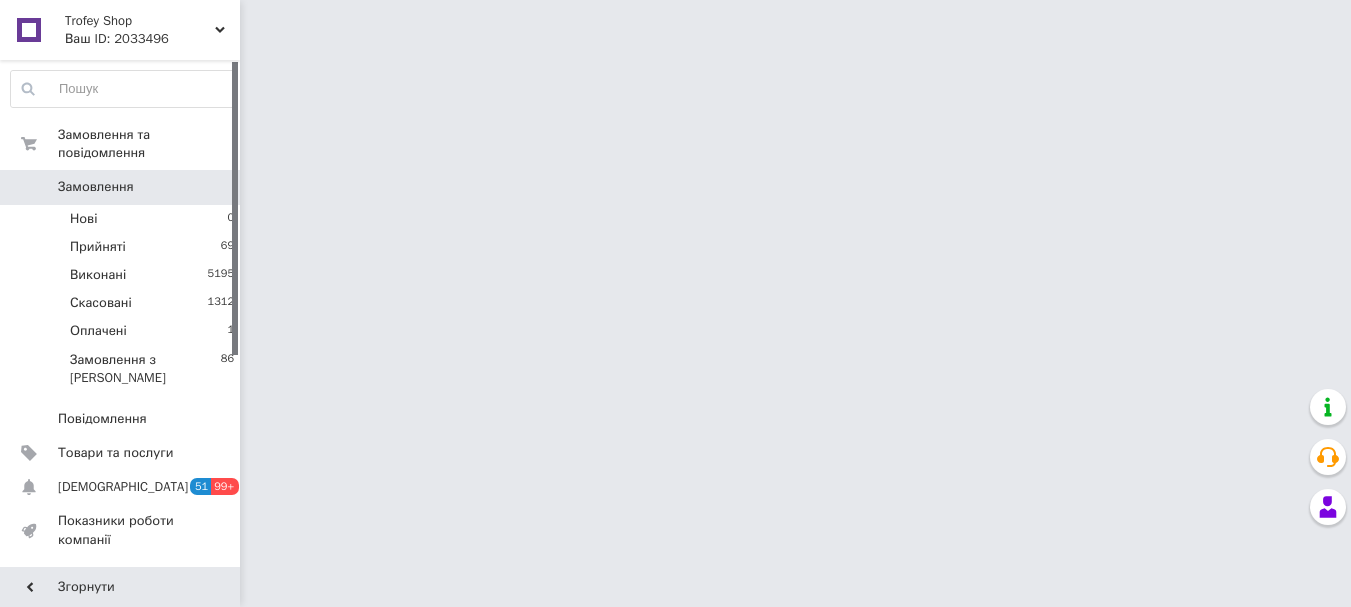 scroll, scrollTop: 0, scrollLeft: 0, axis: both 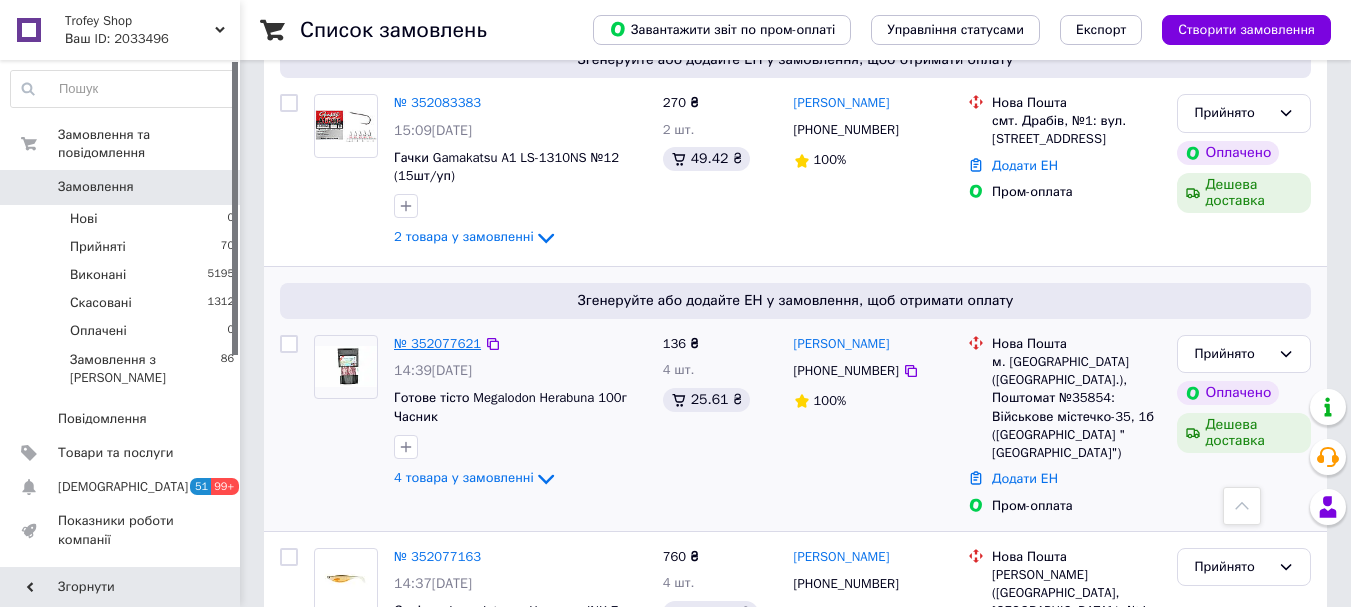 click on "№ 352077621" at bounding box center (437, 343) 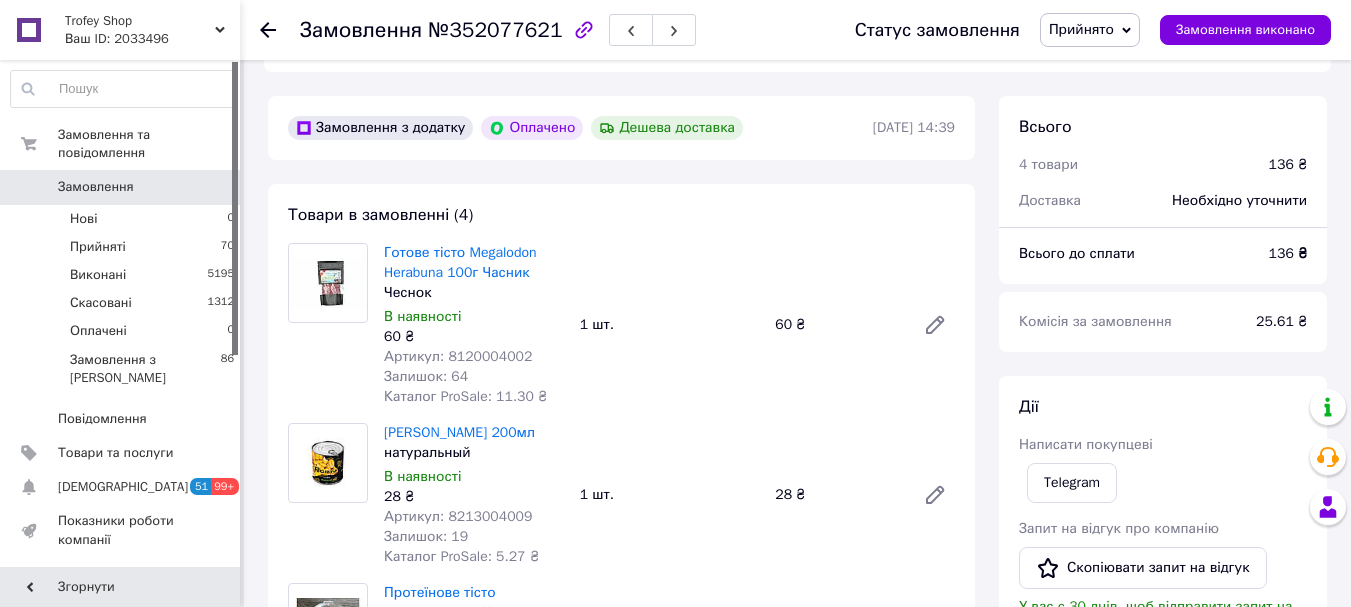 scroll, scrollTop: 533, scrollLeft: 0, axis: vertical 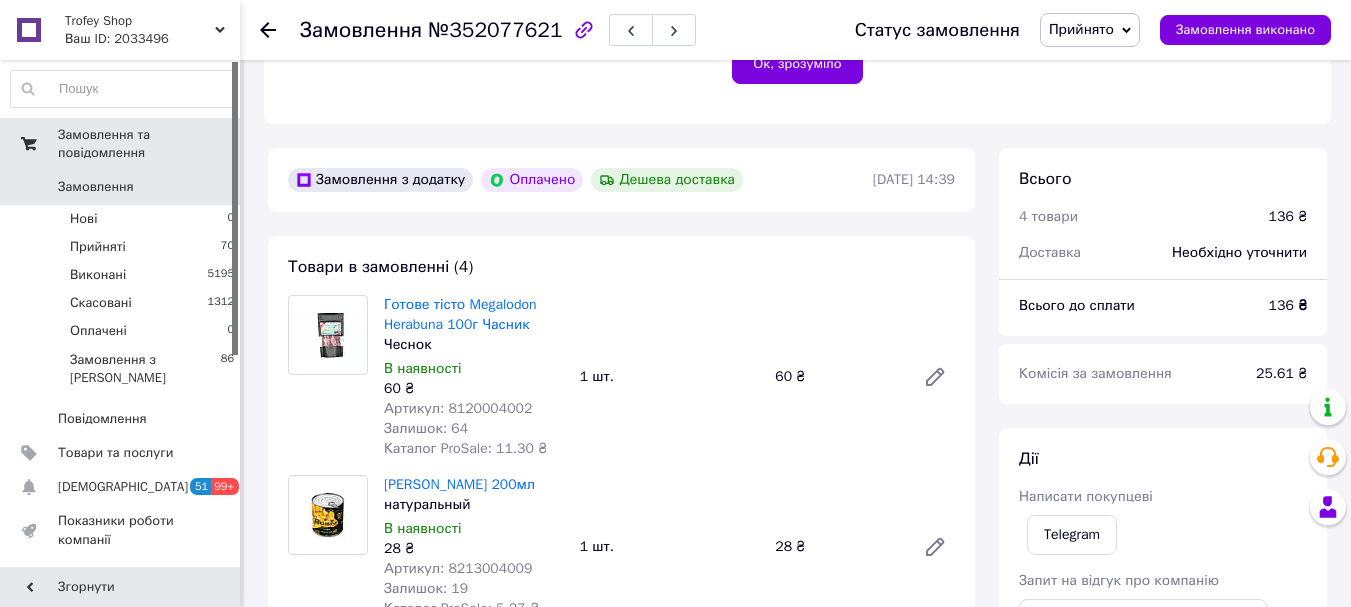 click on "Замовлення" at bounding box center [121, 187] 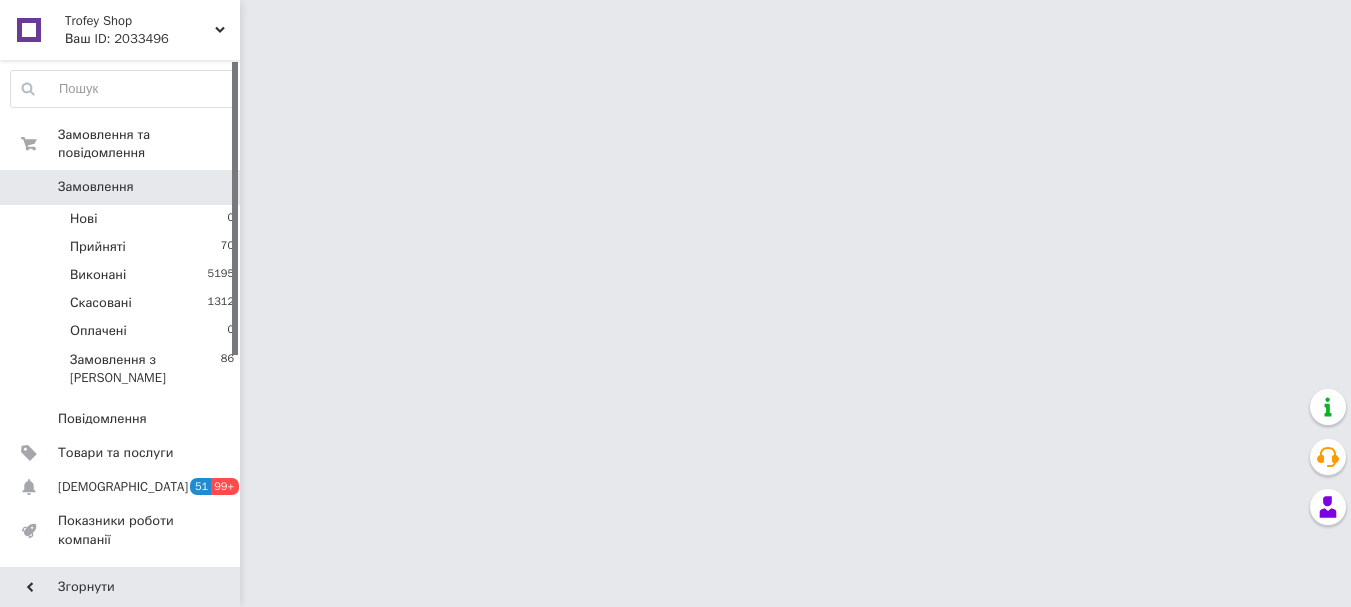 scroll, scrollTop: 0, scrollLeft: 0, axis: both 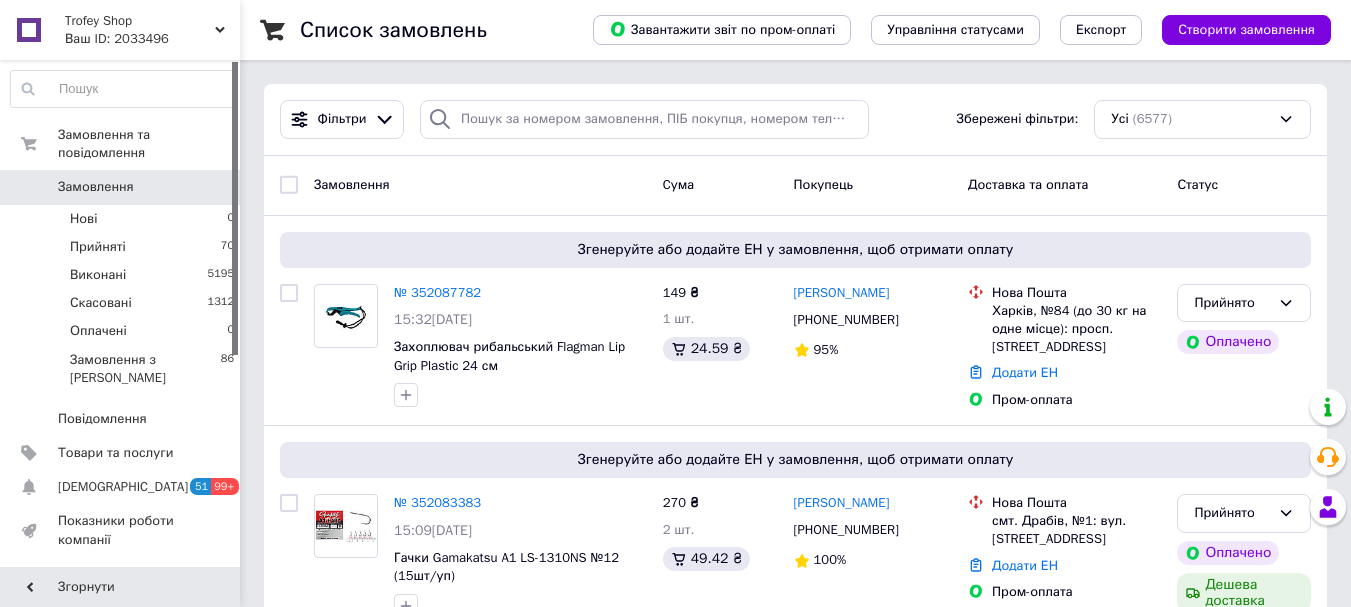 click on "Замовлення" at bounding box center (121, 187) 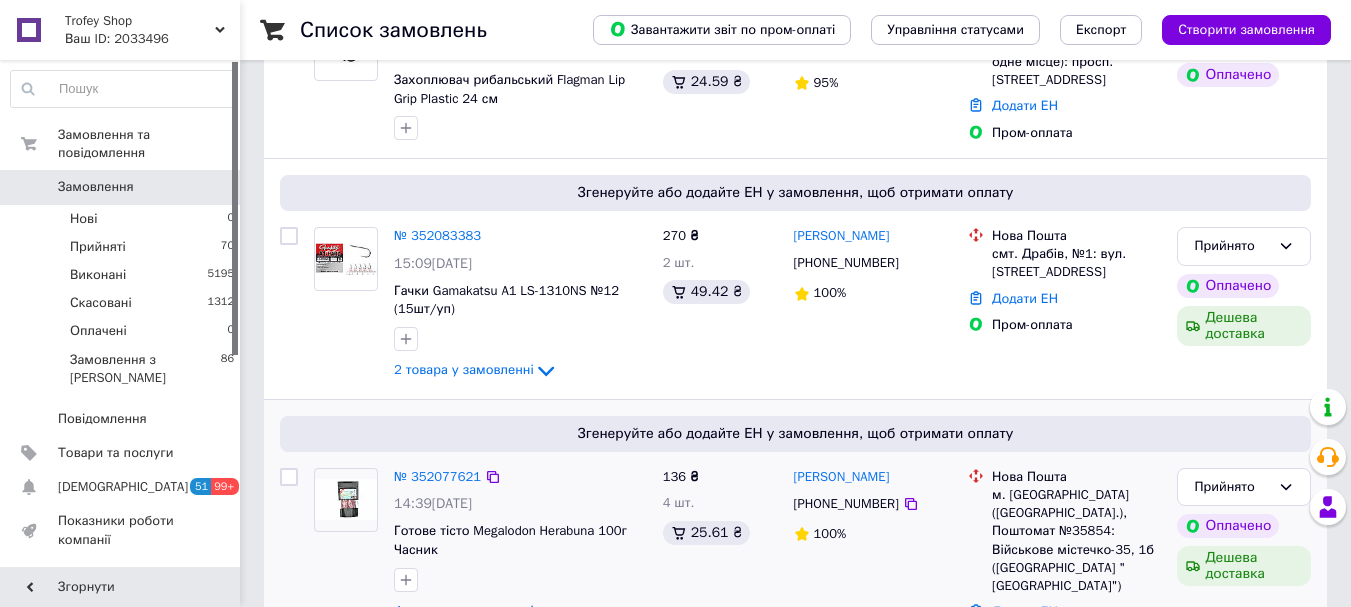 scroll, scrollTop: 533, scrollLeft: 0, axis: vertical 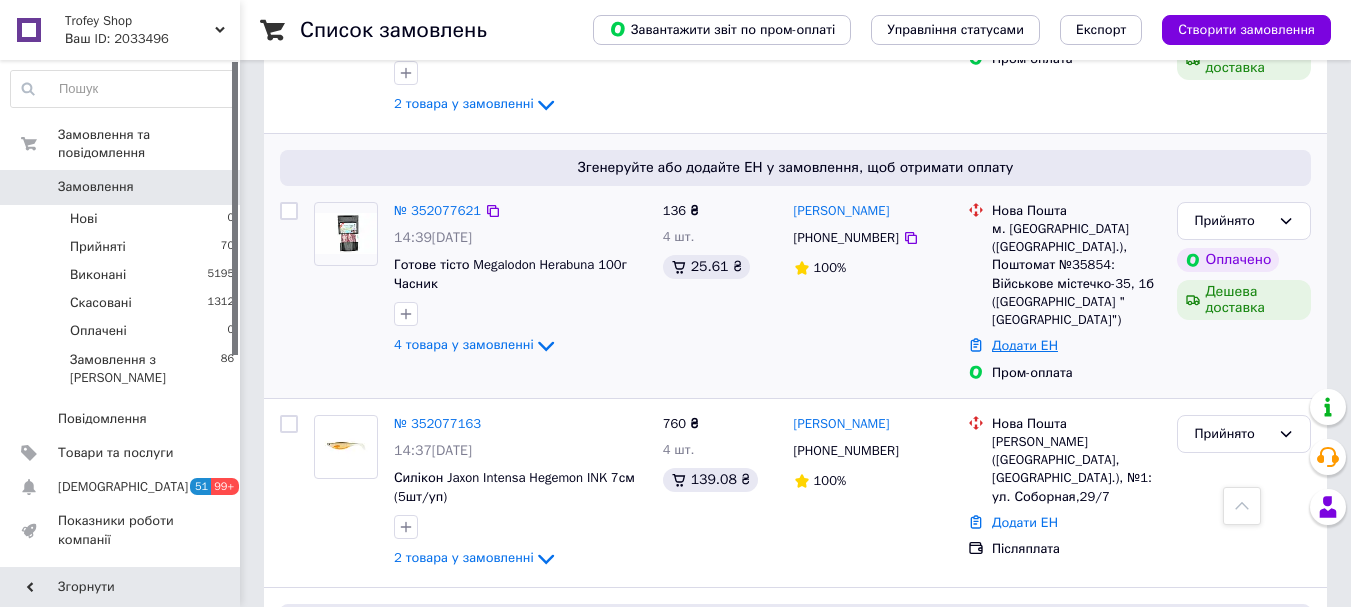 click on "Додати ЕН" at bounding box center [1025, 345] 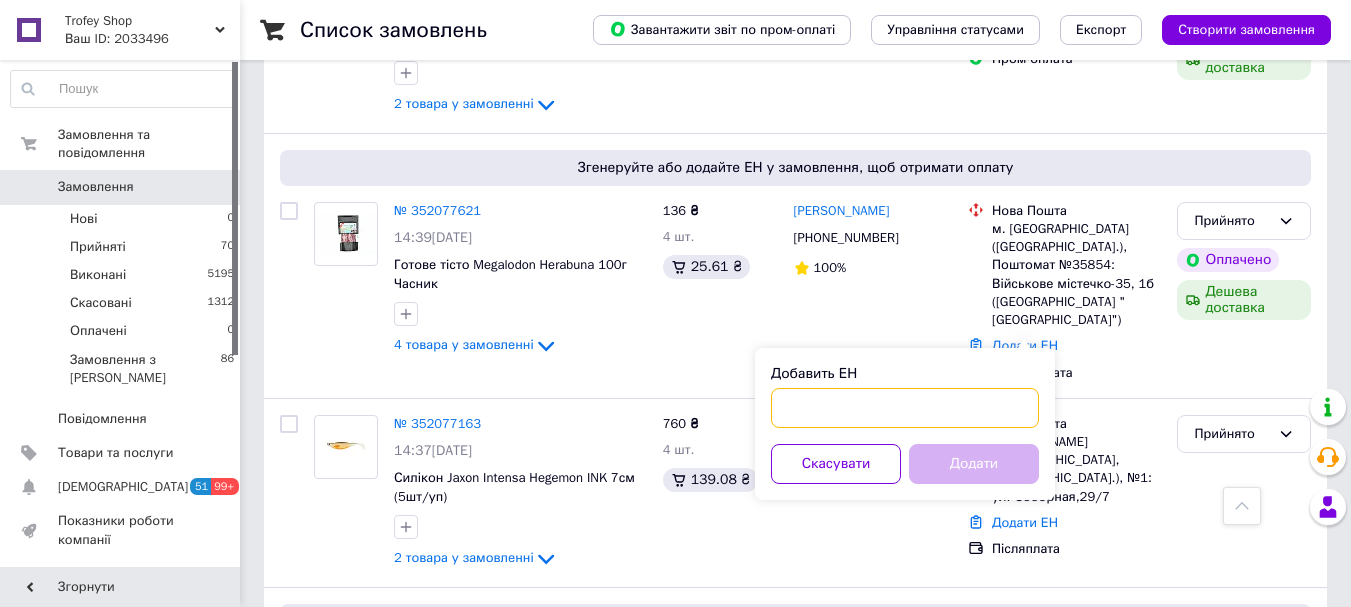 click on "Добавить ЕН" at bounding box center (905, 408) 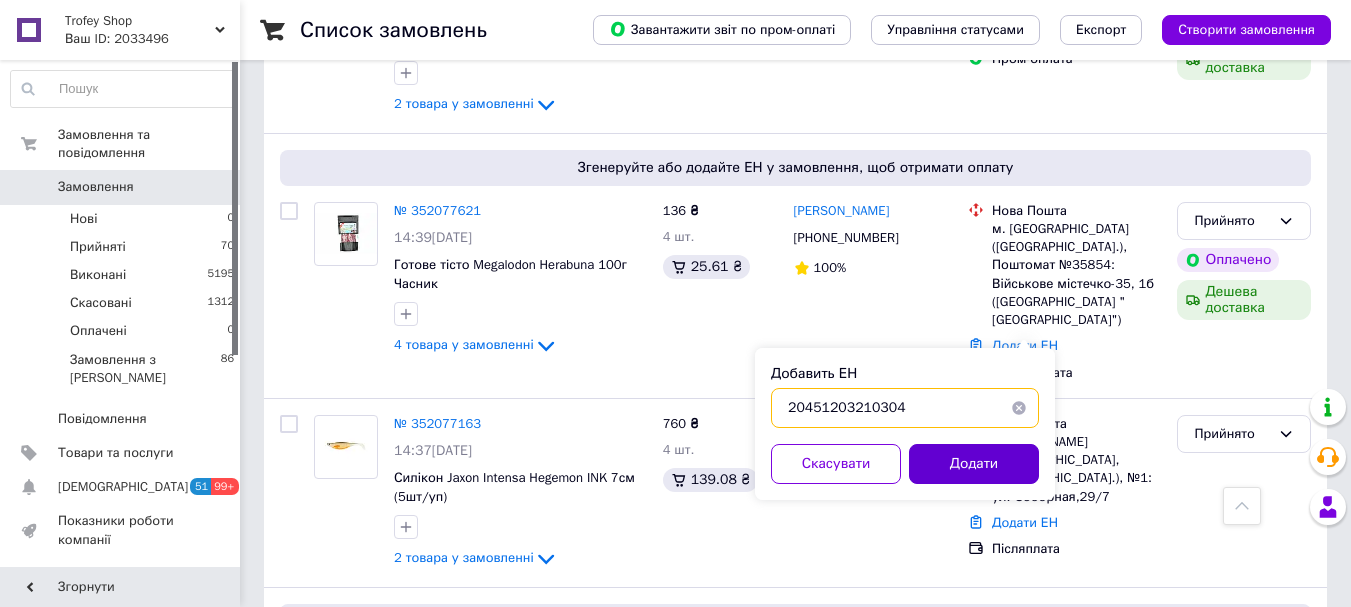 type on "20451203210304" 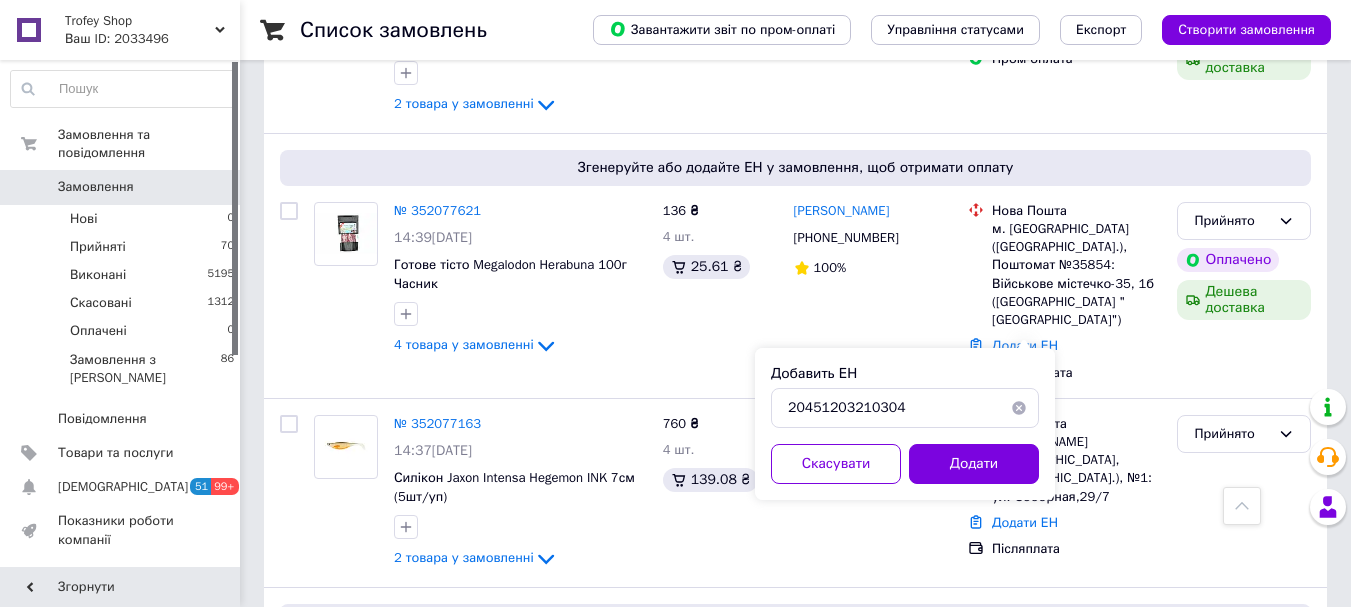 click on "Додати" at bounding box center (974, 464) 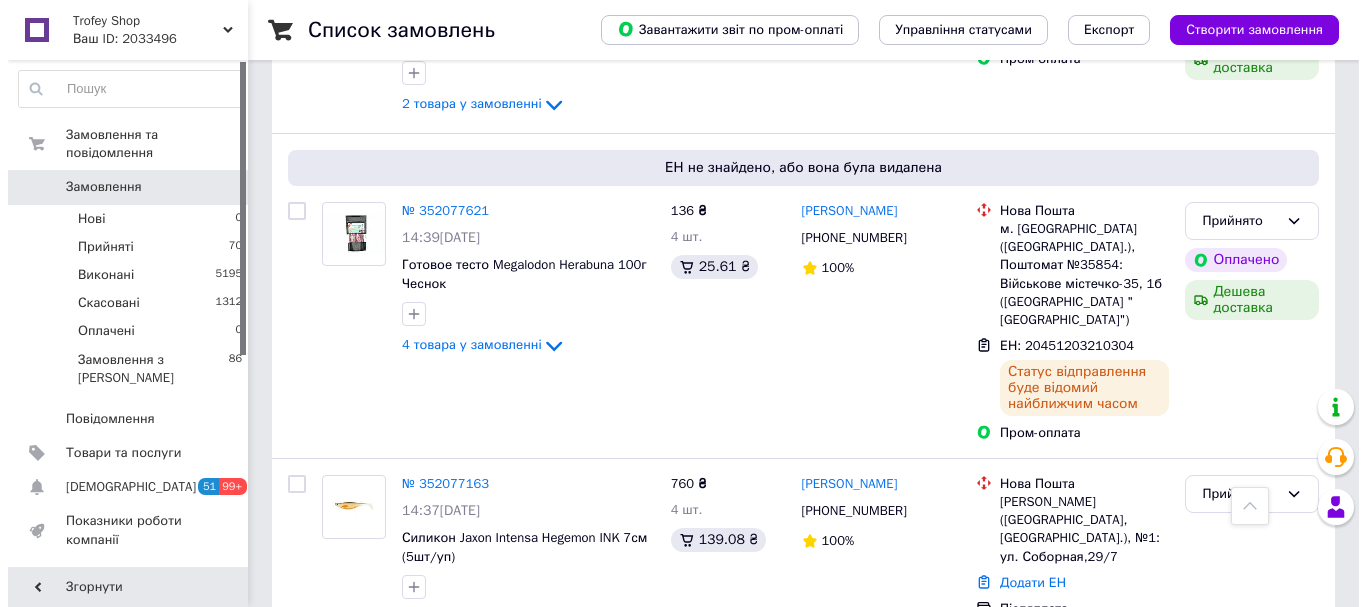 scroll, scrollTop: 0, scrollLeft: 0, axis: both 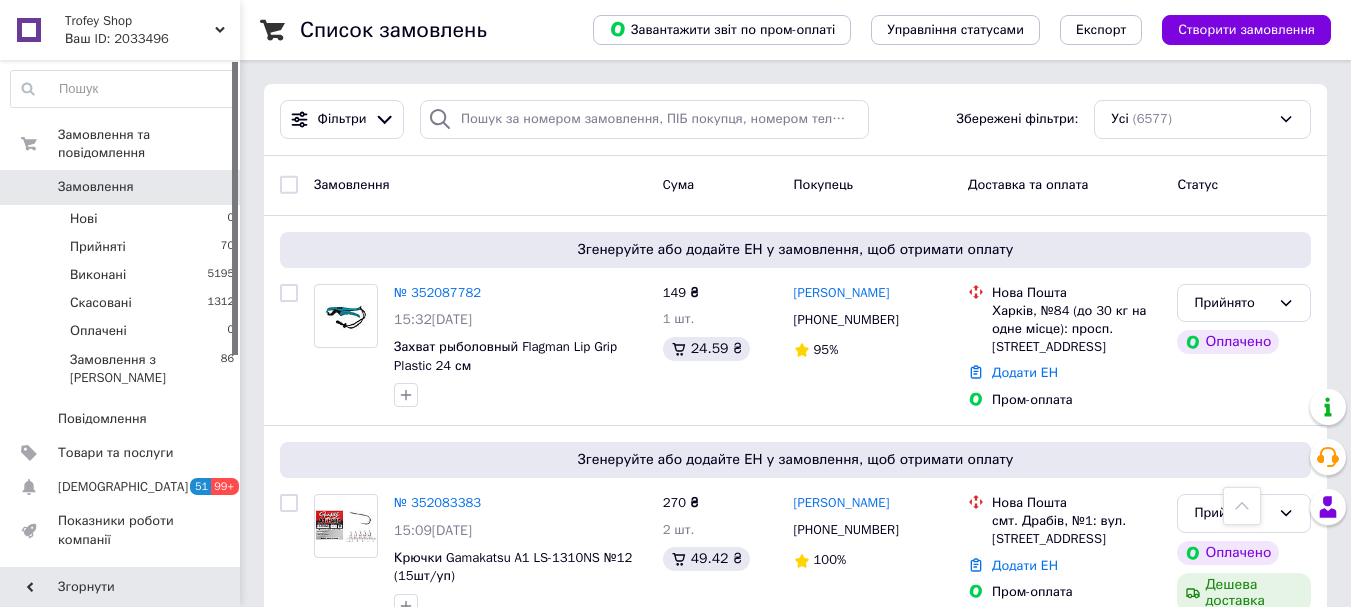click on "Замовлення 0" at bounding box center (123, 187) 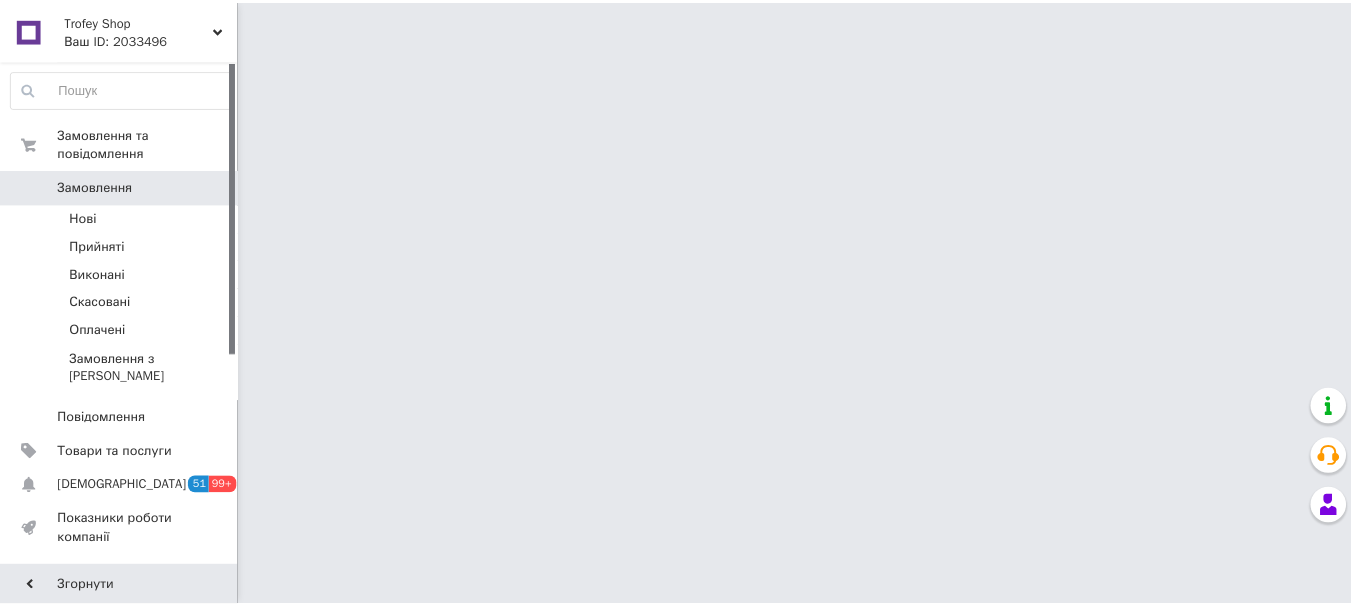 scroll, scrollTop: 0, scrollLeft: 0, axis: both 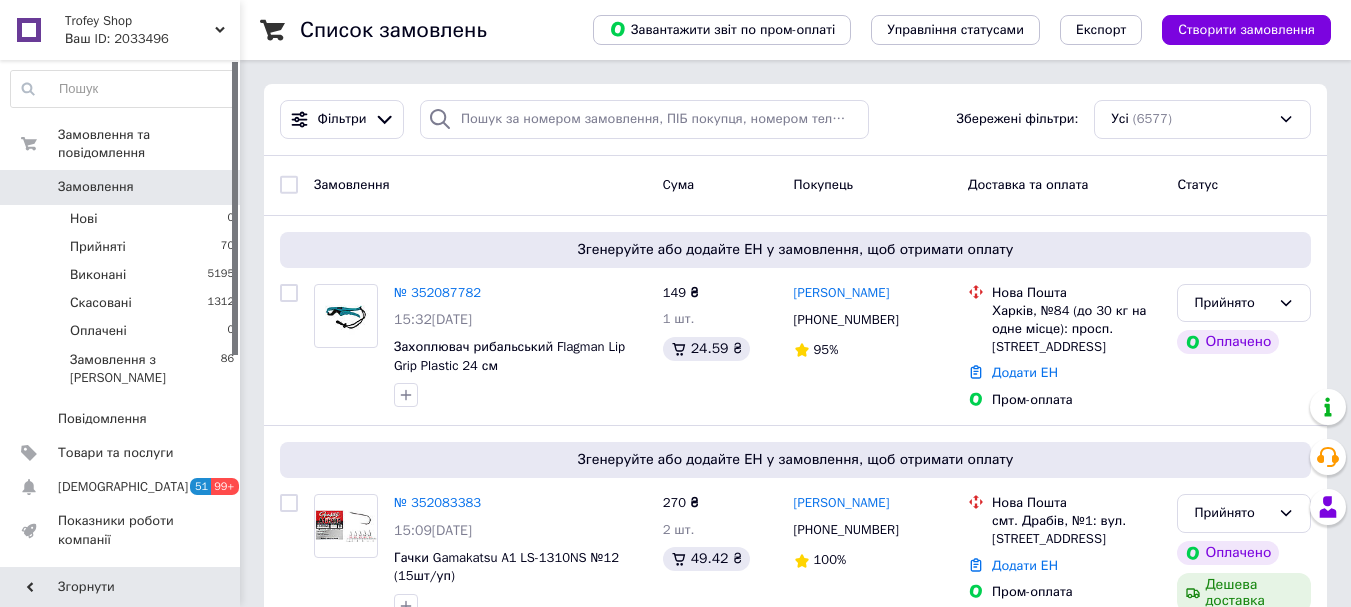 click on "Замовлення" at bounding box center (121, 187) 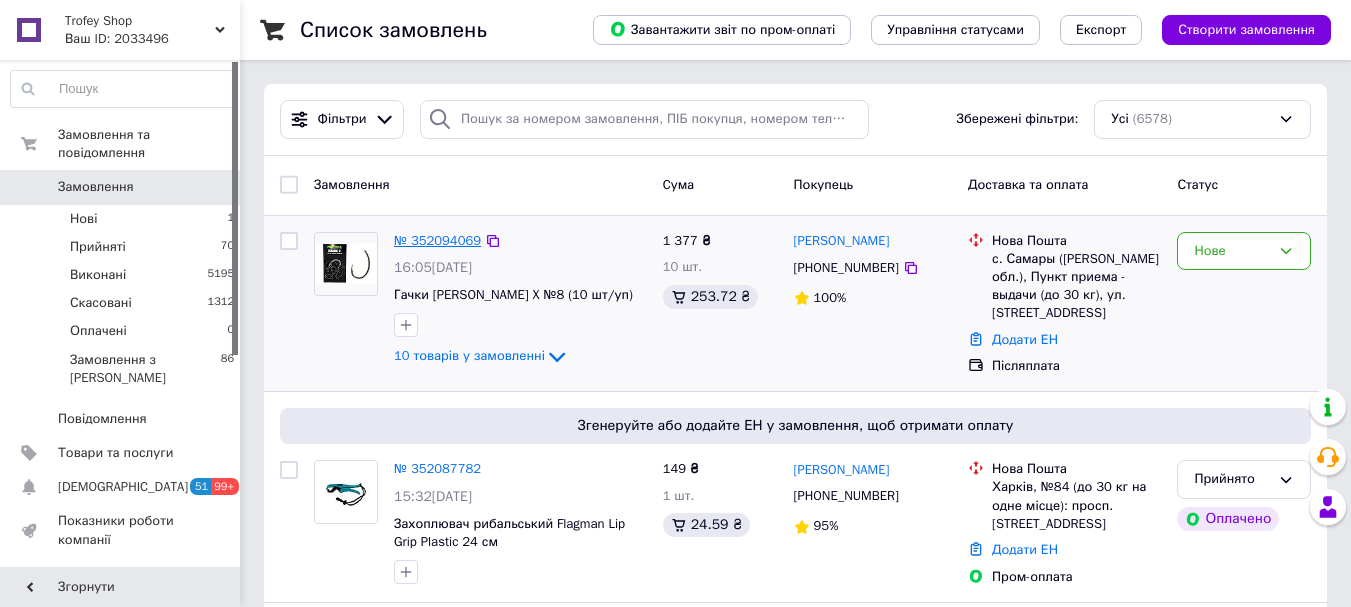 click on "№ 352094069" at bounding box center (437, 240) 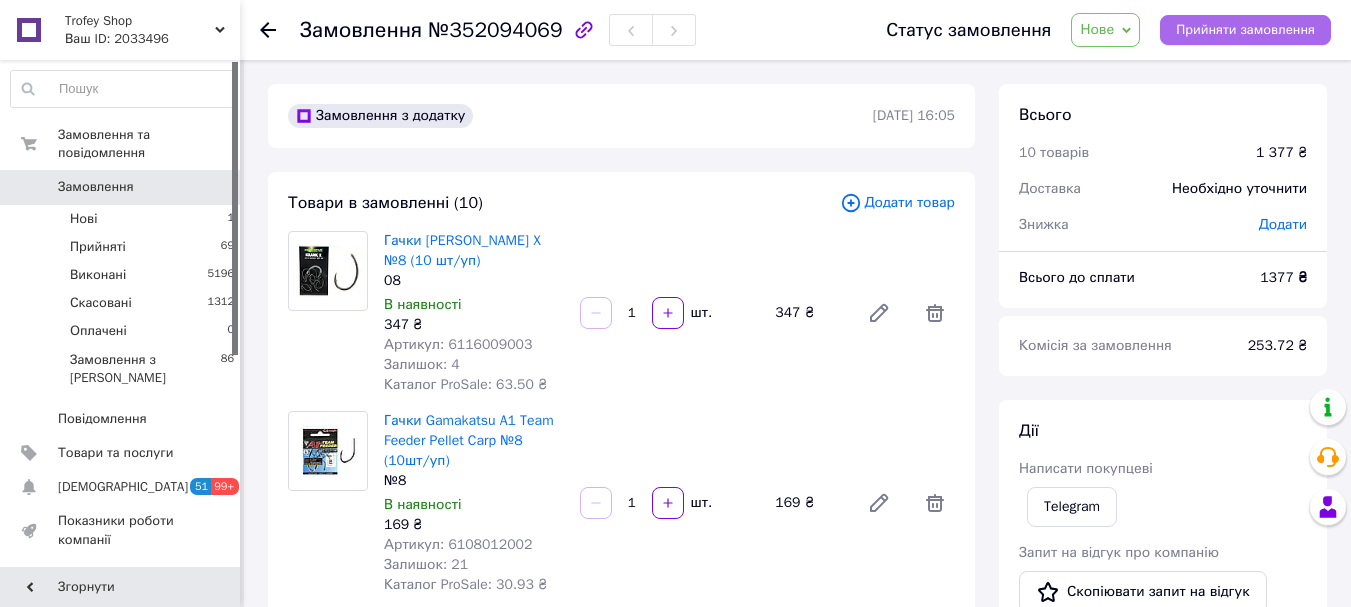 click on "Прийняти замовлення" at bounding box center (1245, 30) 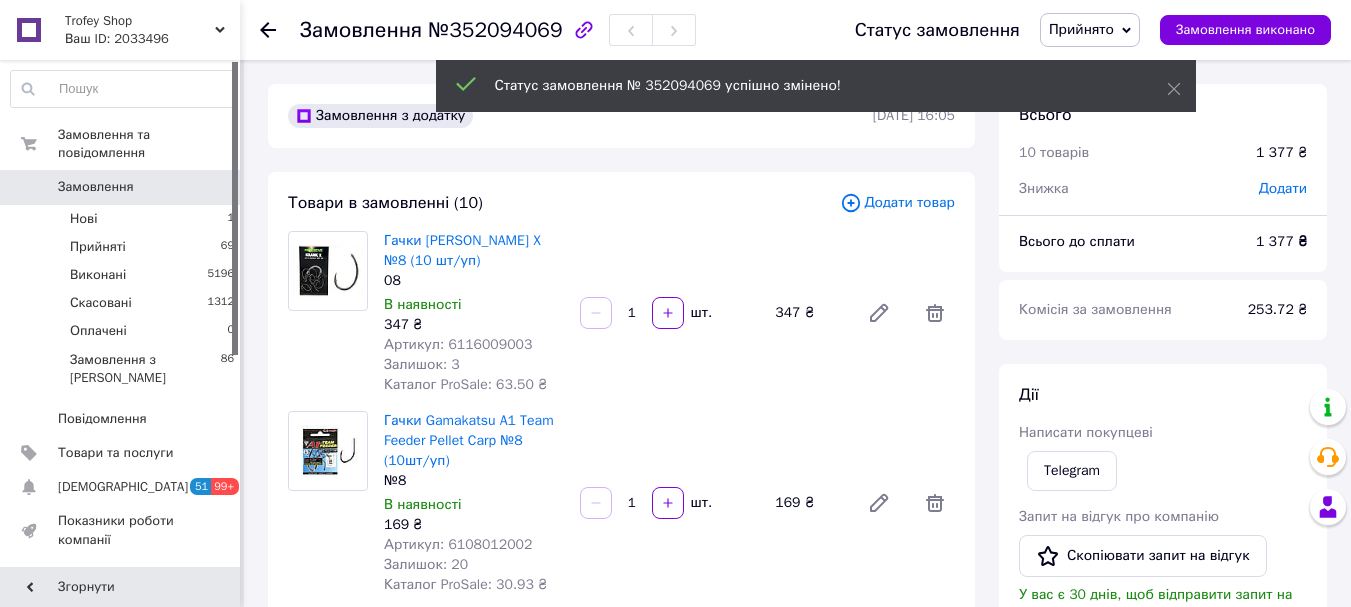 click on "Артикул: 6116009003" at bounding box center (458, 344) 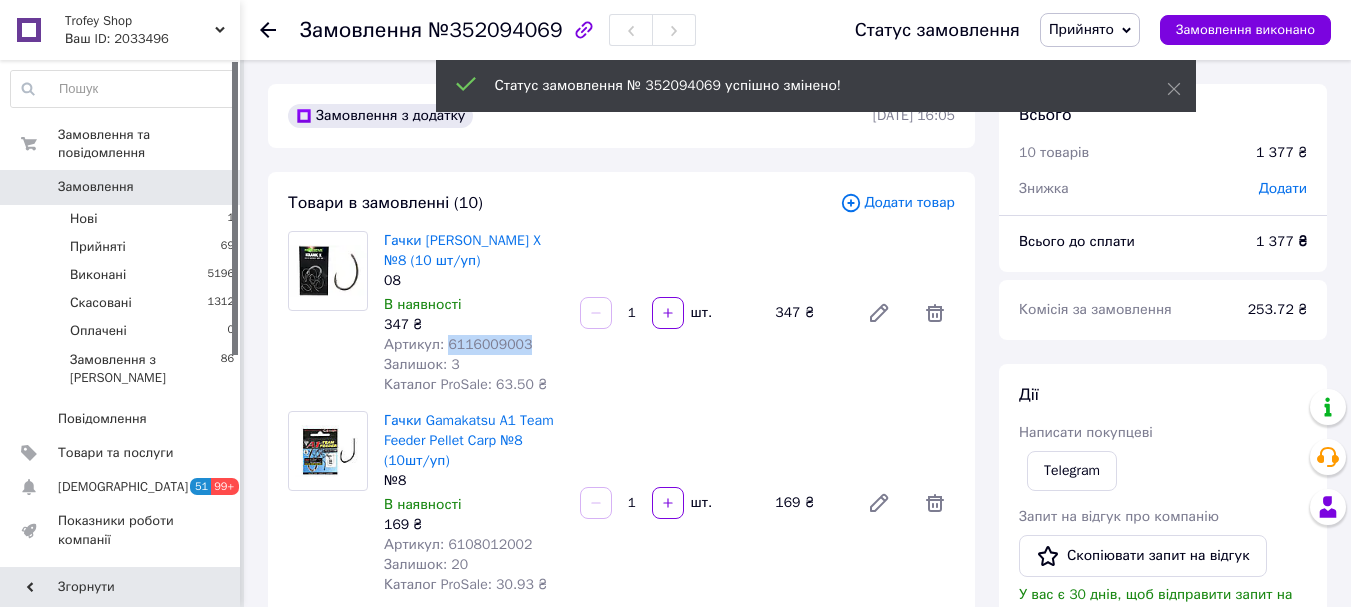 click on "Артикул: 6116009003" at bounding box center [458, 344] 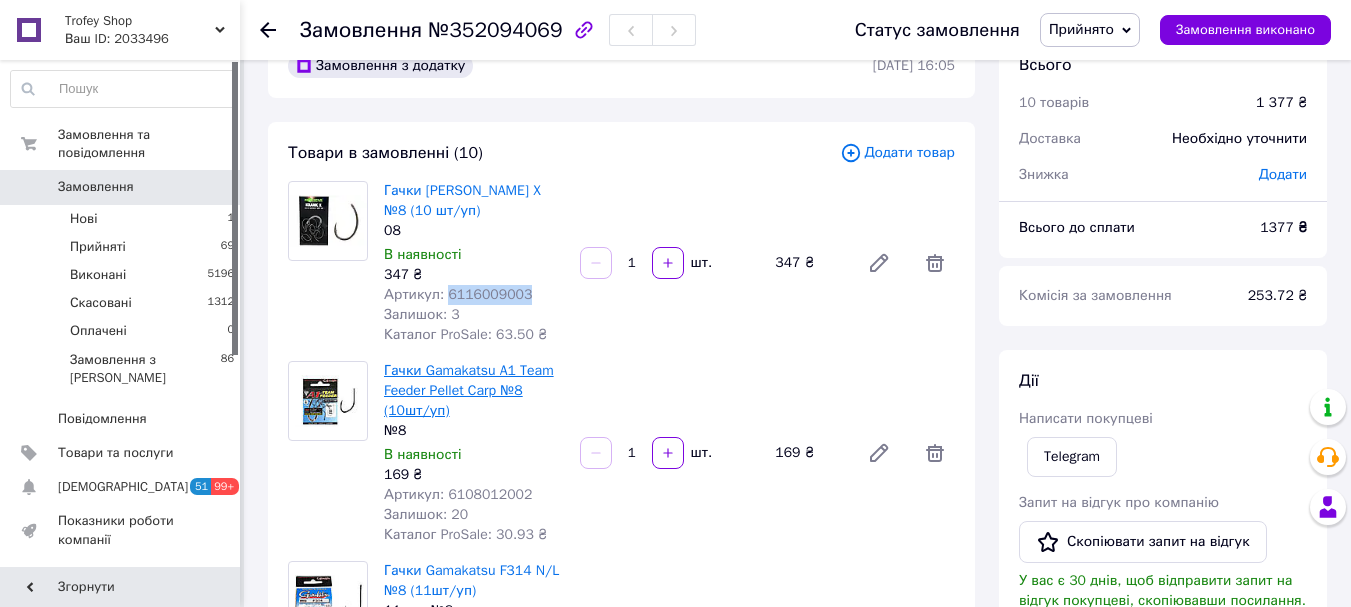 scroll, scrollTop: 133, scrollLeft: 0, axis: vertical 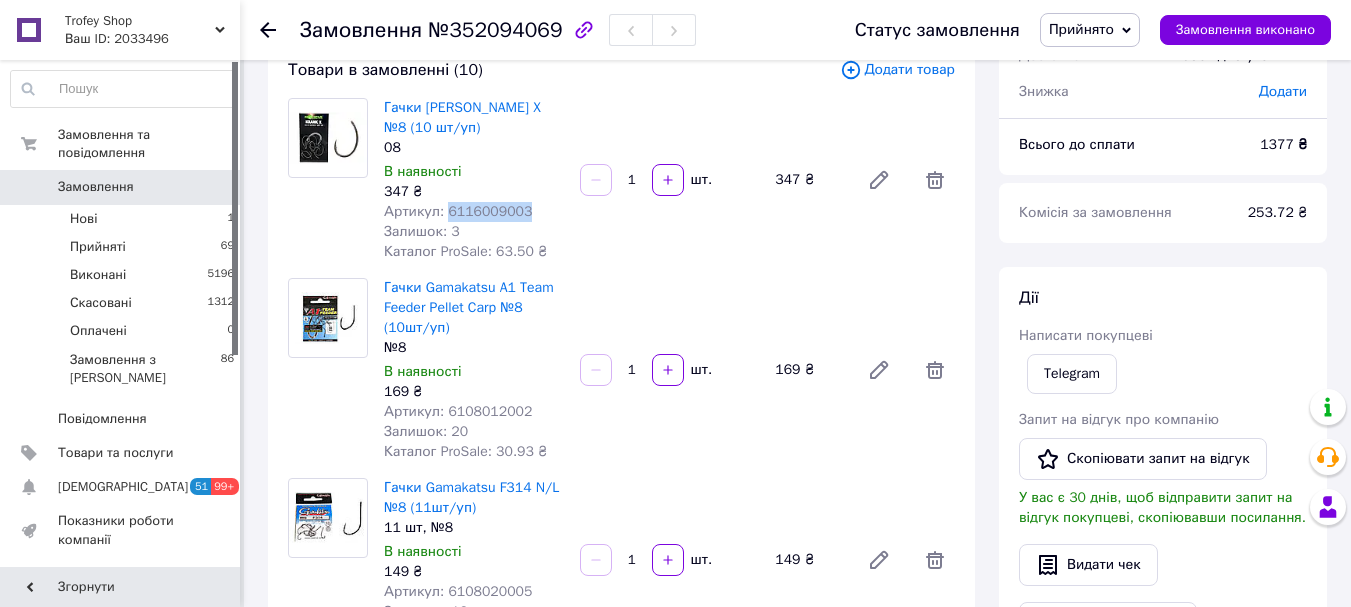 click on "Артикул: 6108012002" at bounding box center (458, 411) 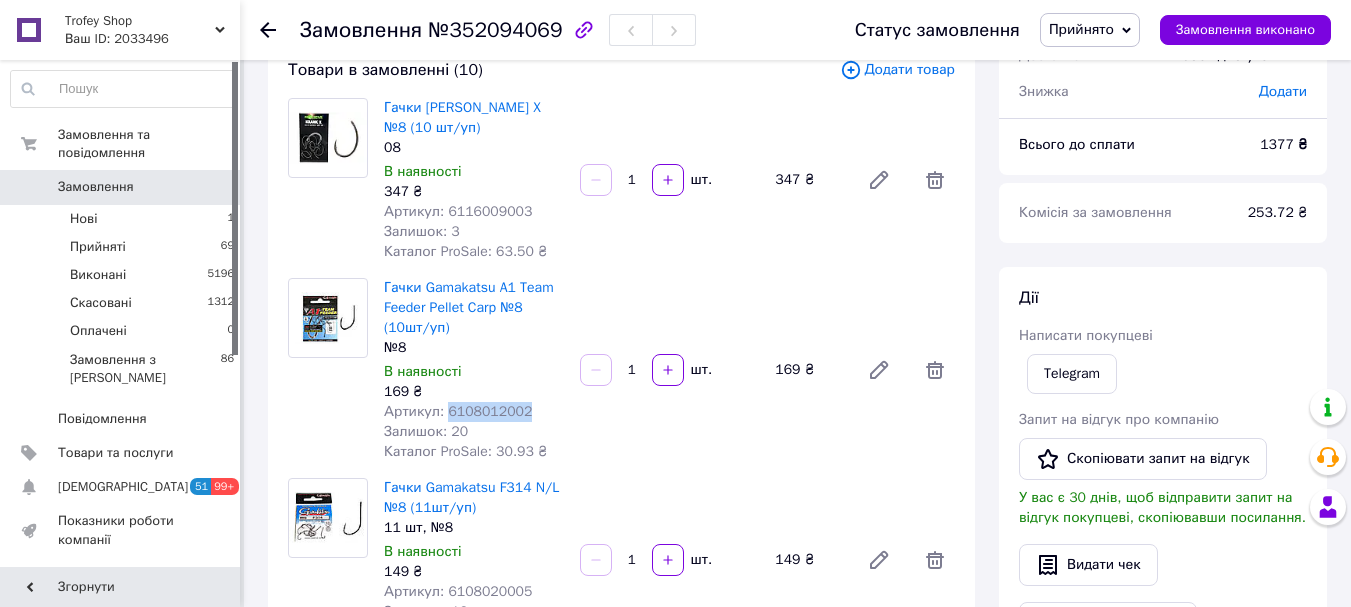click on "Артикул: 6108012002" at bounding box center [458, 411] 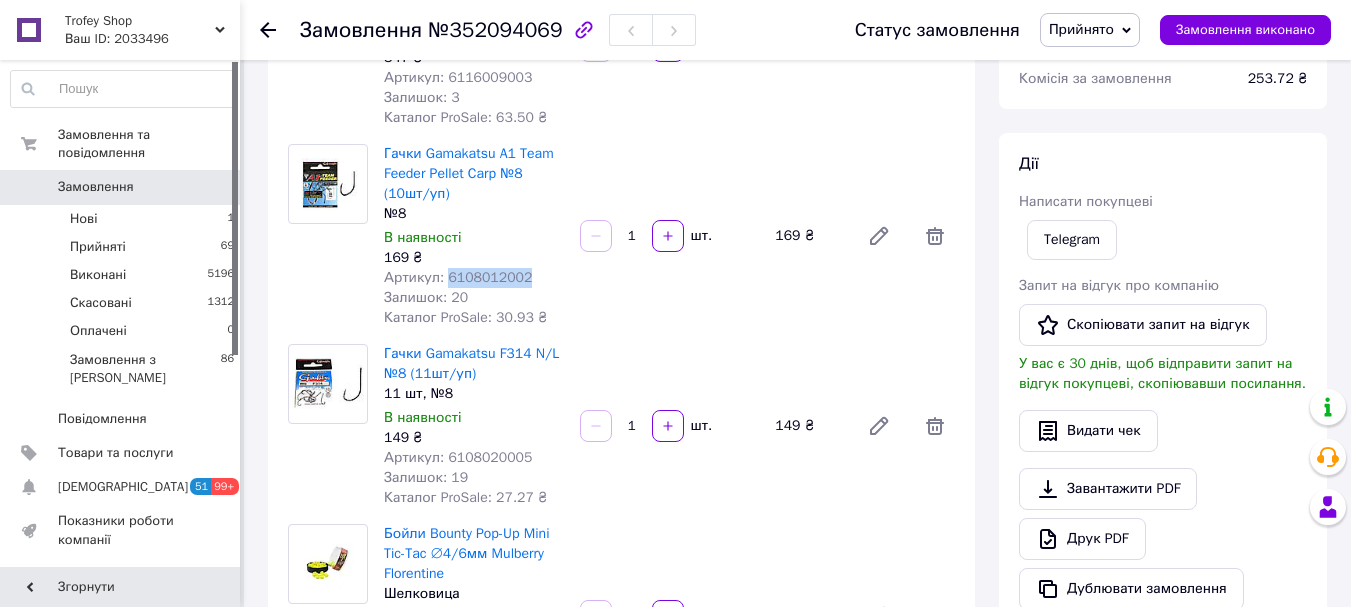 click on "Артикул: 6108020005" at bounding box center [458, 457] 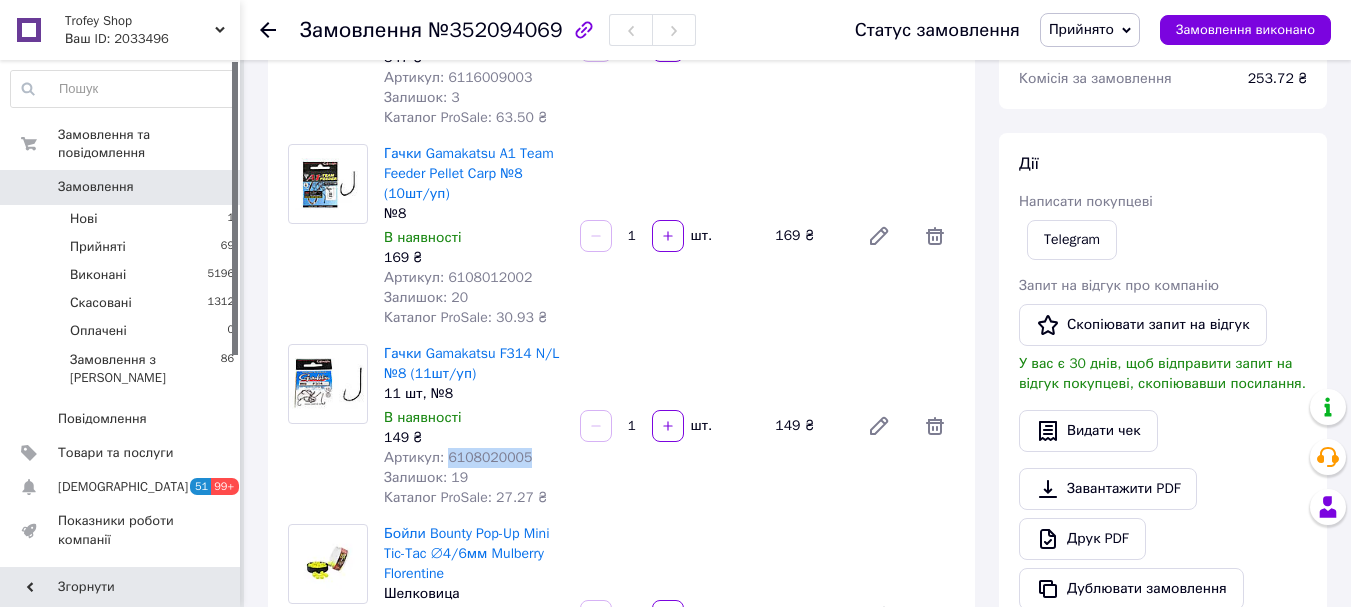 click on "Артикул: 6108020005" at bounding box center (458, 457) 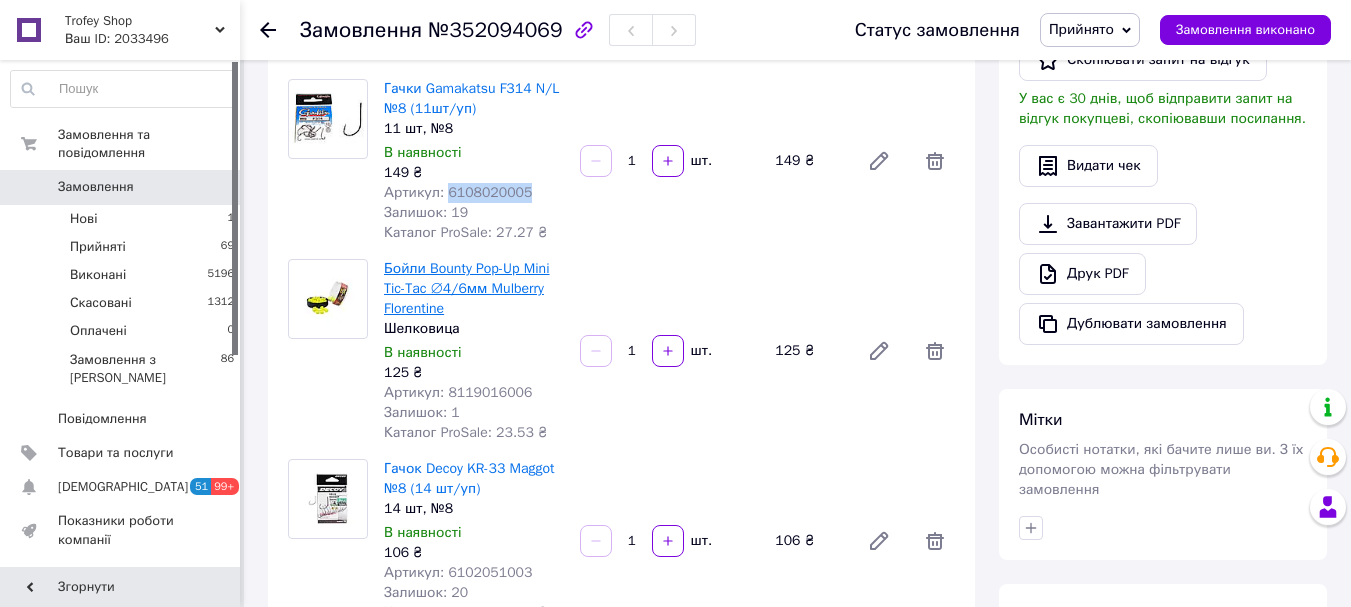 scroll, scrollTop: 533, scrollLeft: 0, axis: vertical 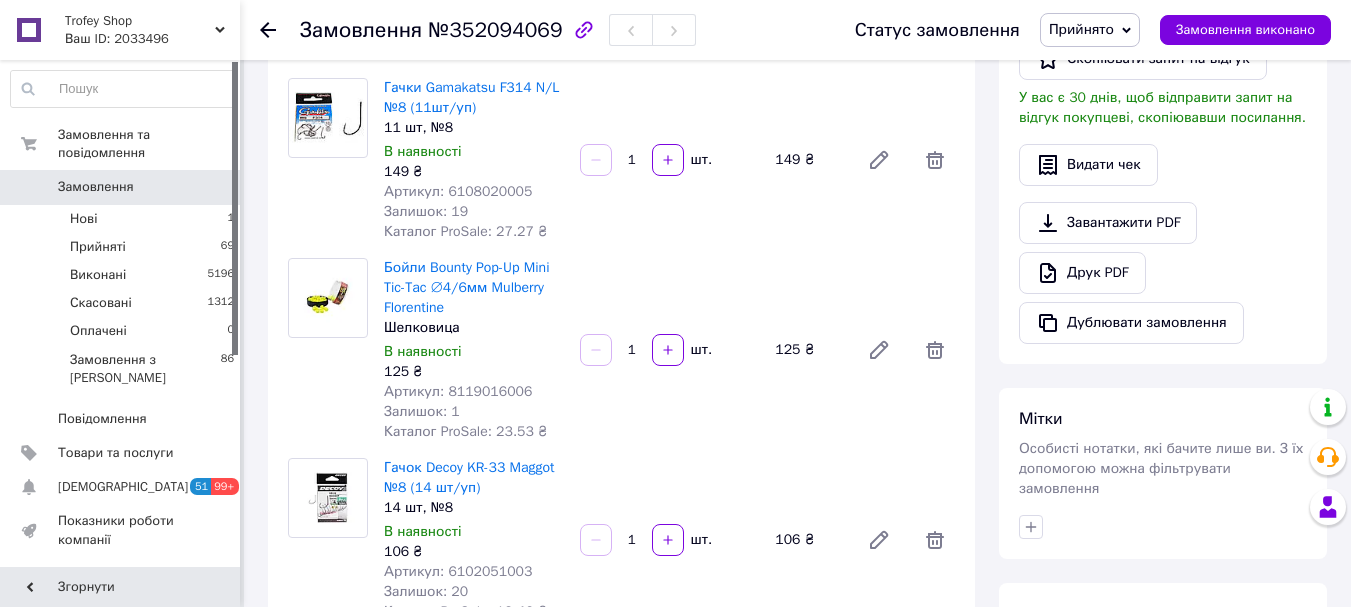 click on "Артикул: 8119016006" at bounding box center (458, 391) 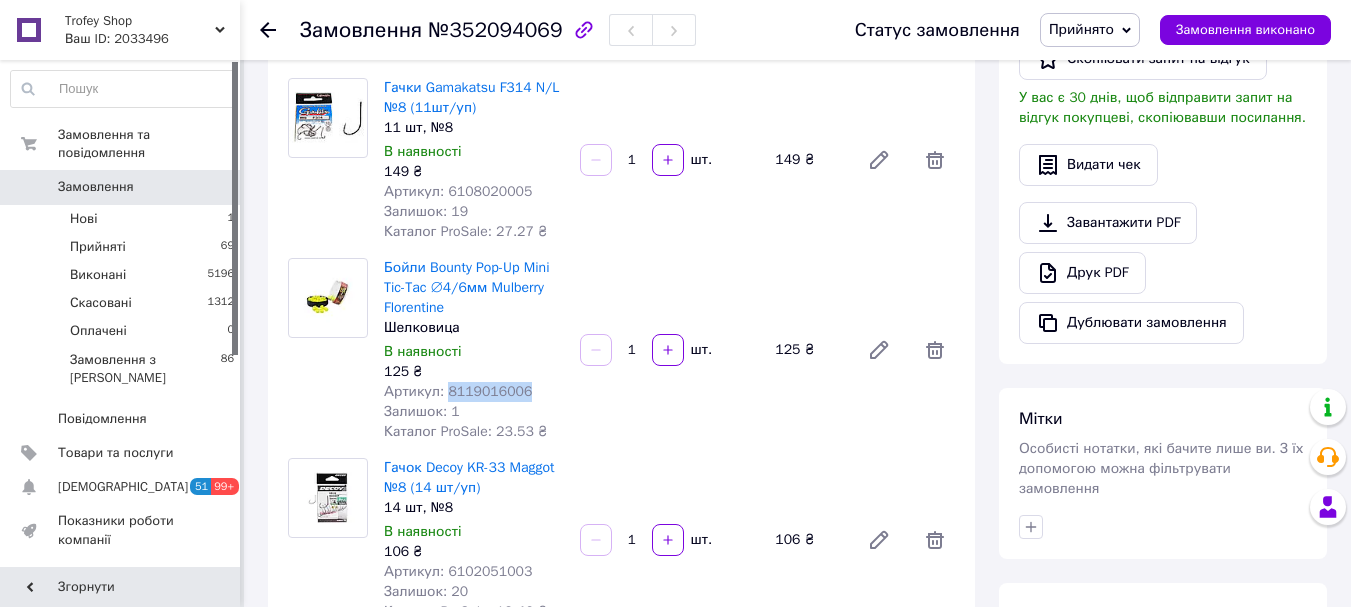 click on "Артикул: 8119016006" at bounding box center [458, 391] 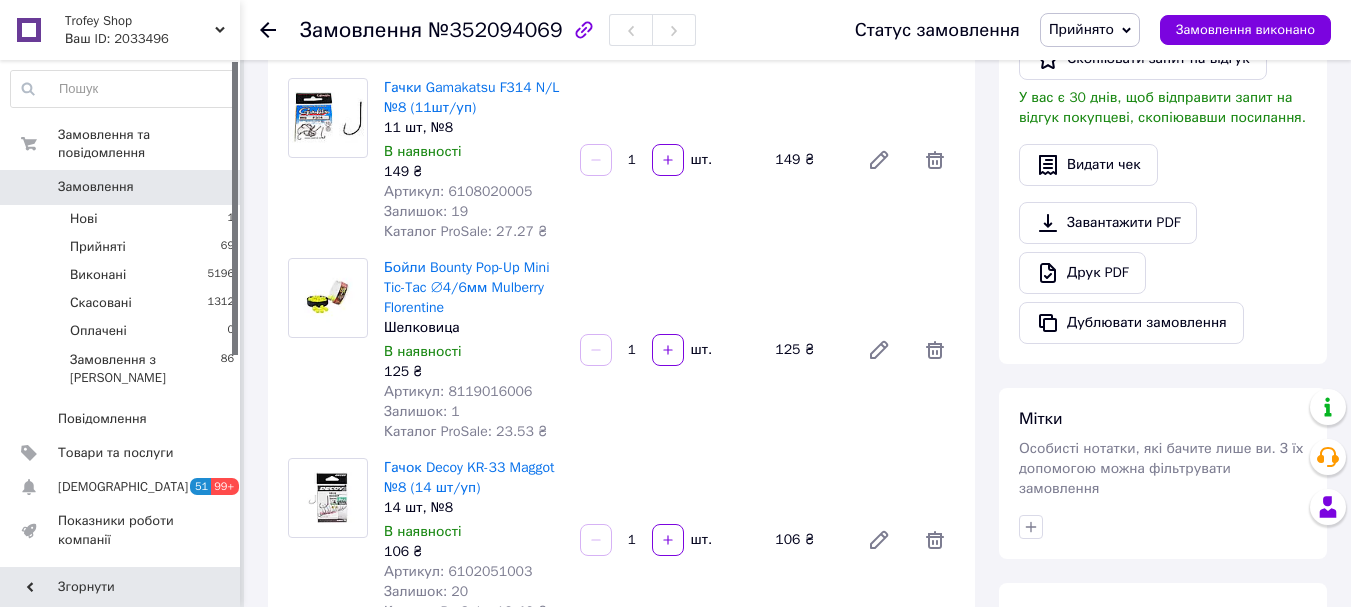click on "Артикул: 6102051003" at bounding box center [458, 571] 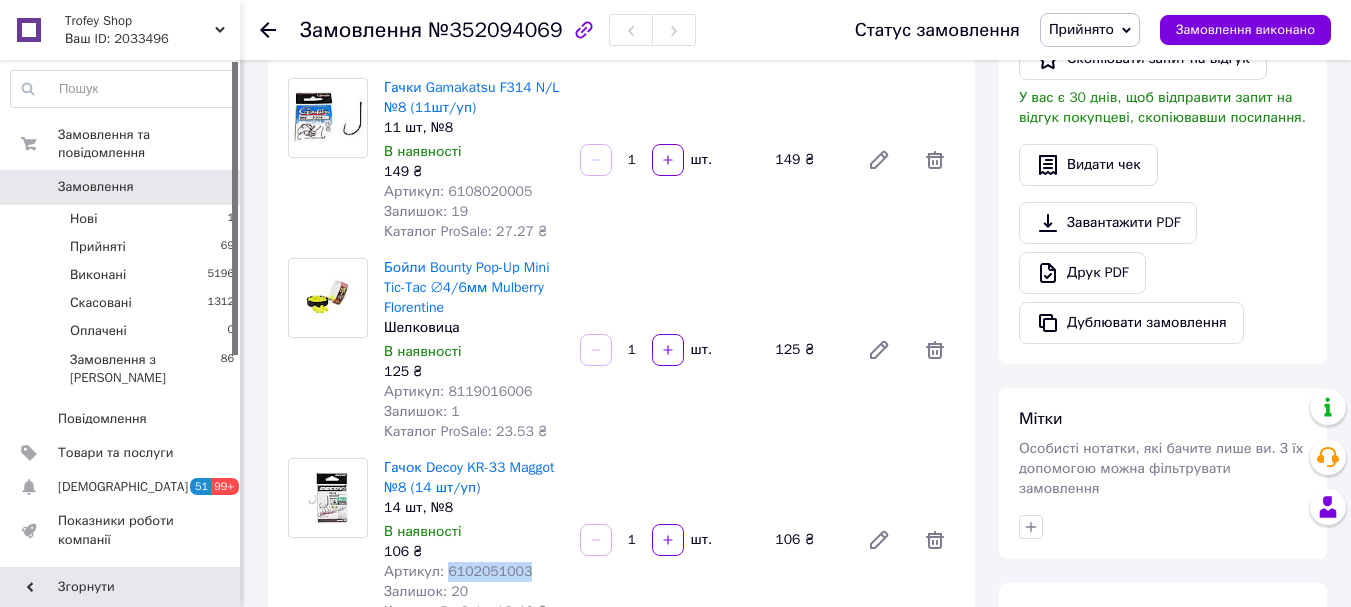 click on "Артикул: 6102051003" at bounding box center [458, 571] 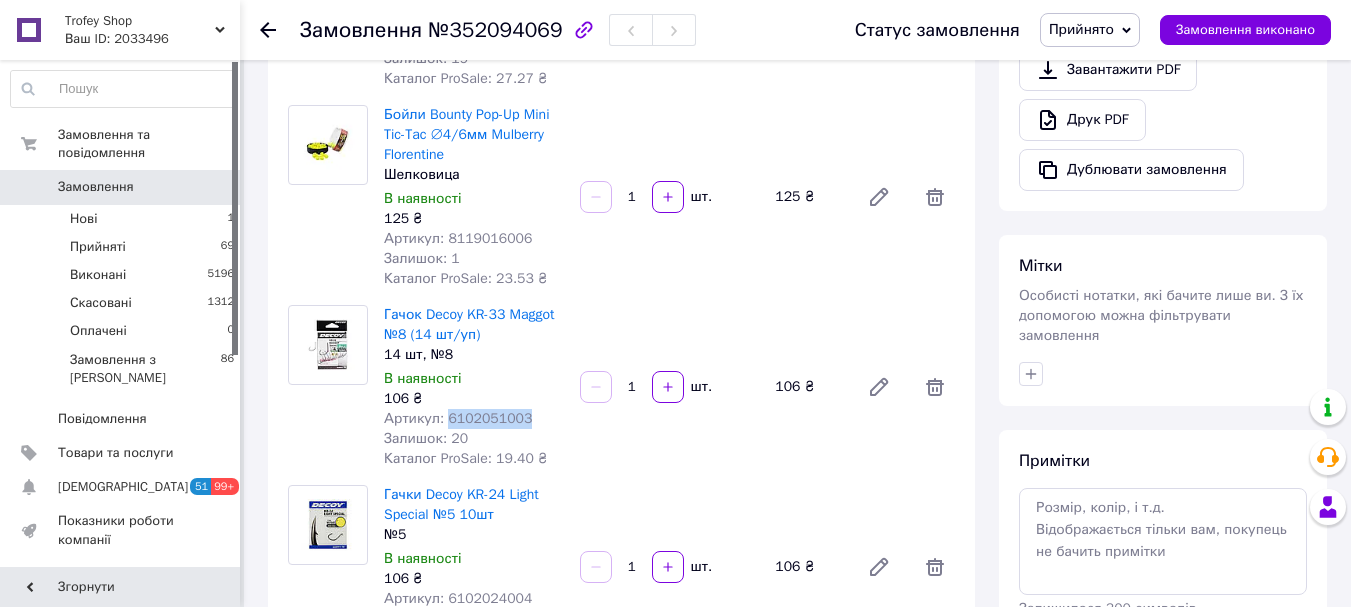 scroll, scrollTop: 800, scrollLeft: 0, axis: vertical 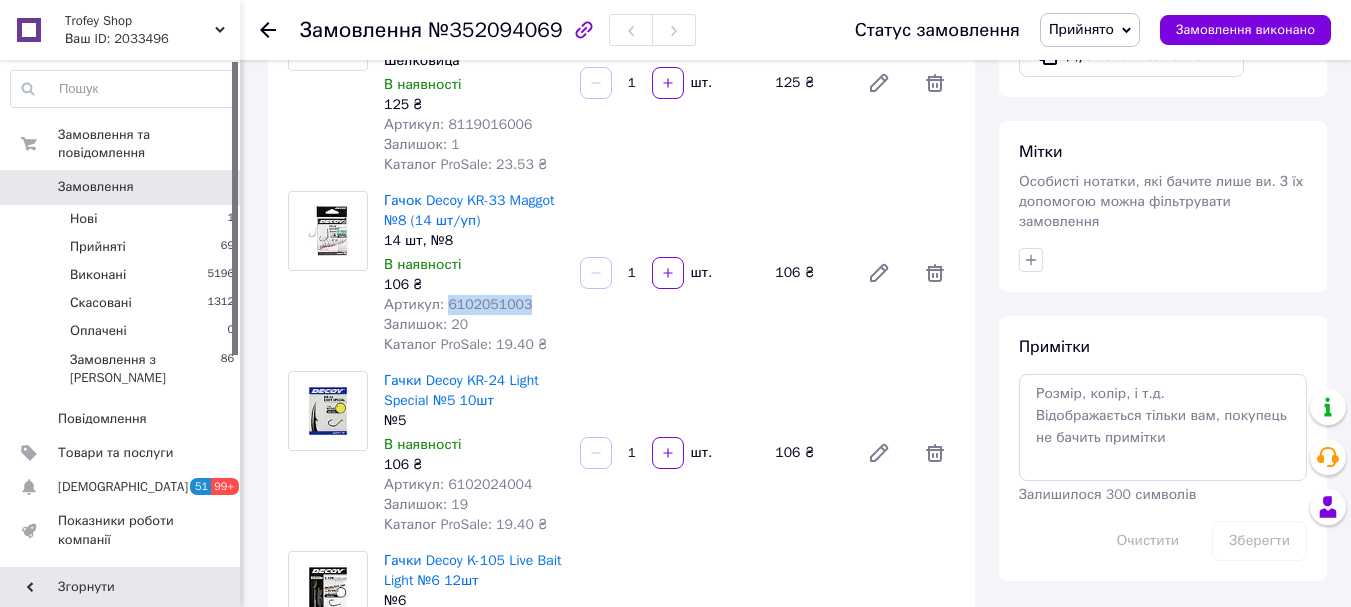 click on "Артикул: 6102024004" at bounding box center [458, 484] 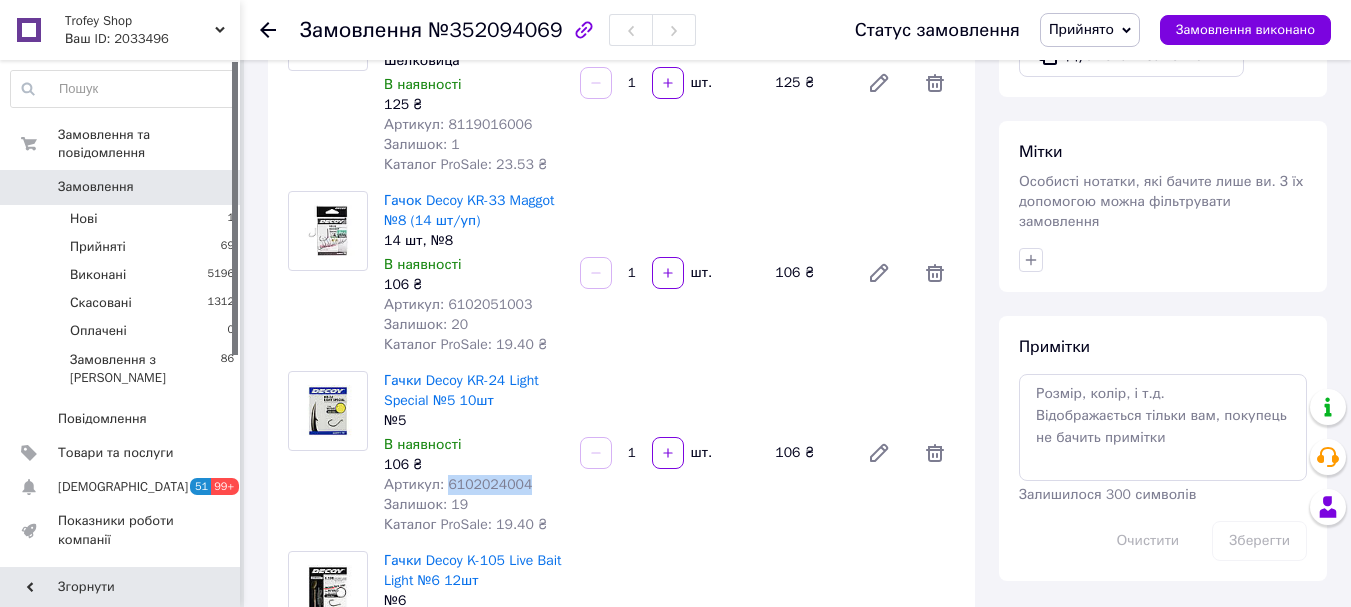 click on "Артикул: 6102024004" at bounding box center [458, 484] 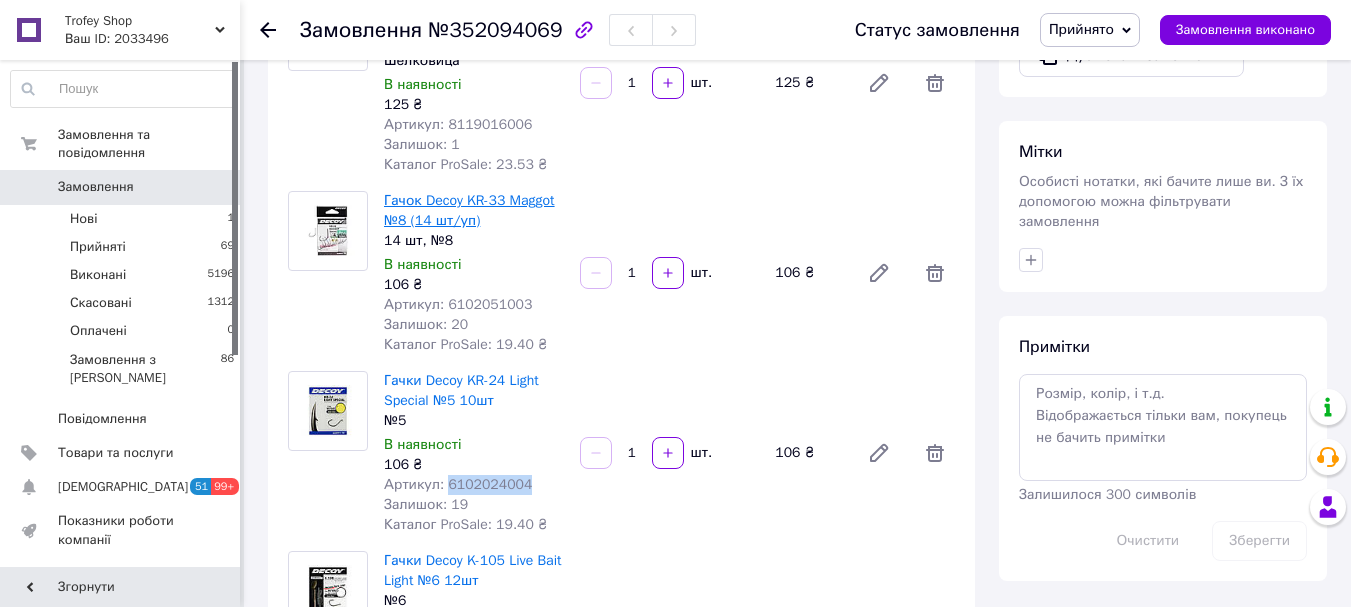 copy on "6102024004" 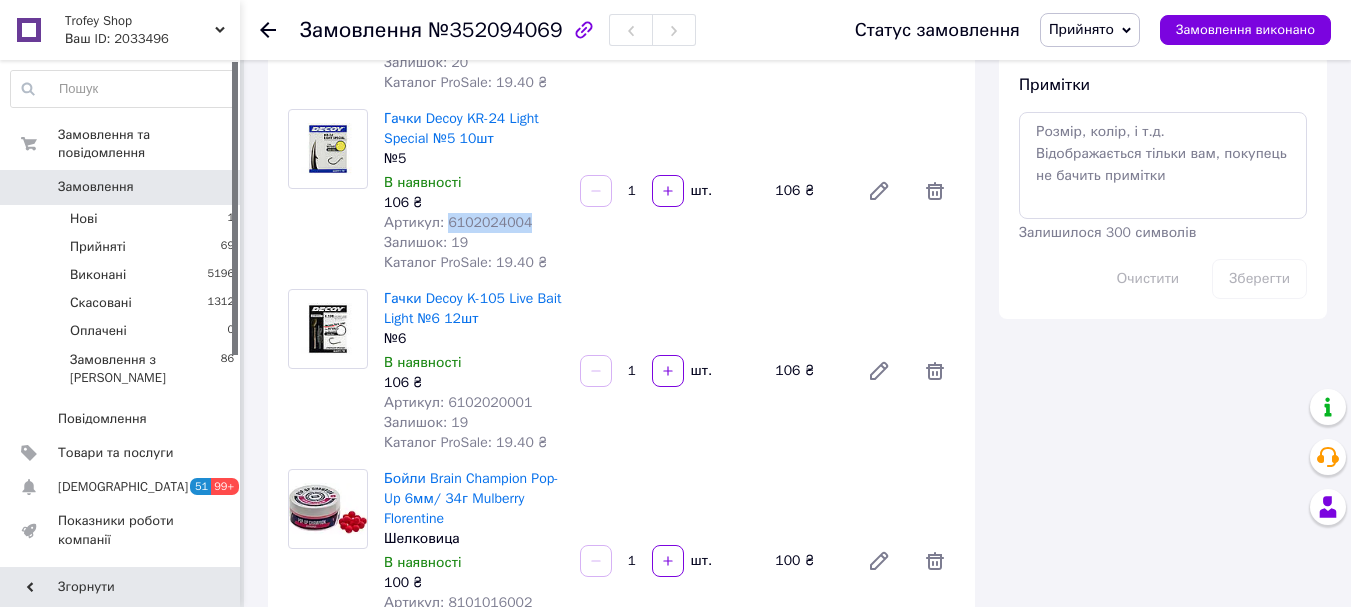 scroll, scrollTop: 1067, scrollLeft: 0, axis: vertical 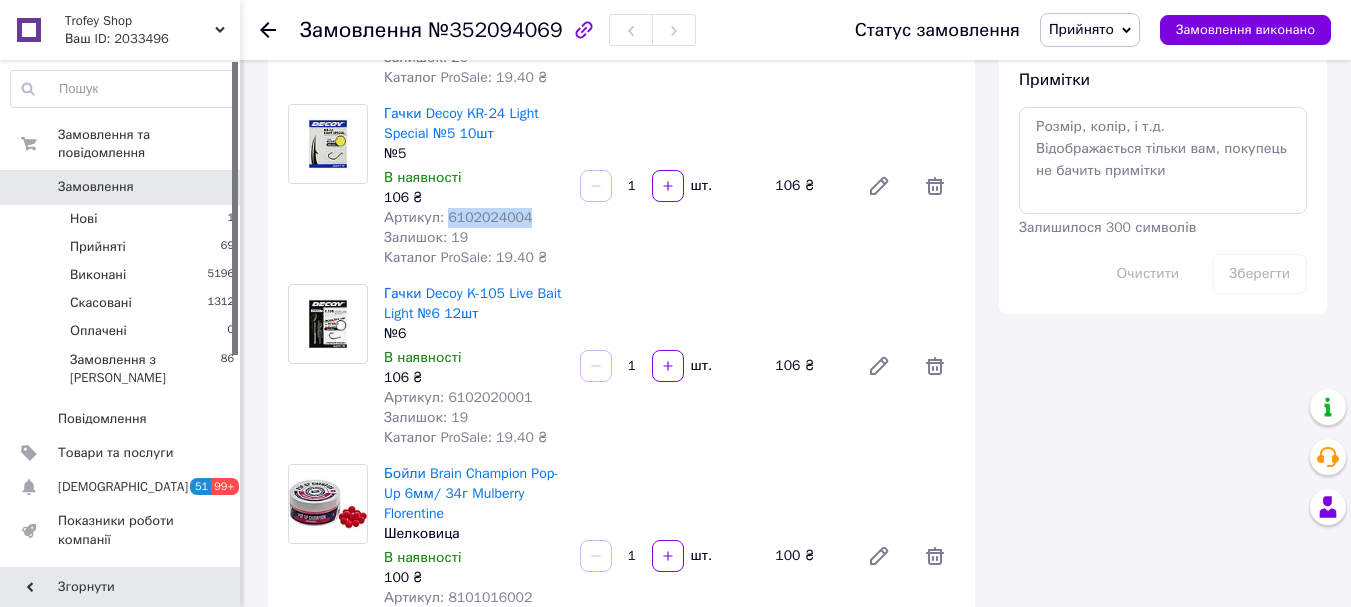 click on "Артикул: 6102020001" at bounding box center (458, 397) 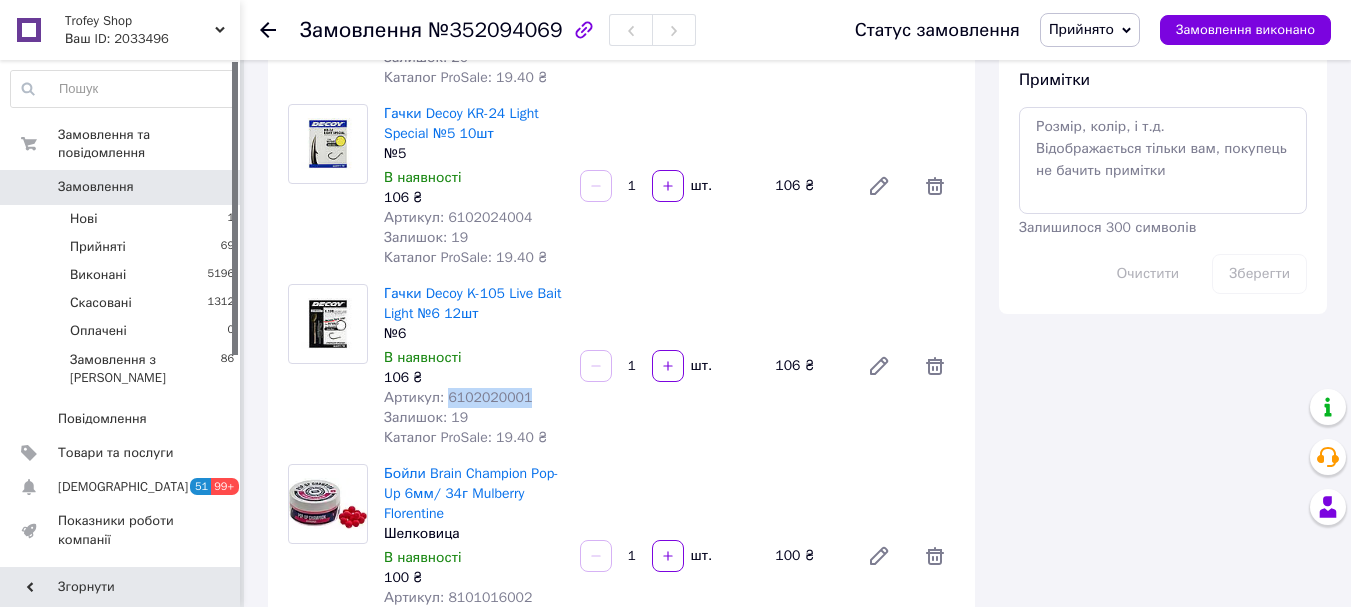 click on "Артикул: 6102020001" at bounding box center [458, 397] 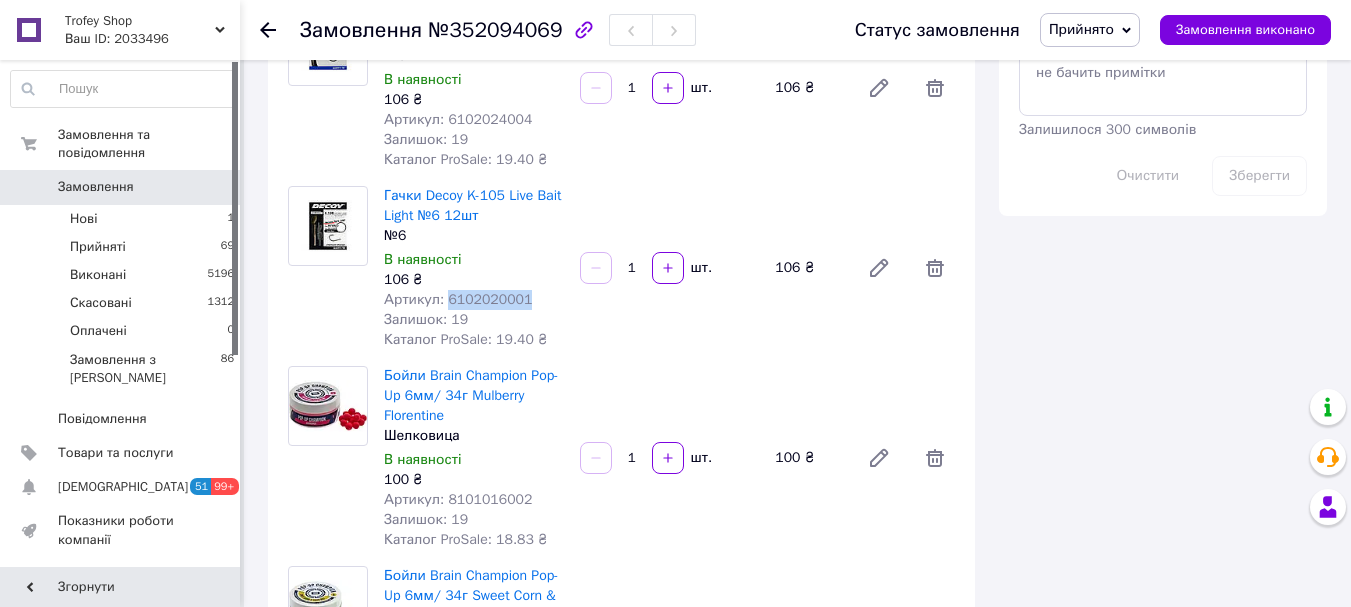 scroll, scrollTop: 1333, scrollLeft: 0, axis: vertical 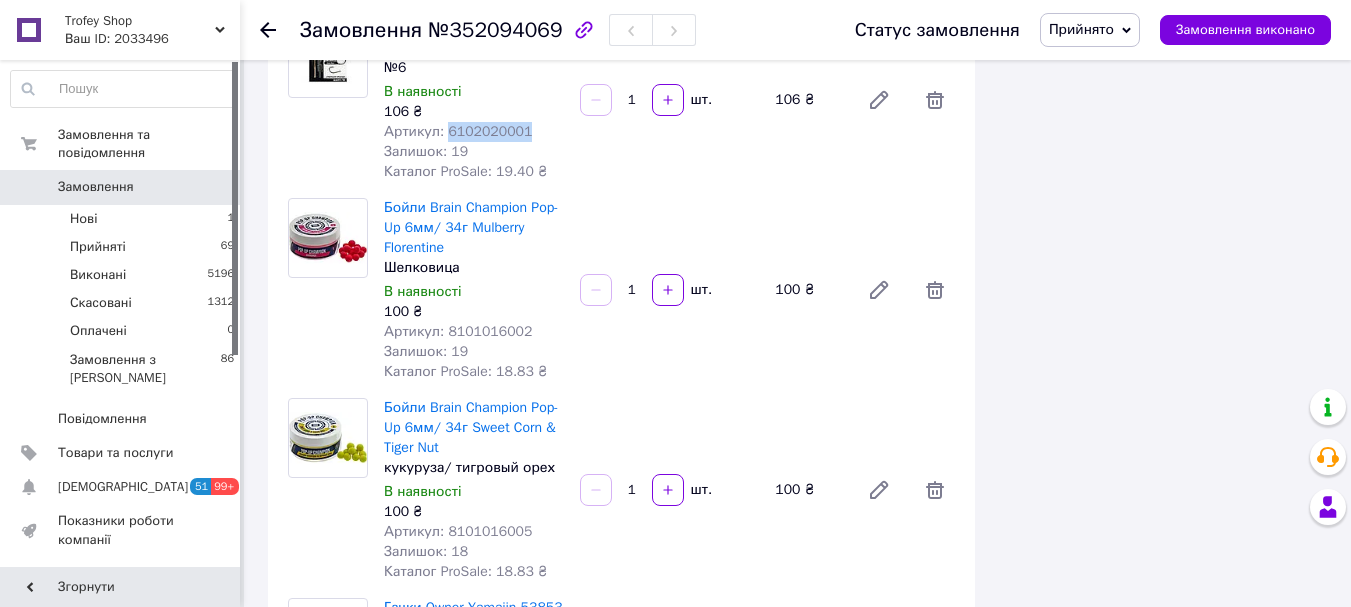 click on "Артикул: 8101016002" at bounding box center [458, 331] 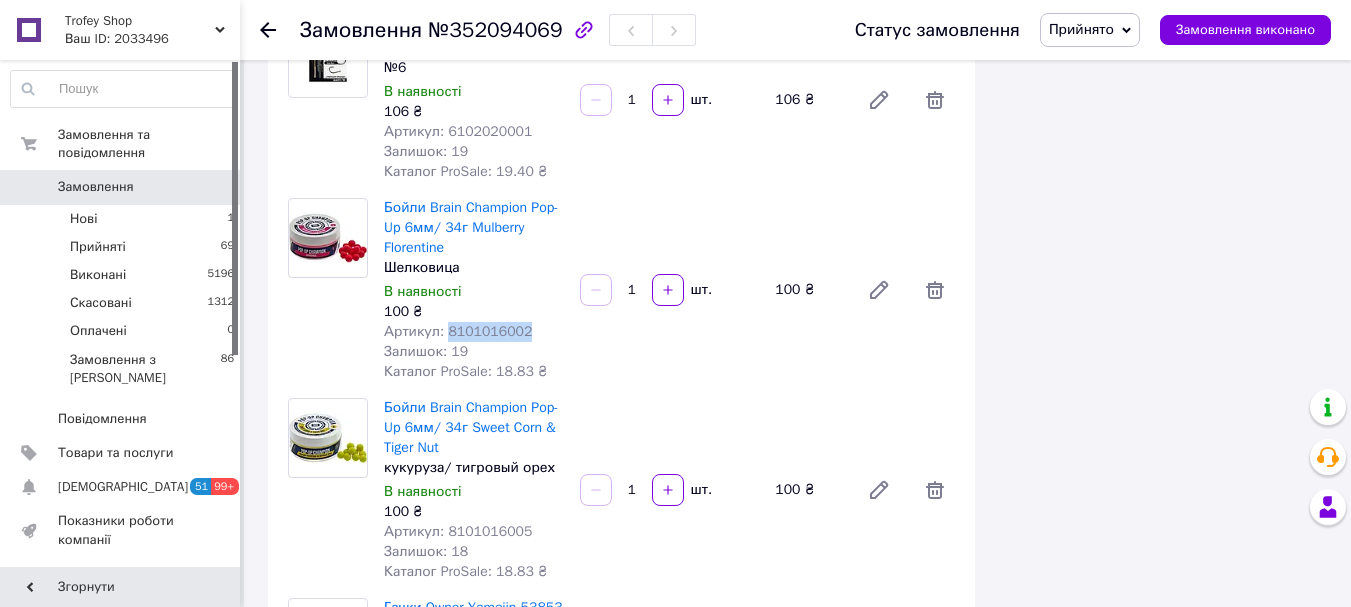 click on "Артикул: 8101016002" at bounding box center (458, 331) 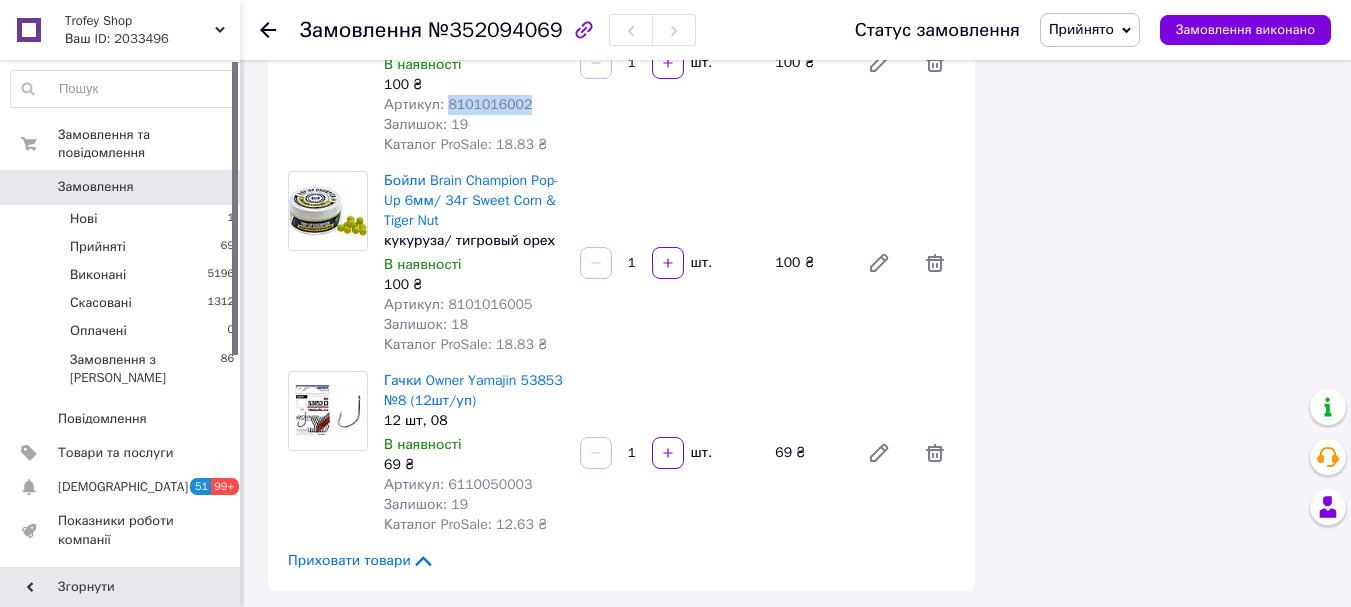 scroll, scrollTop: 1600, scrollLeft: 0, axis: vertical 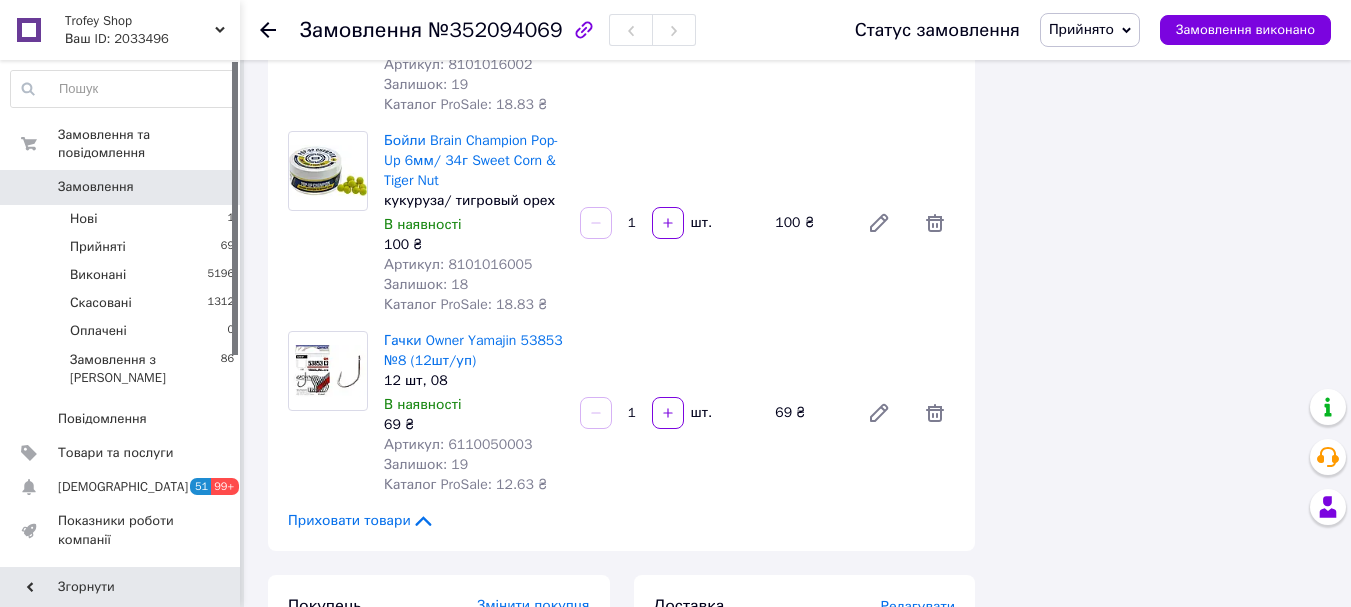 click on "Артикул: 8101016005" at bounding box center [458, 264] 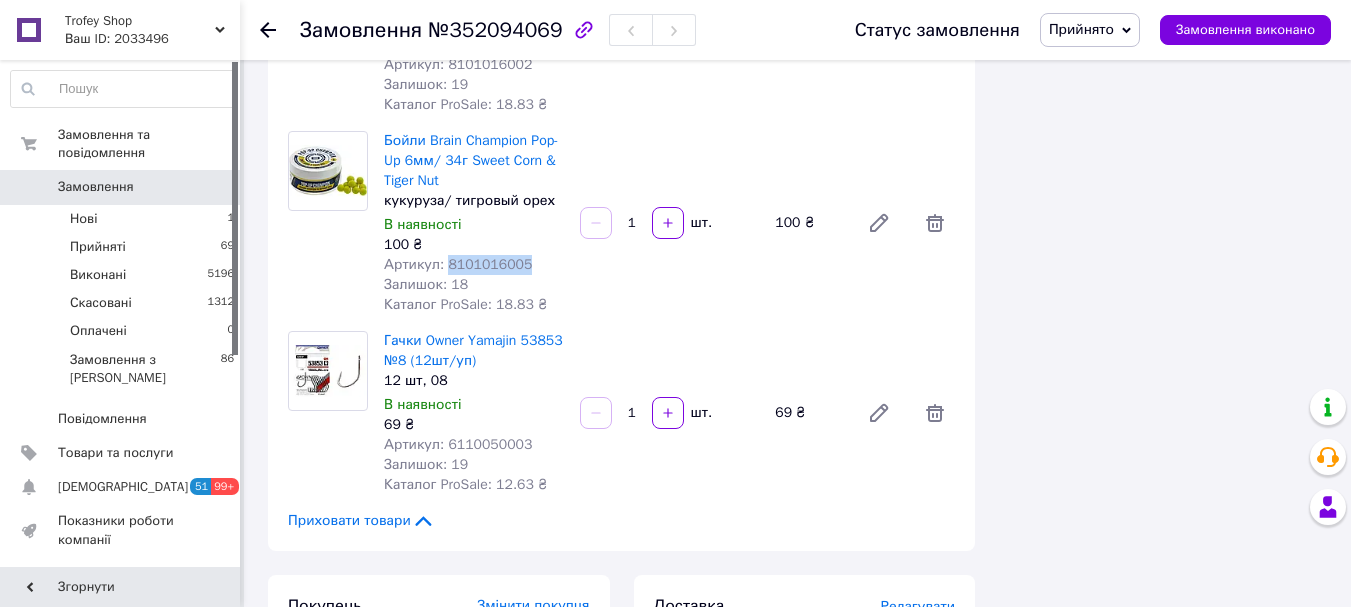 click on "Артикул: 8101016005" at bounding box center [458, 264] 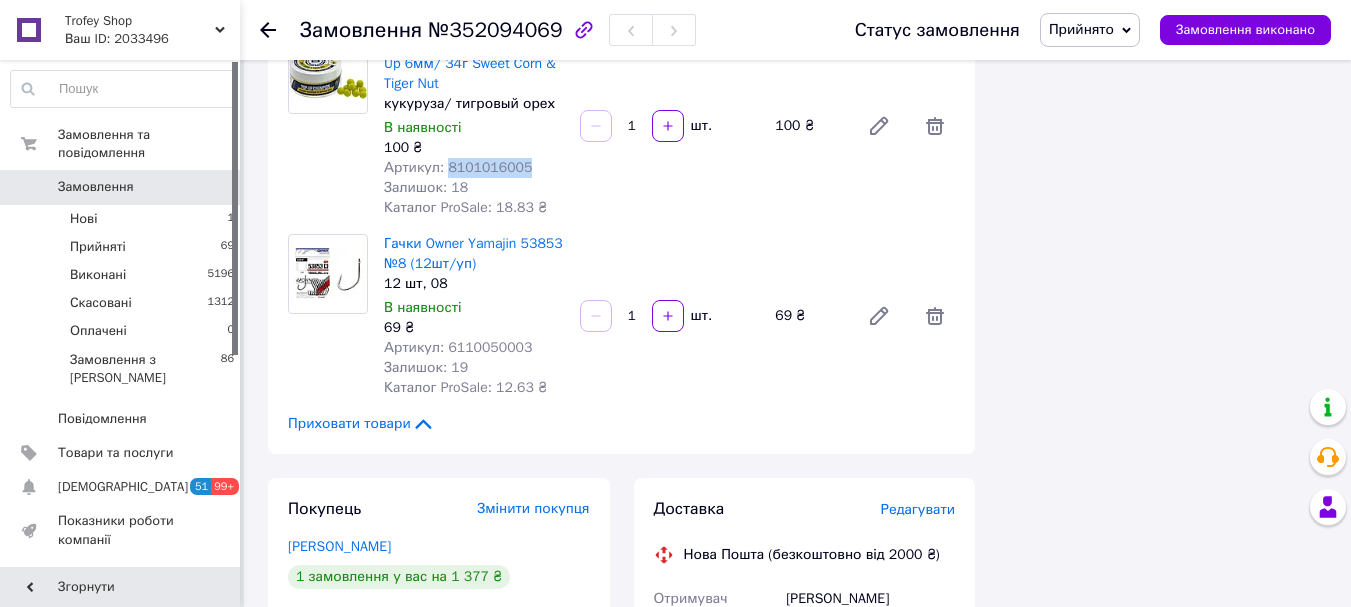 scroll, scrollTop: 1733, scrollLeft: 0, axis: vertical 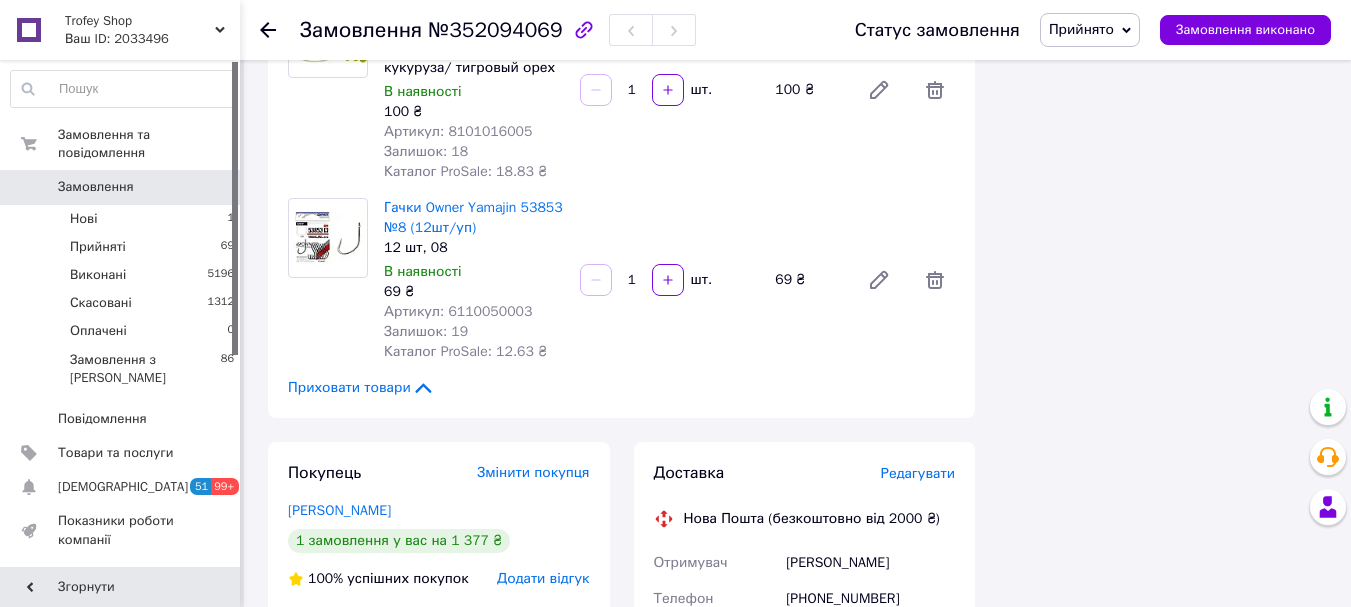 click on "Артикул: 6110050003" at bounding box center [458, 311] 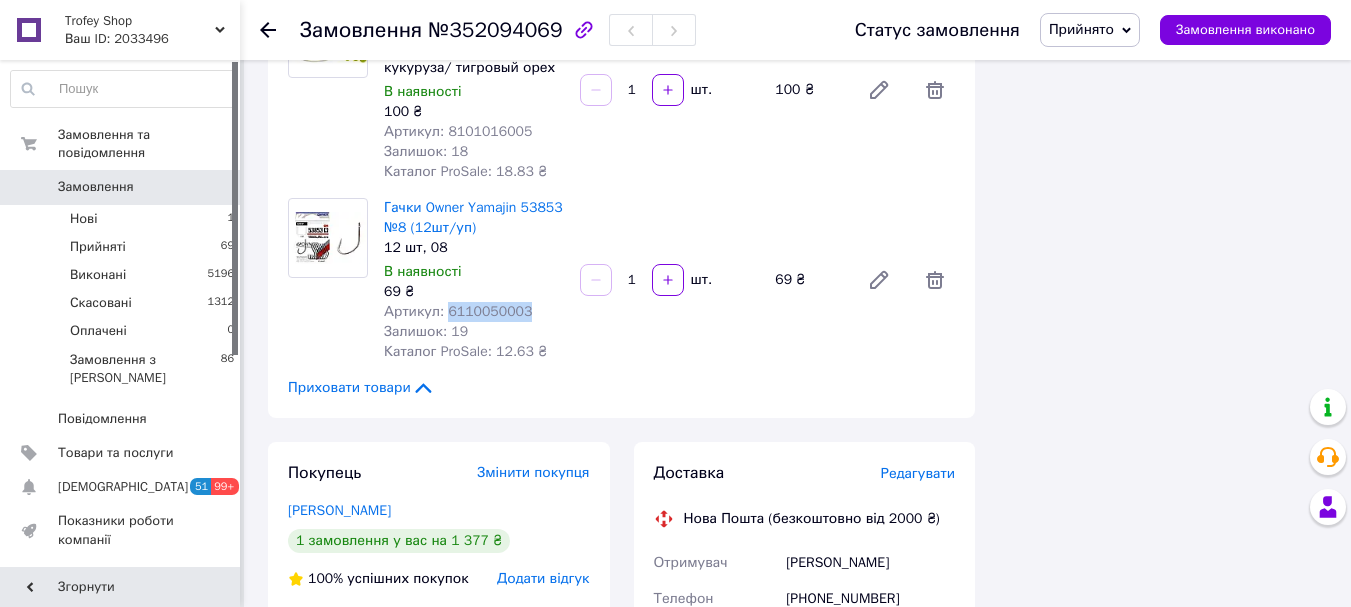 click on "Артикул: 6110050003" at bounding box center (458, 311) 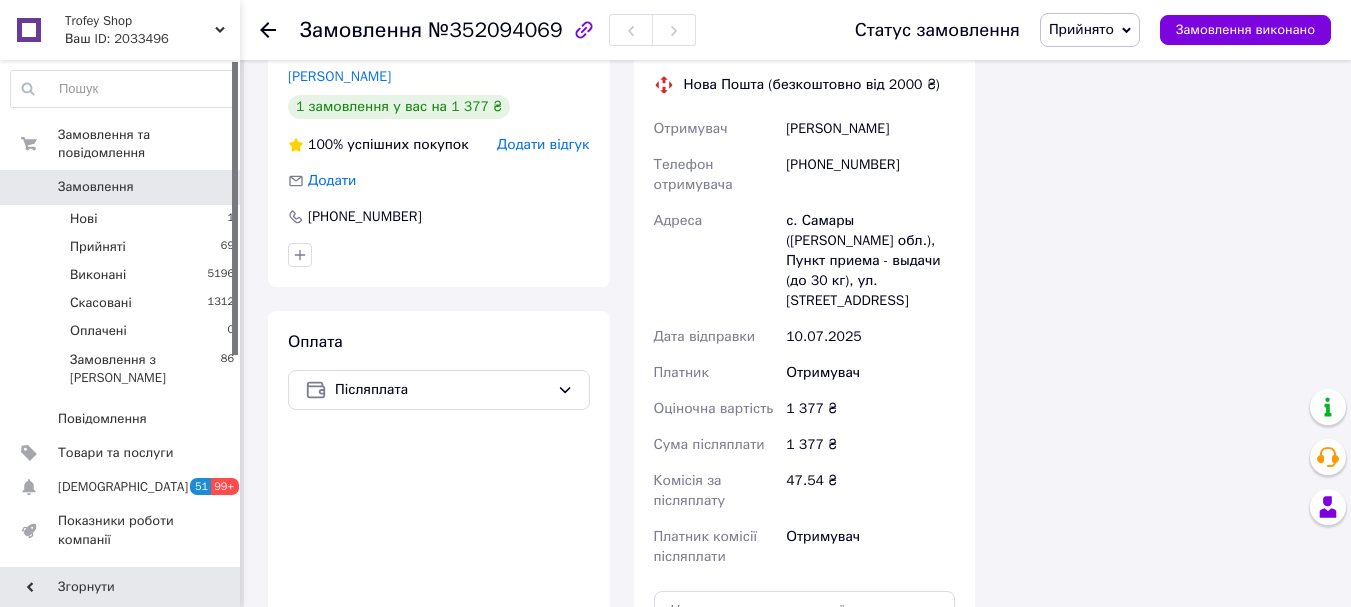 scroll, scrollTop: 2133, scrollLeft: 0, axis: vertical 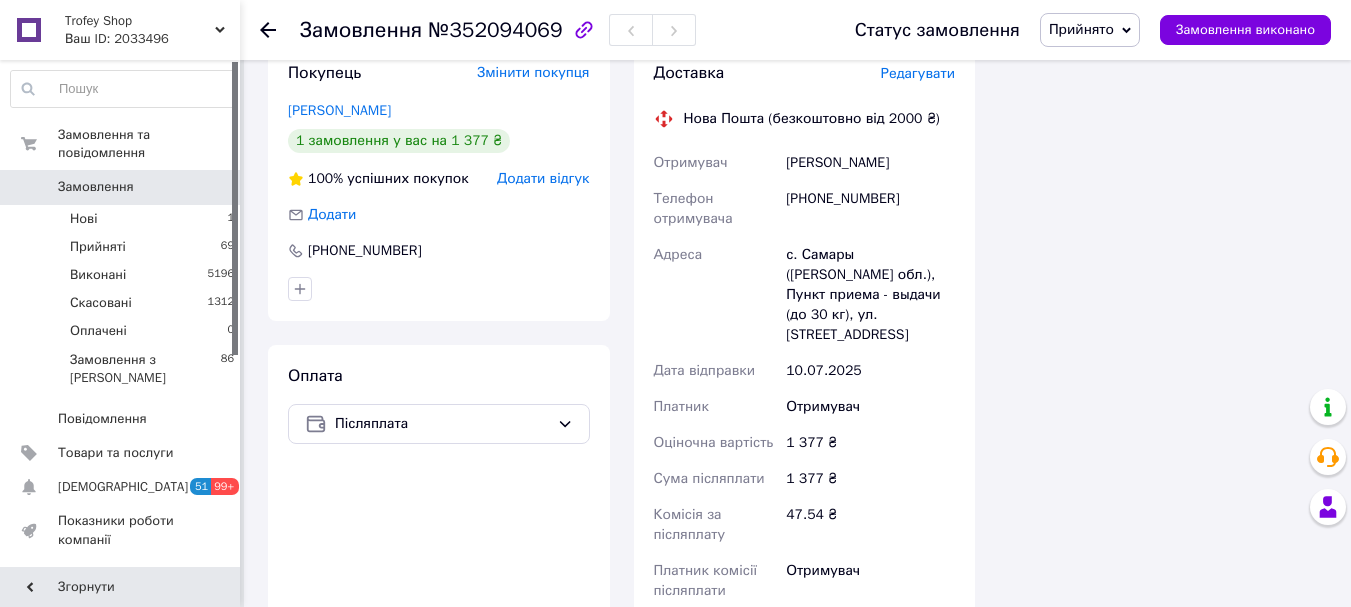 click on "шинкарук іван" at bounding box center (870, 163) 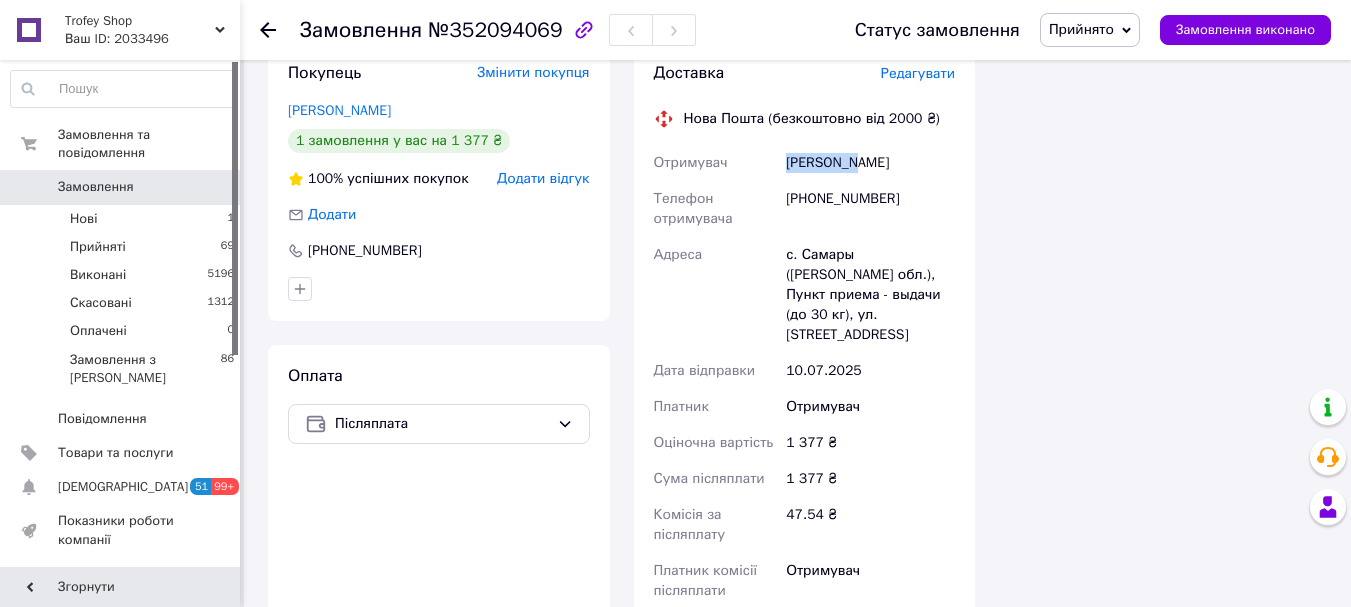 click on "шинкарук іван" at bounding box center [870, 163] 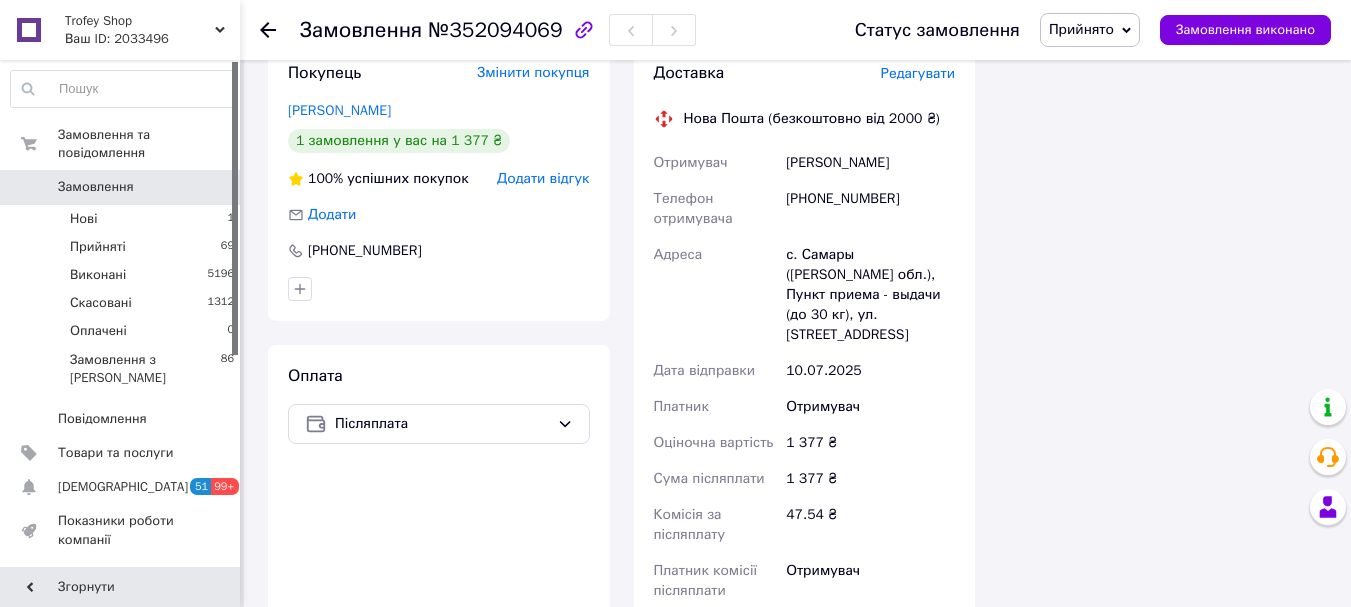 click on "шинкарук іван" at bounding box center [870, 163] 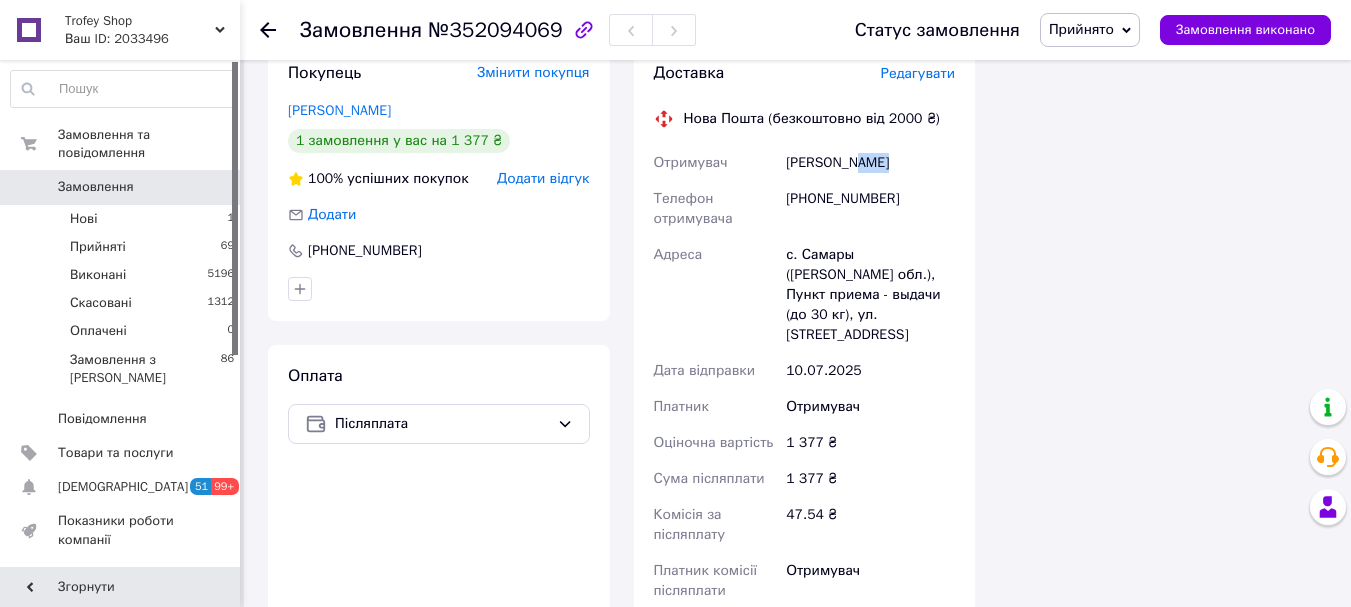 click on "шинкарук іван" at bounding box center (870, 163) 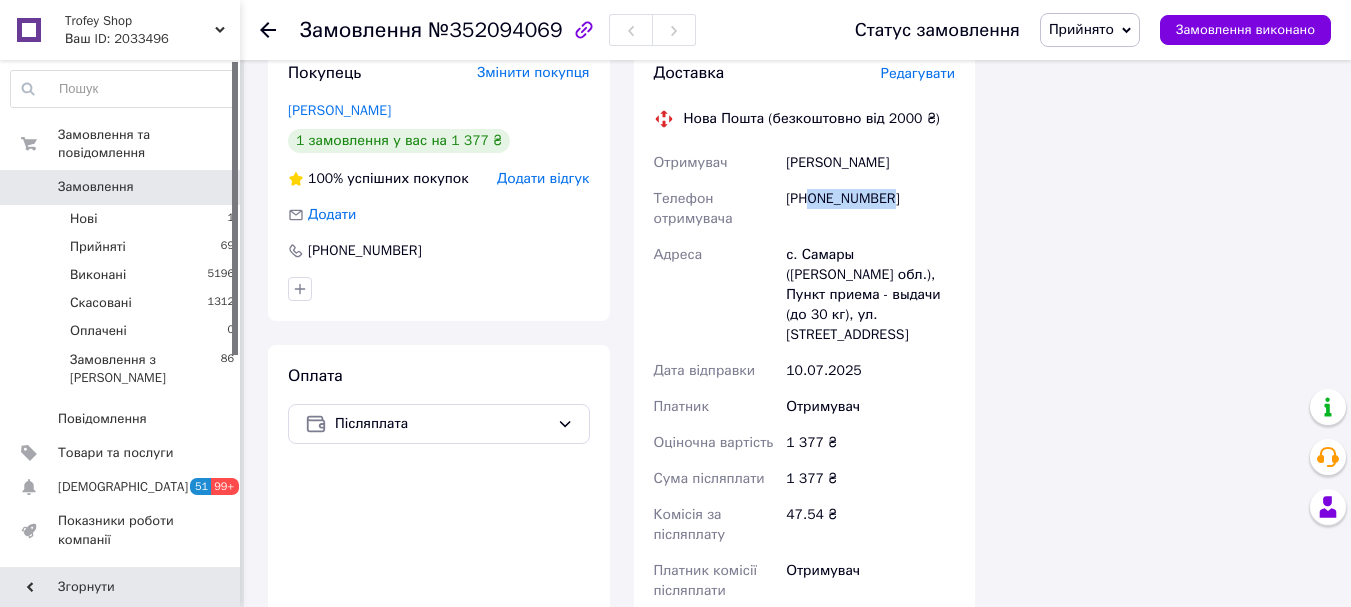 drag, startPoint x: 903, startPoint y: 195, endPoint x: 810, endPoint y: 203, distance: 93.34345 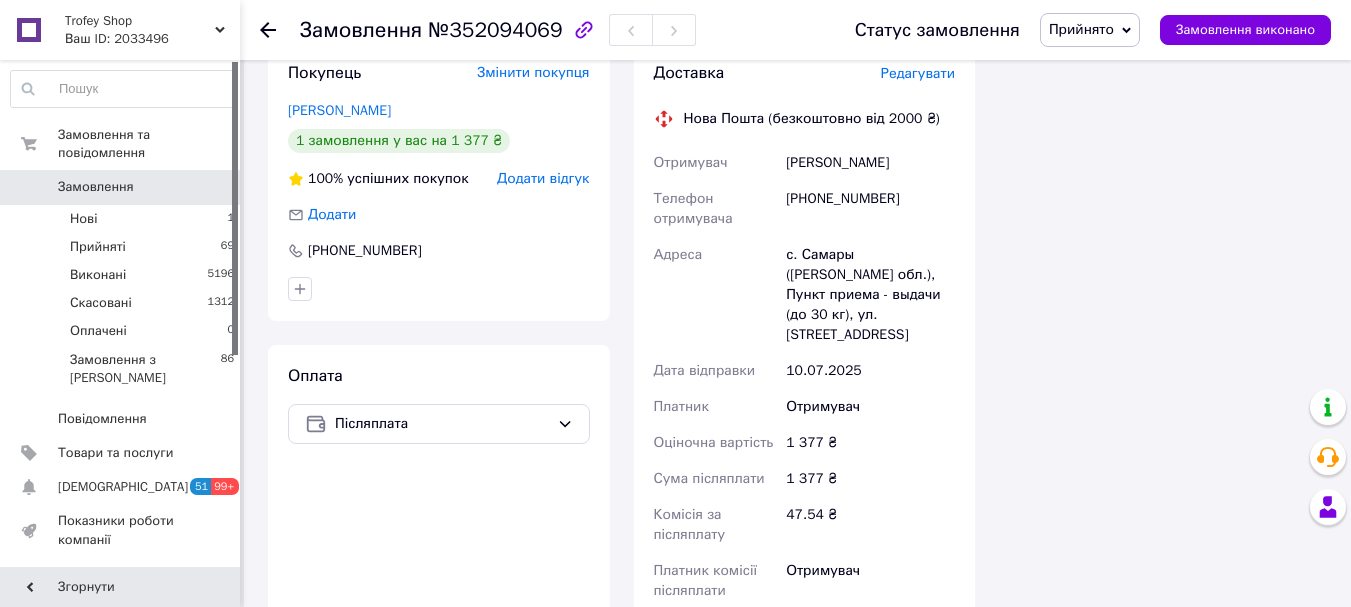 click on "Замовлення" at bounding box center (361, 30) 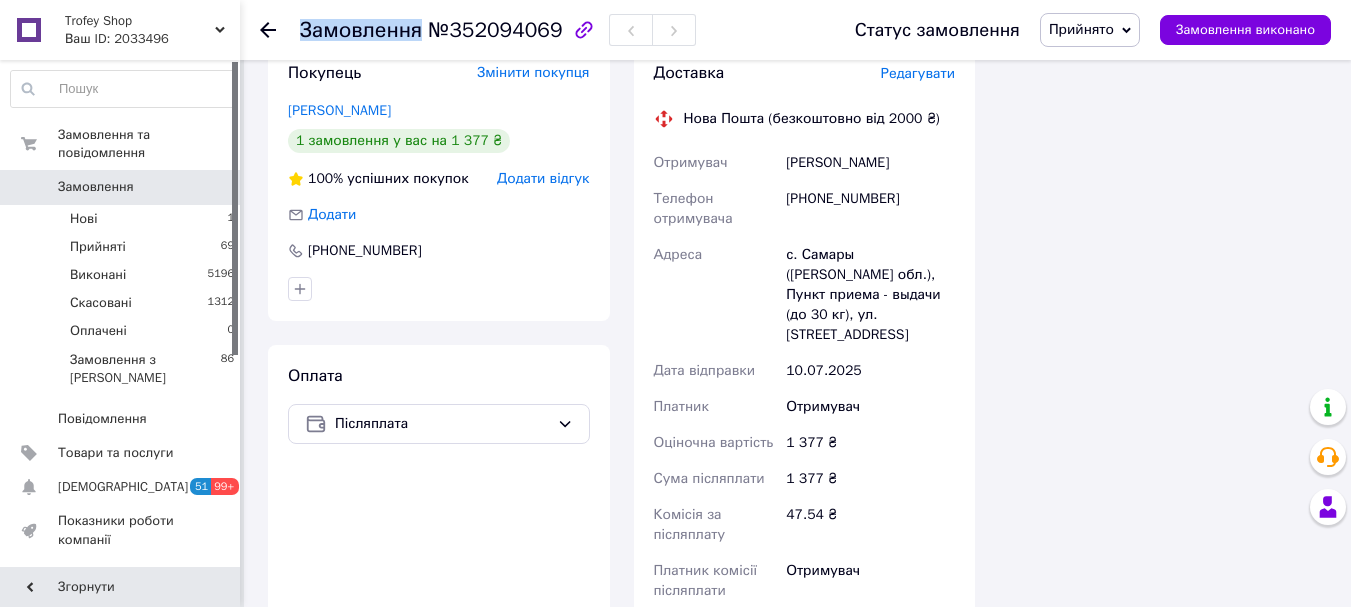 click on "Замовлення" at bounding box center (361, 30) 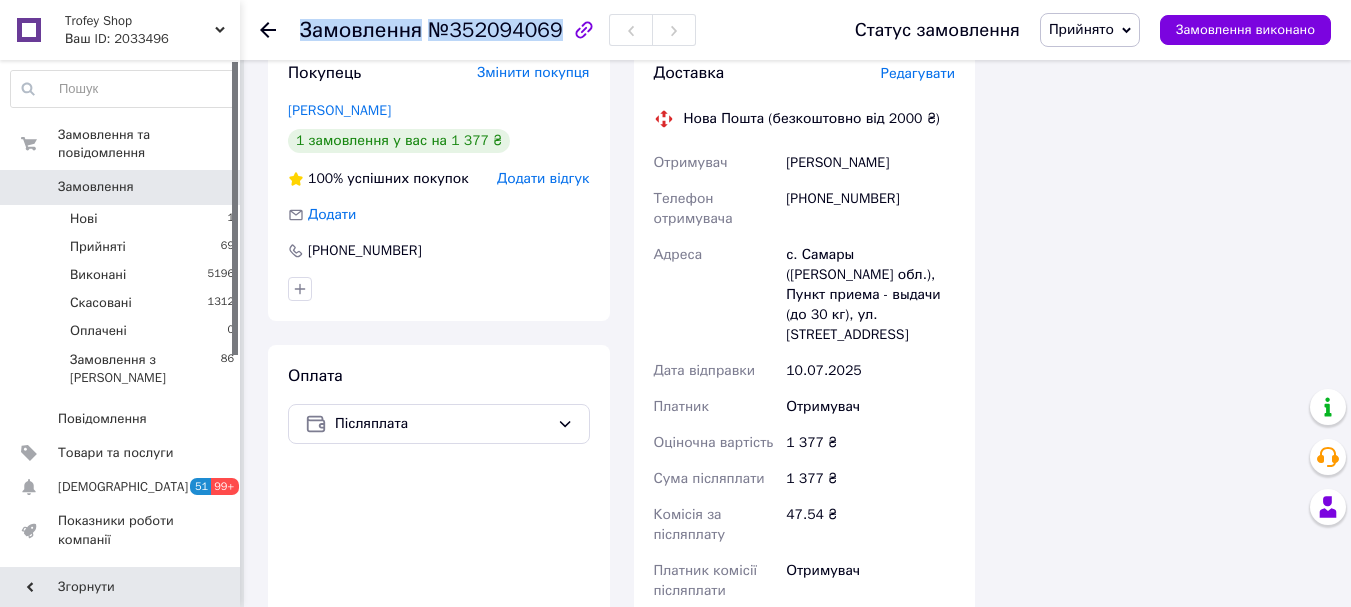 click on "Замовлення" at bounding box center (361, 30) 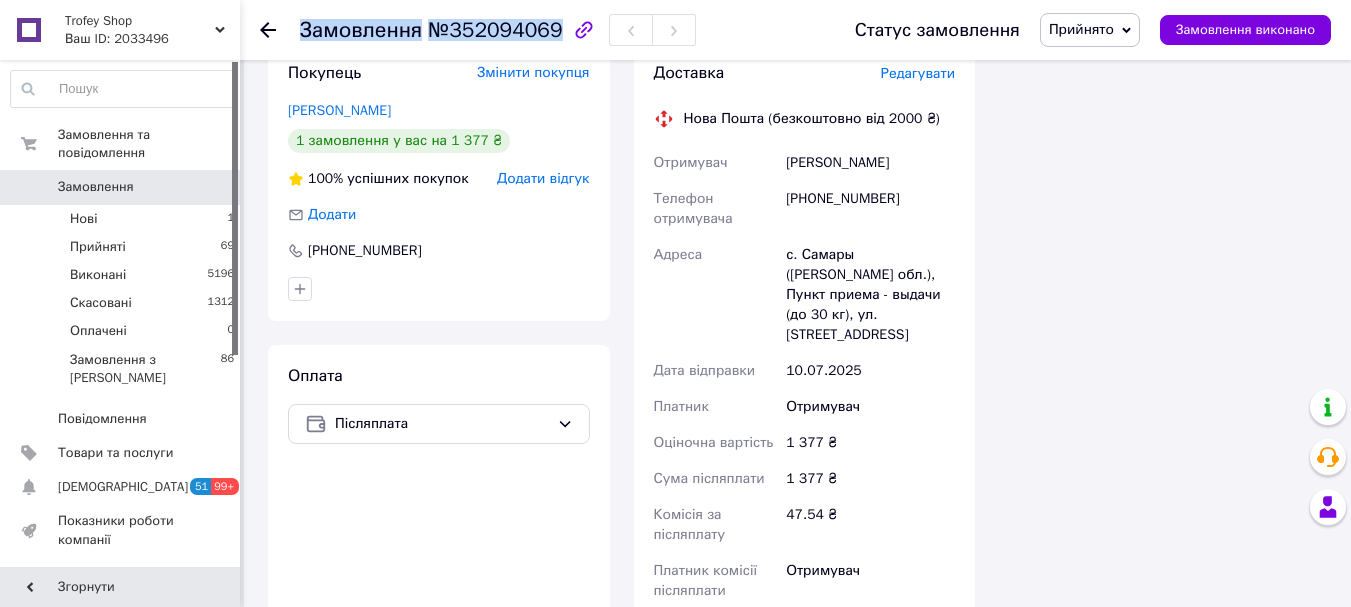 click on "Замовлення" at bounding box center [96, 187] 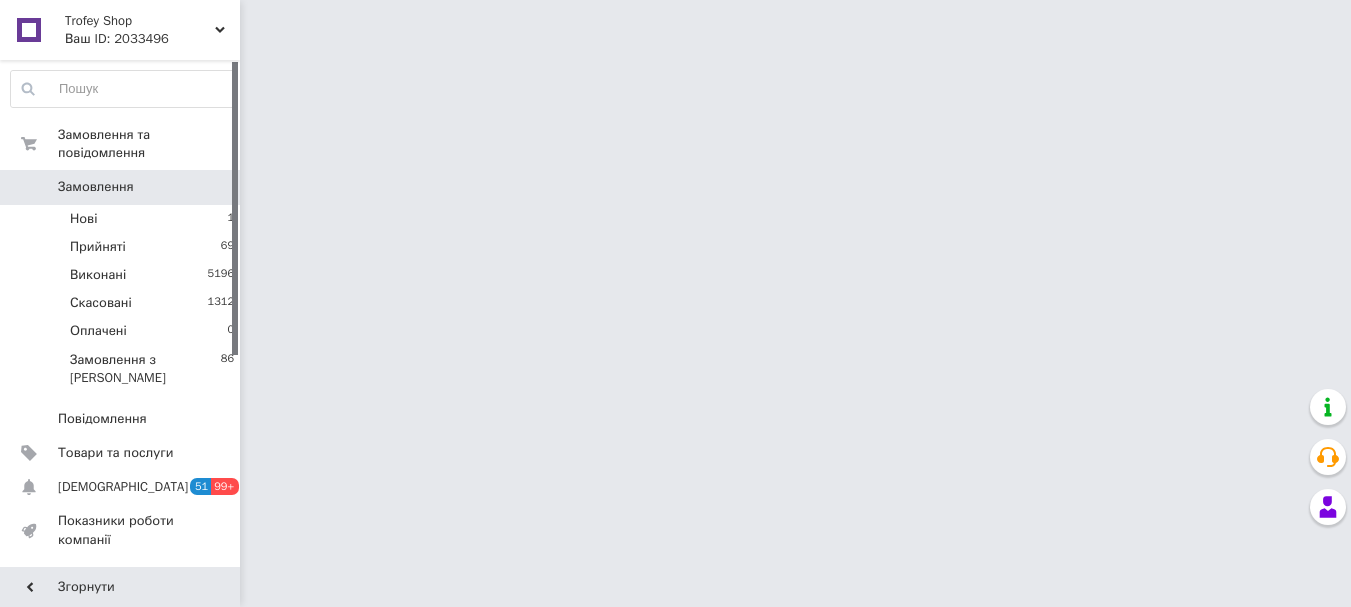 scroll, scrollTop: 0, scrollLeft: 0, axis: both 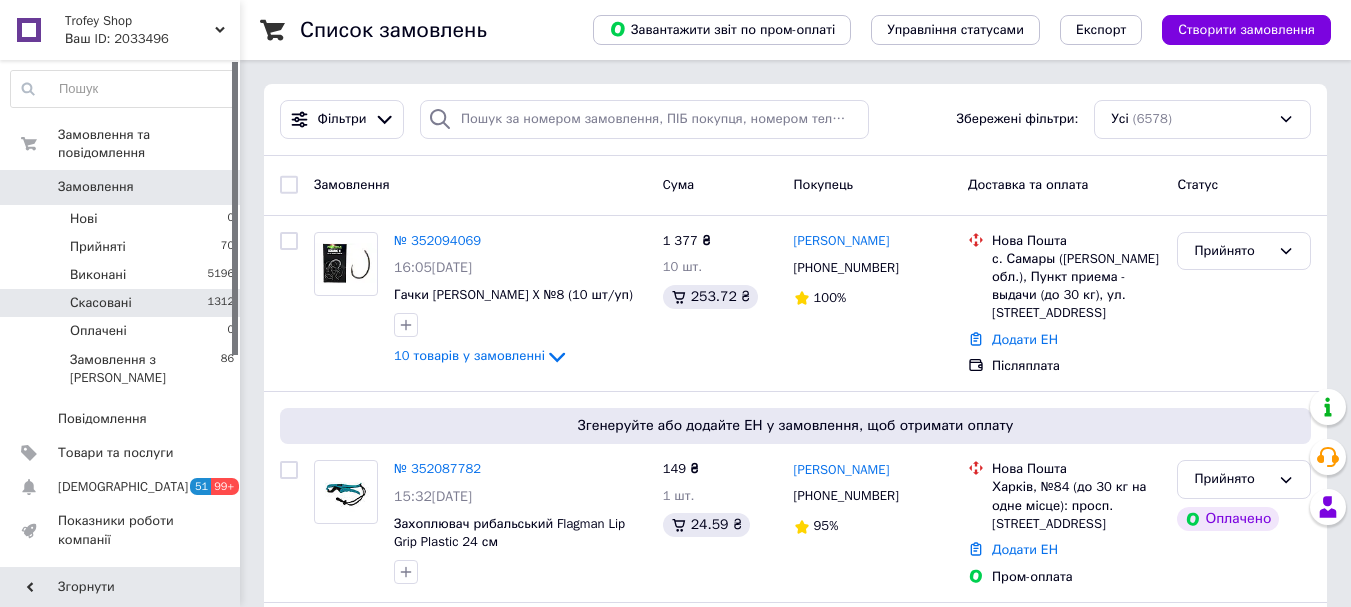 click on "Скасовані 1312" at bounding box center (123, 303) 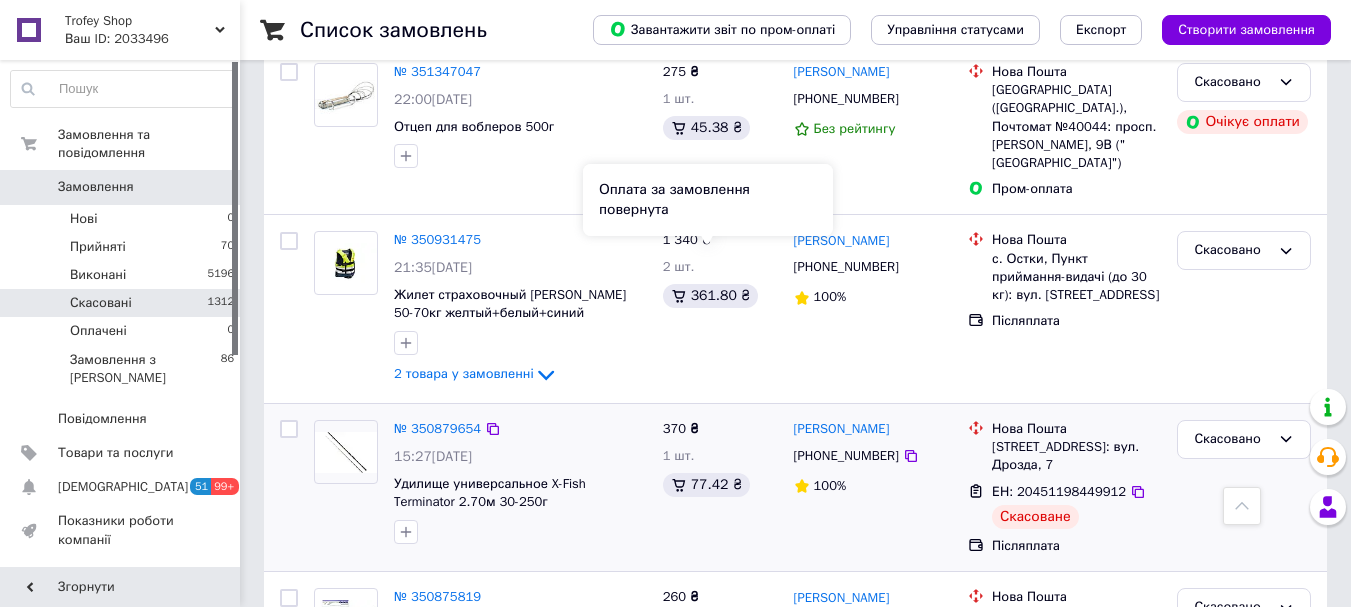 scroll, scrollTop: 933, scrollLeft: 0, axis: vertical 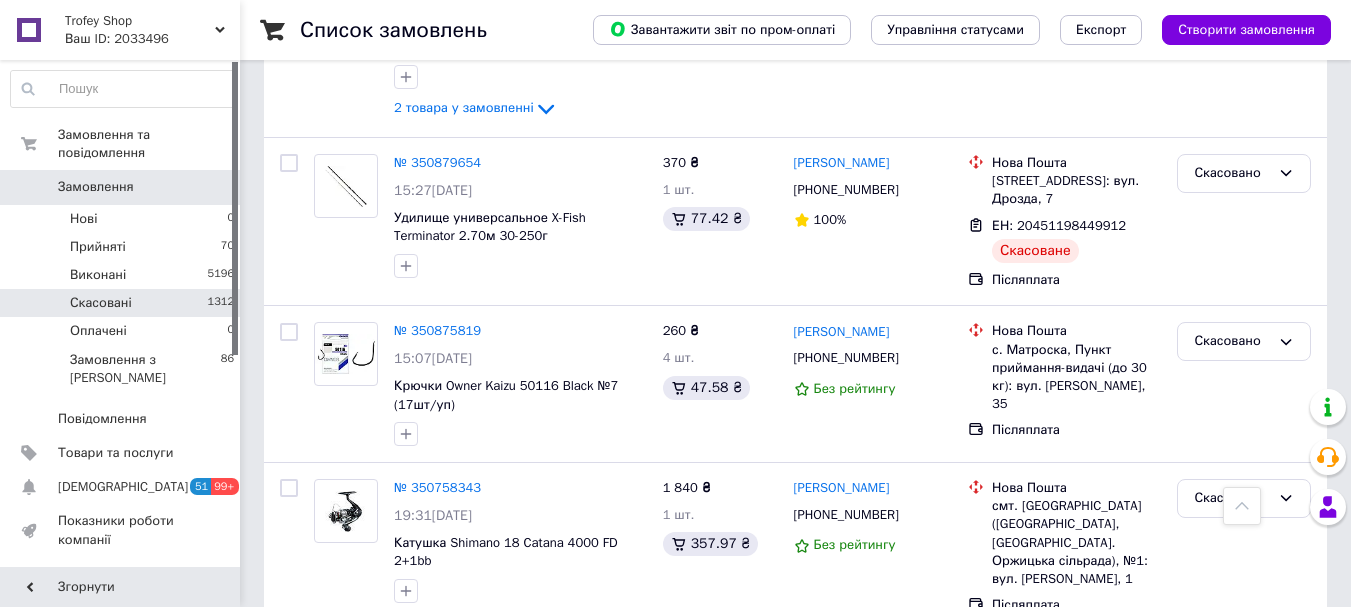 click on "Замовлення" at bounding box center (96, 187) 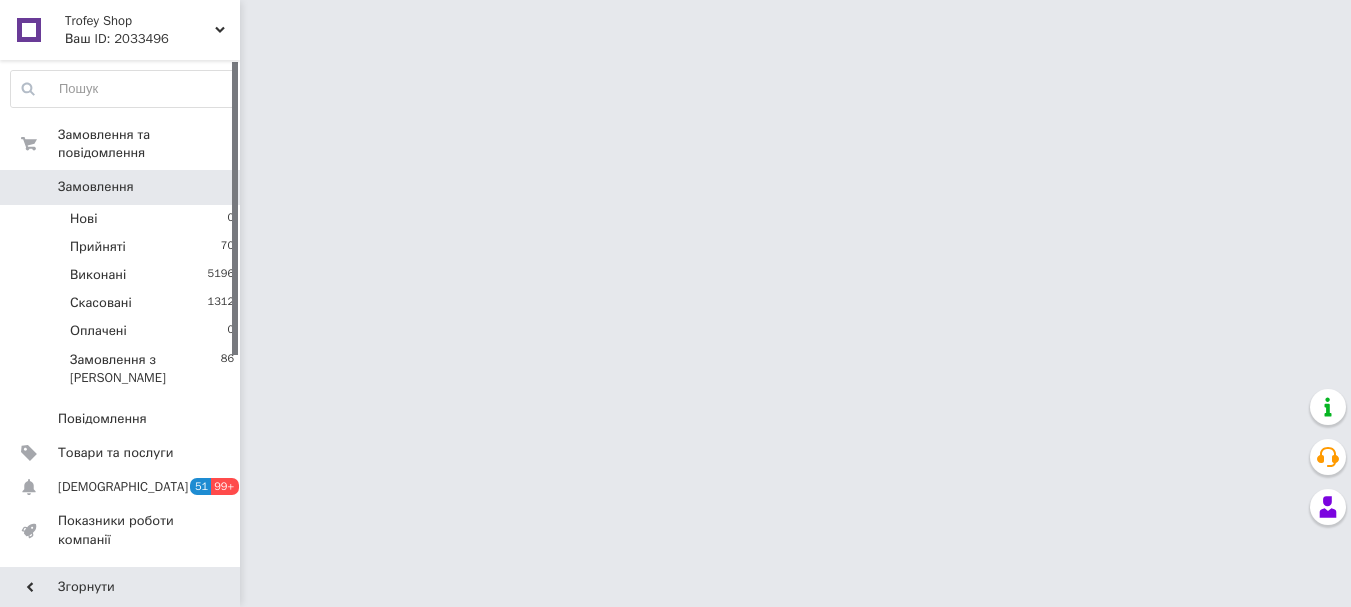 scroll, scrollTop: 0, scrollLeft: 0, axis: both 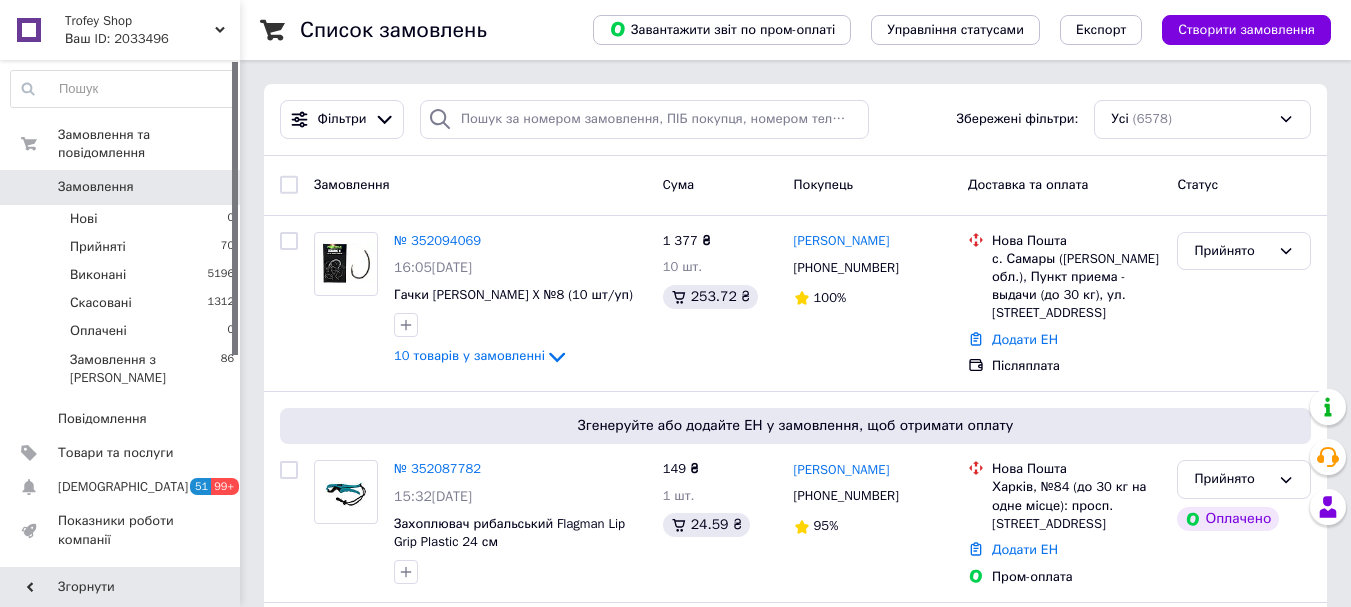 drag, startPoint x: 103, startPoint y: 178, endPoint x: 432, endPoint y: 333, distance: 363.68393 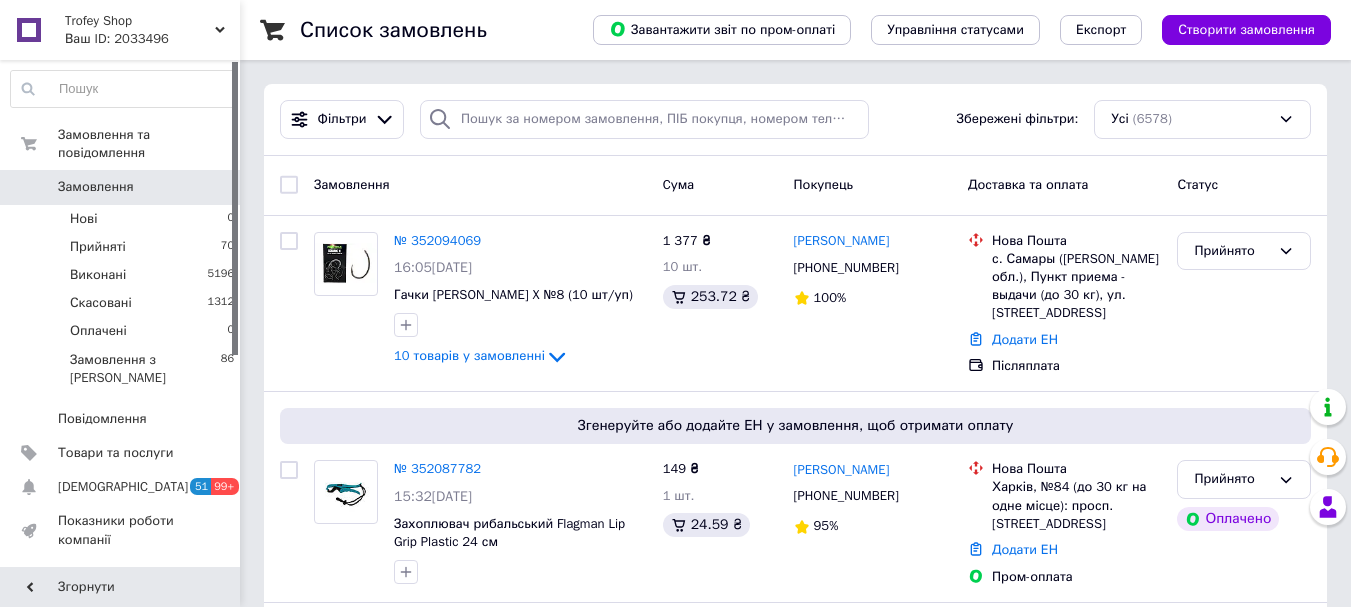 click on "Замовлення" at bounding box center [96, 187] 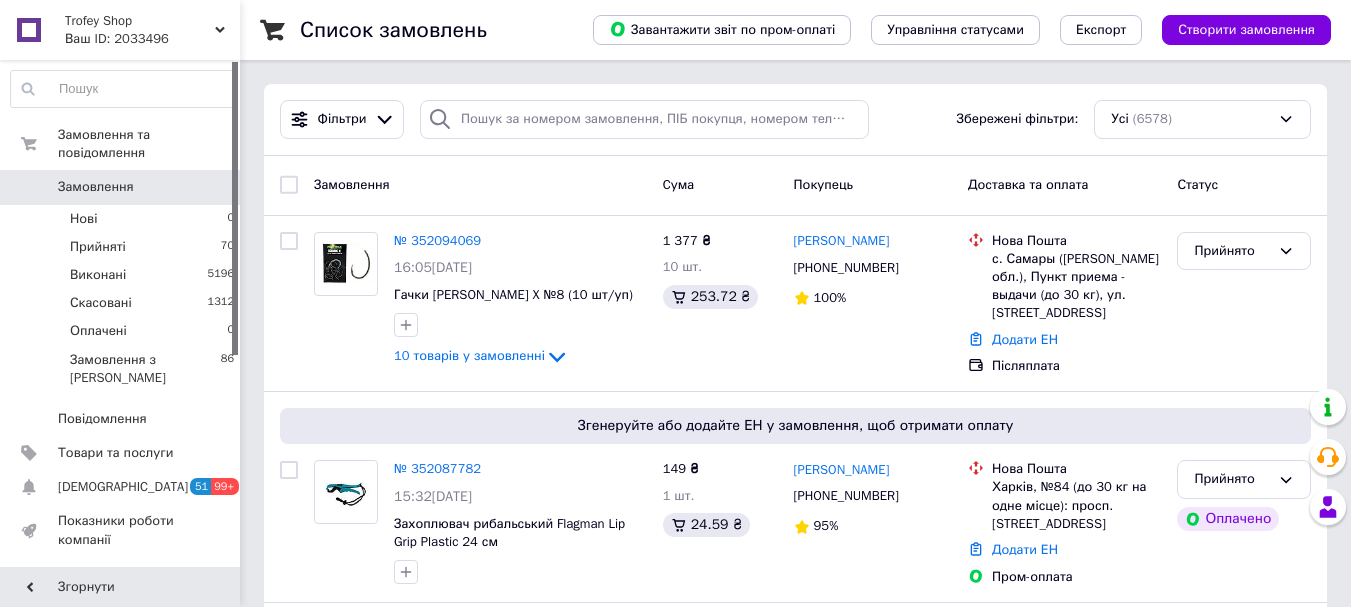 click on "Замовлення" at bounding box center [96, 187] 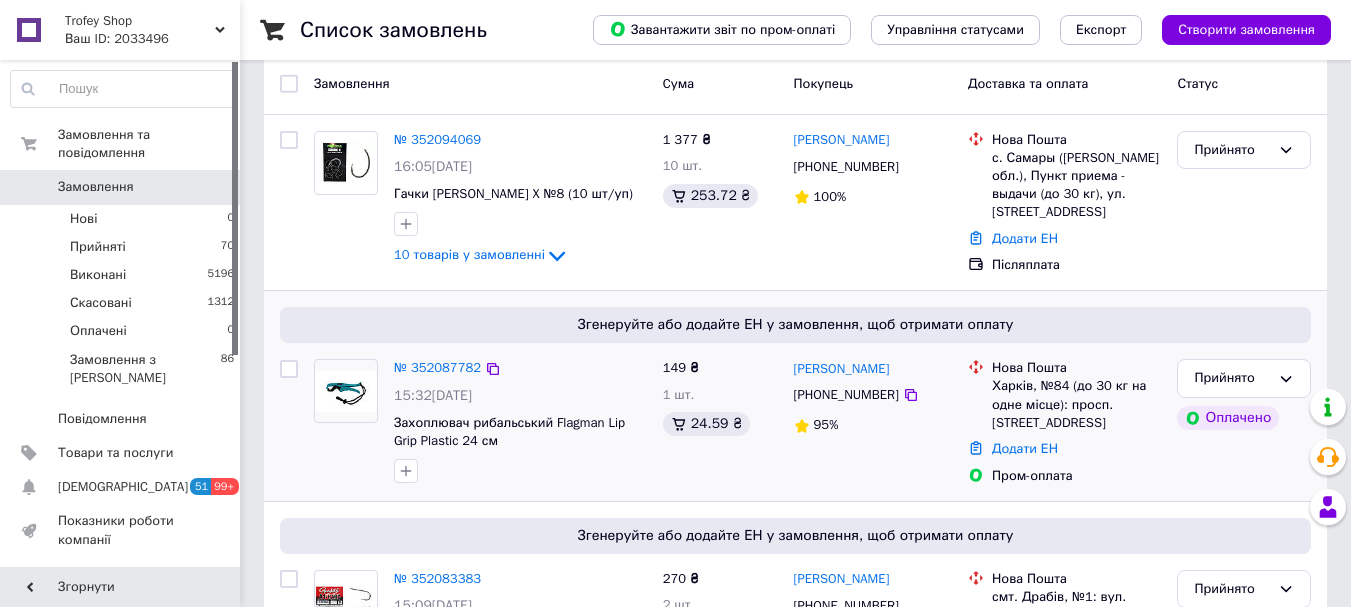 scroll, scrollTop: 267, scrollLeft: 0, axis: vertical 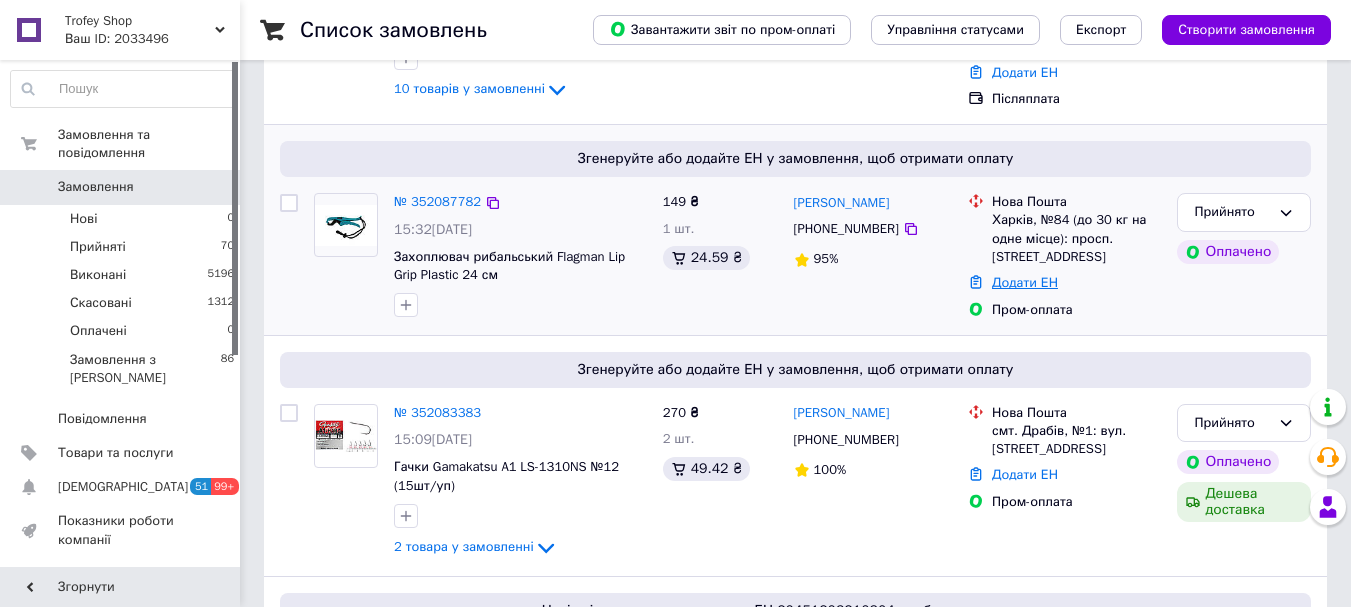 click on "Додати ЕН" at bounding box center (1025, 282) 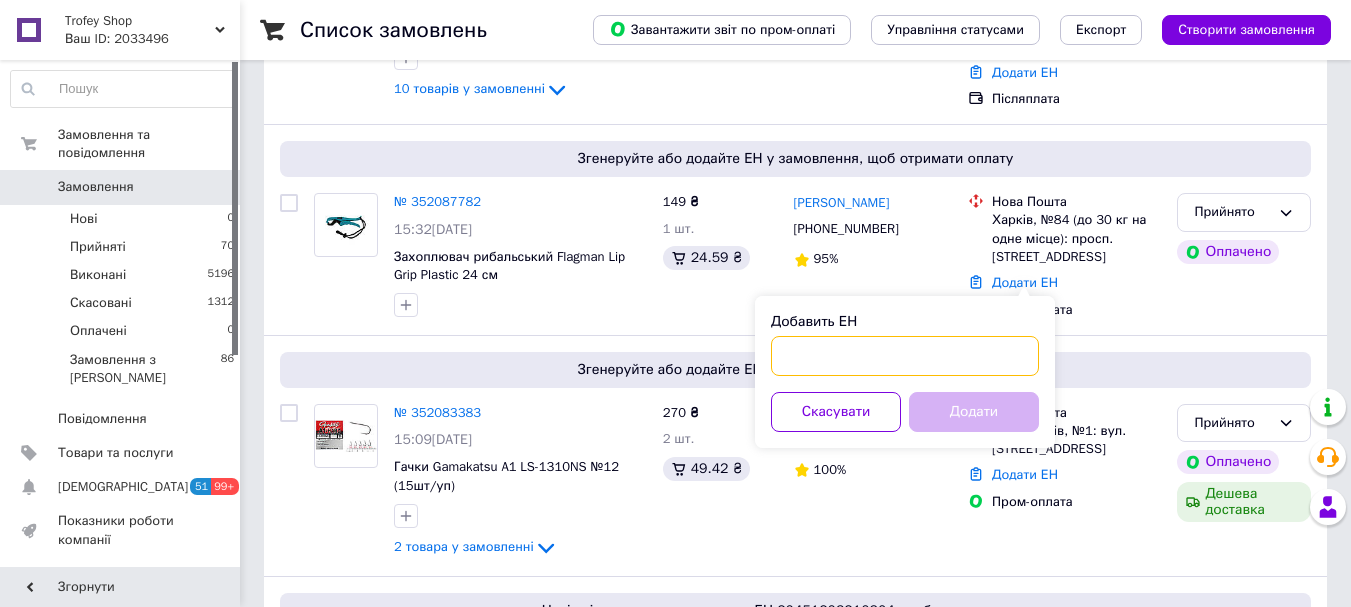 click on "Добавить ЕН" at bounding box center [905, 356] 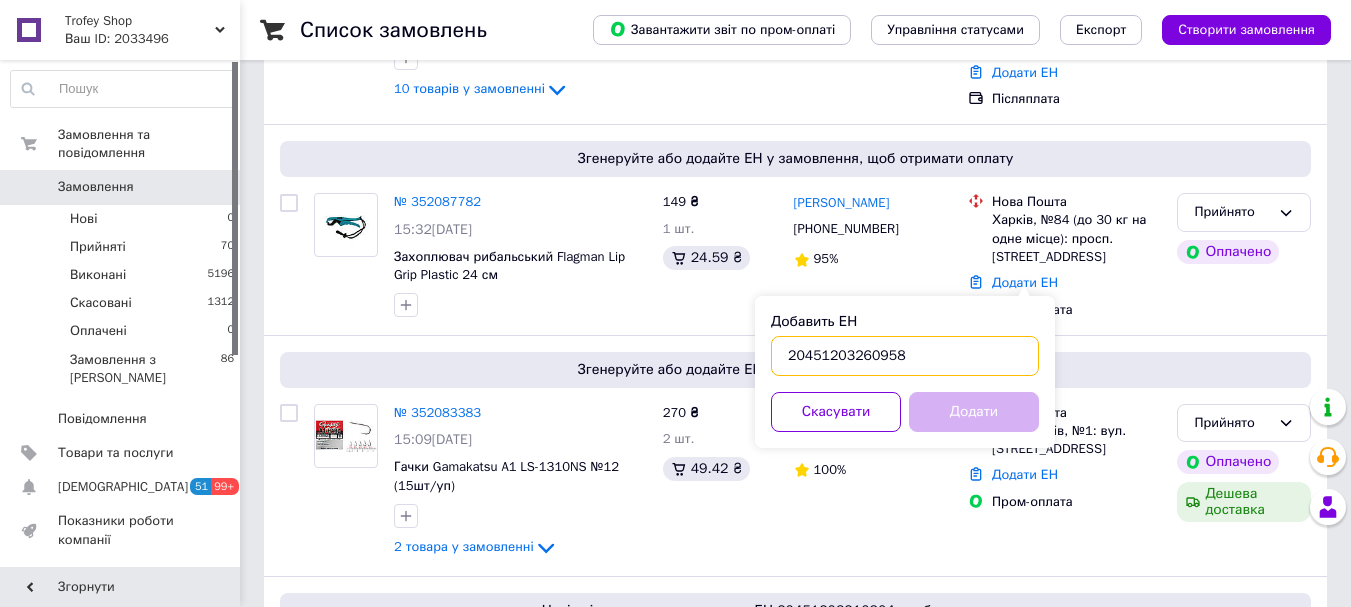 type on "20451203260958" 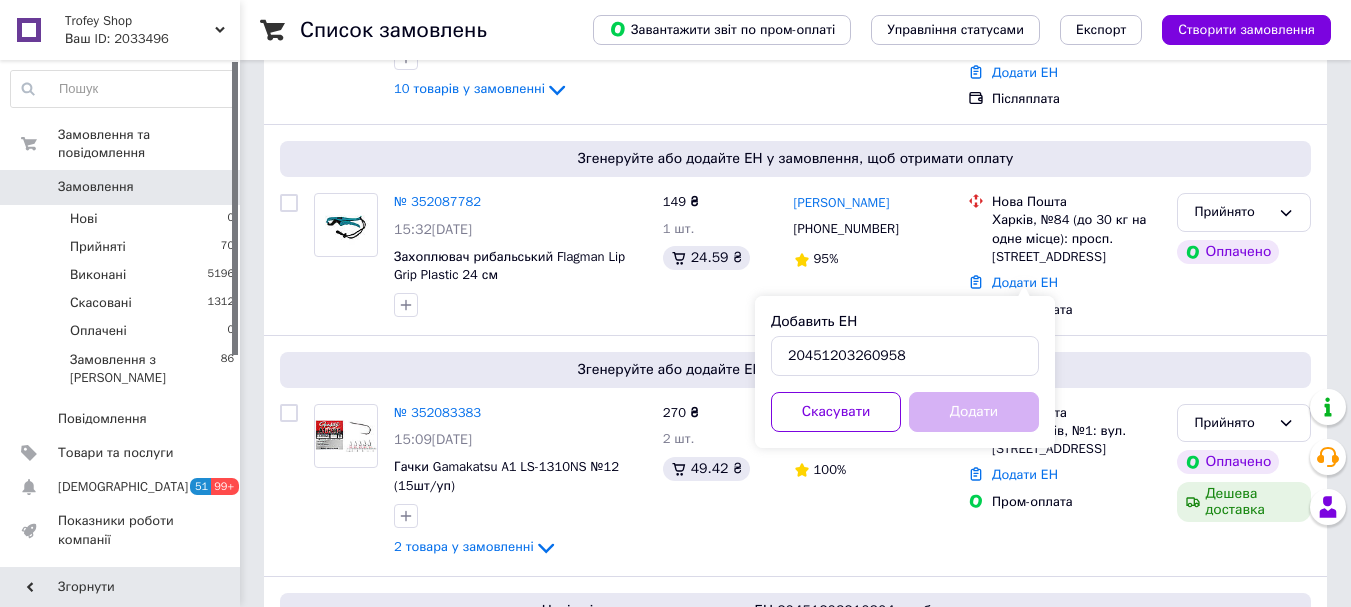 click on "Додати" at bounding box center (974, 412) 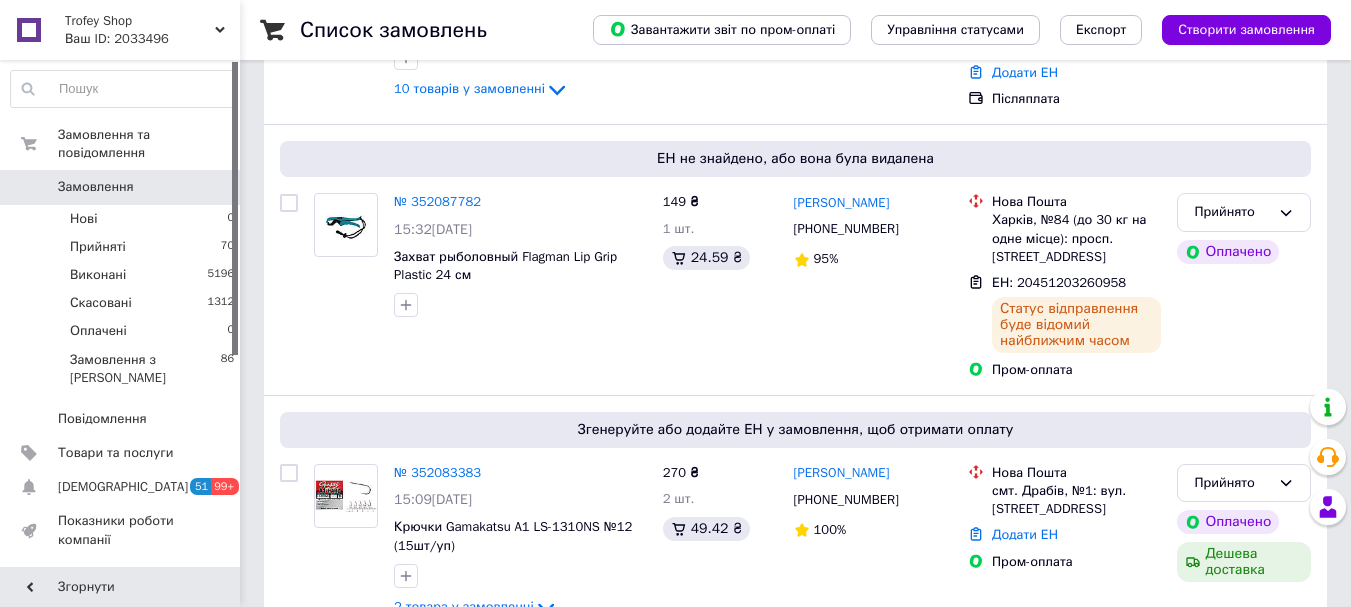 drag, startPoint x: 118, startPoint y: 169, endPoint x: 148, endPoint y: 172, distance: 30.149628 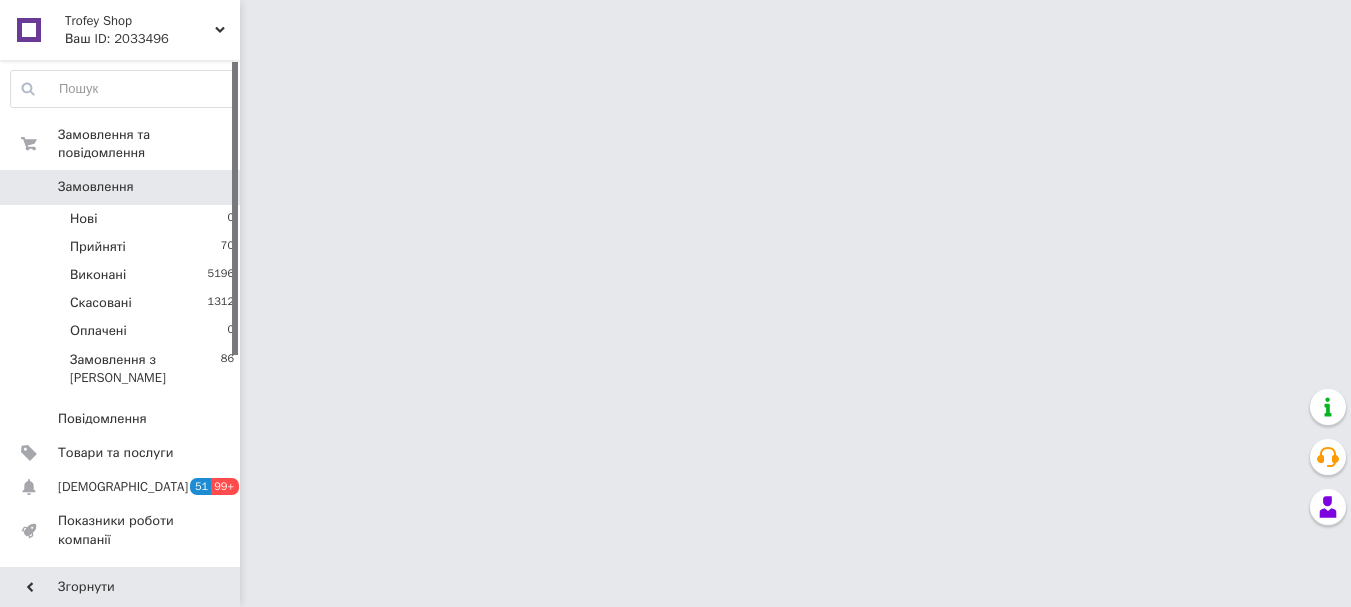 scroll, scrollTop: 0, scrollLeft: 0, axis: both 